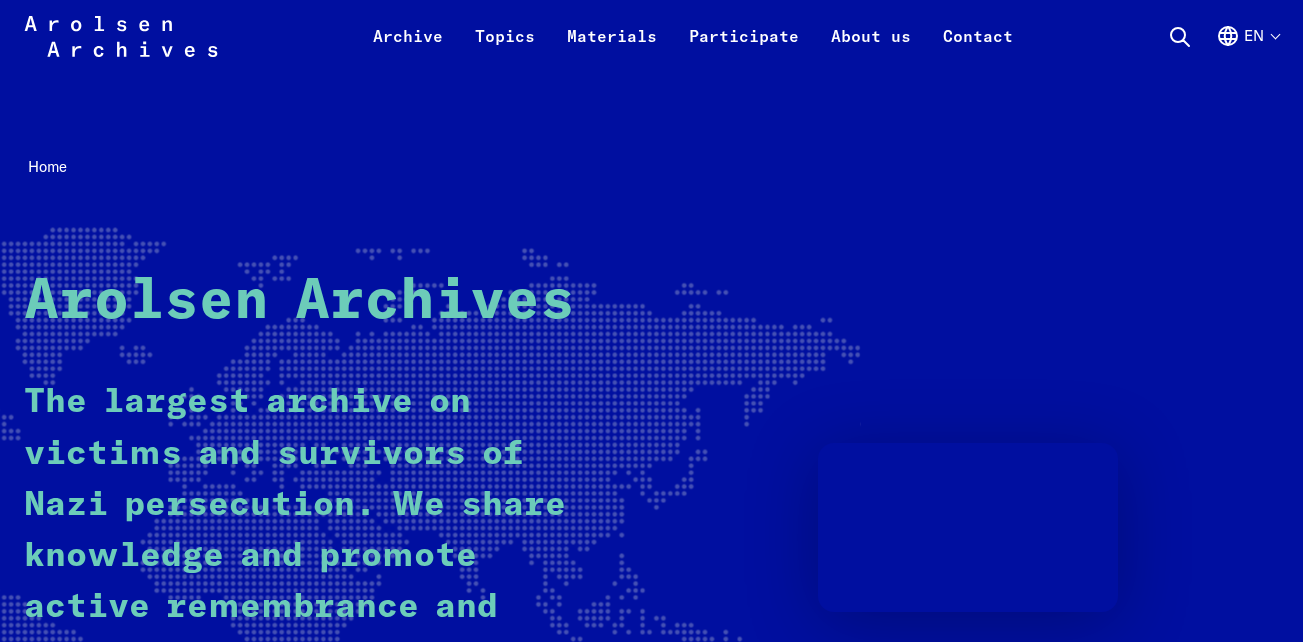 scroll, scrollTop: 561, scrollLeft: 0, axis: vertical 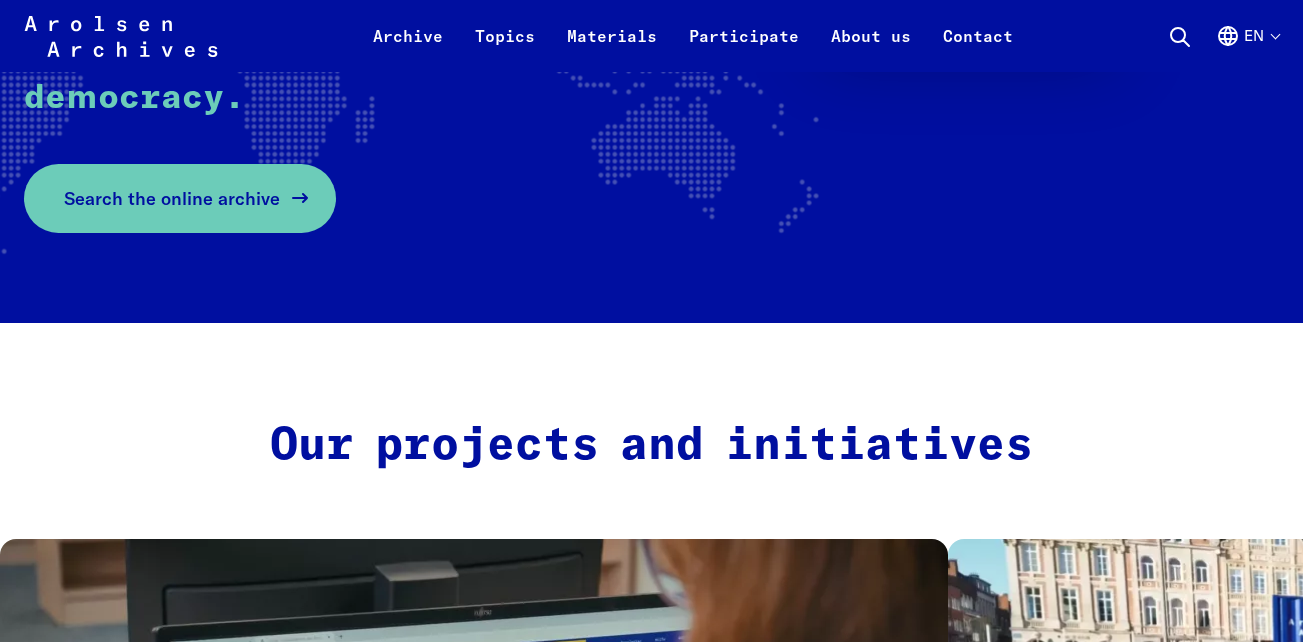 click on "Search the online archive" at bounding box center (172, 198) 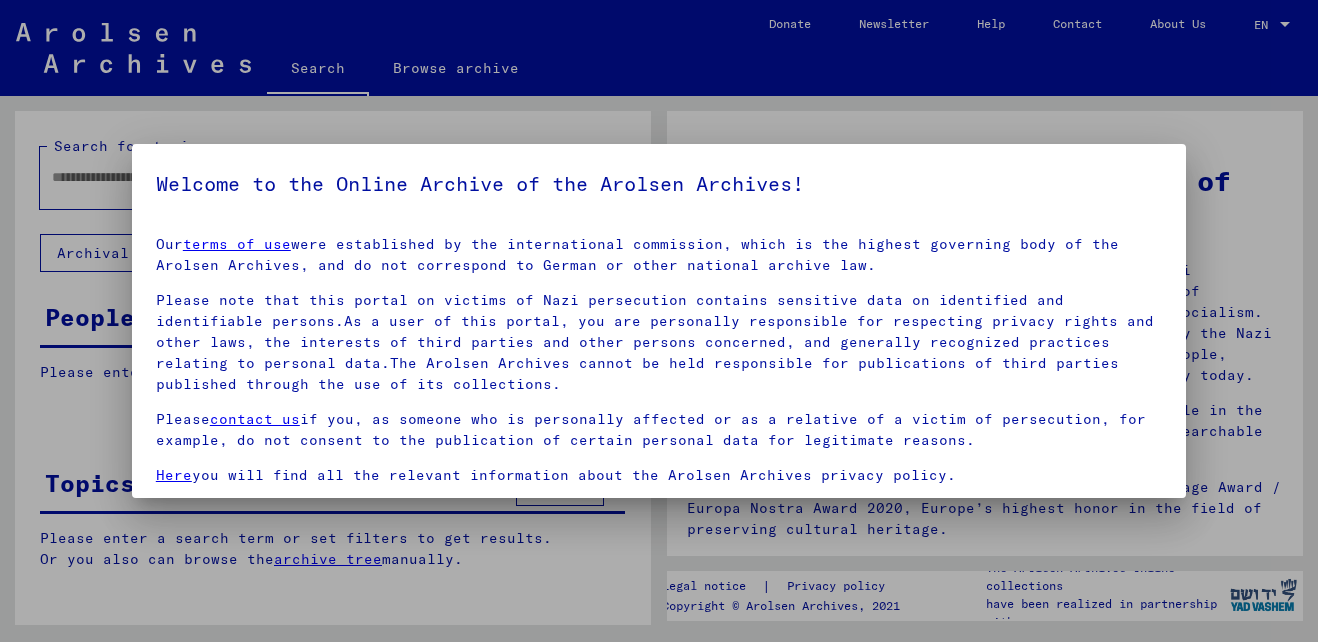 scroll, scrollTop: 0, scrollLeft: 0, axis: both 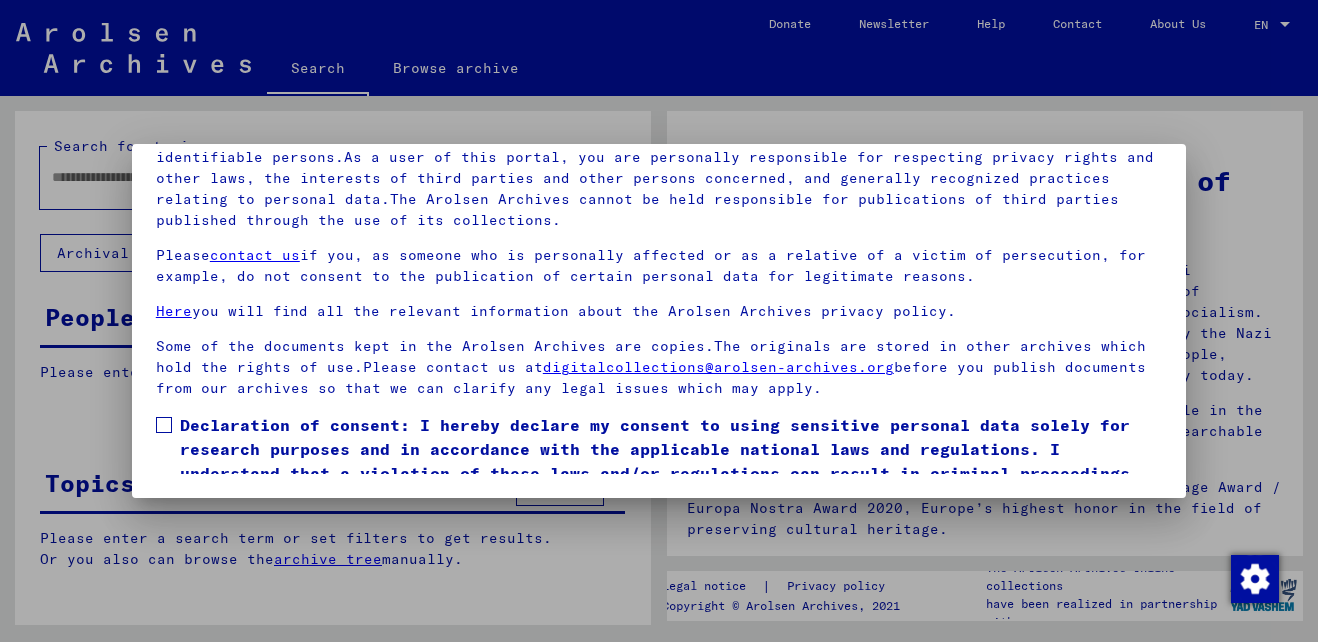 click at bounding box center (164, 425) 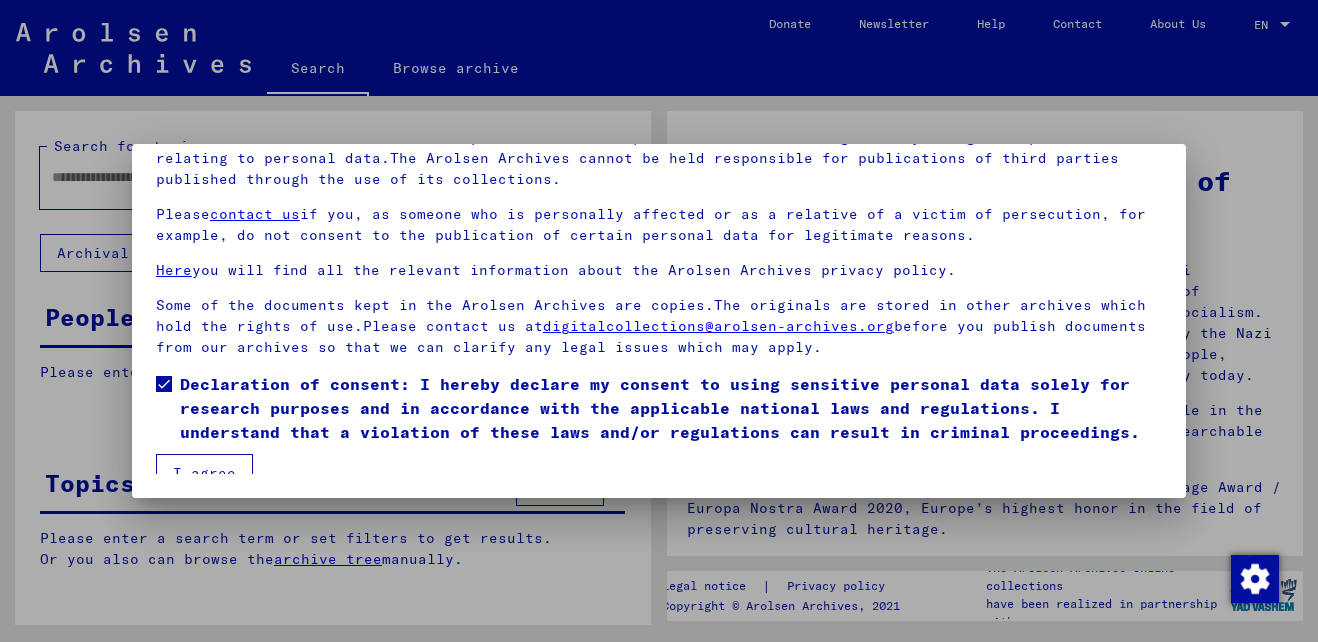 scroll, scrollTop: 59, scrollLeft: 0, axis: vertical 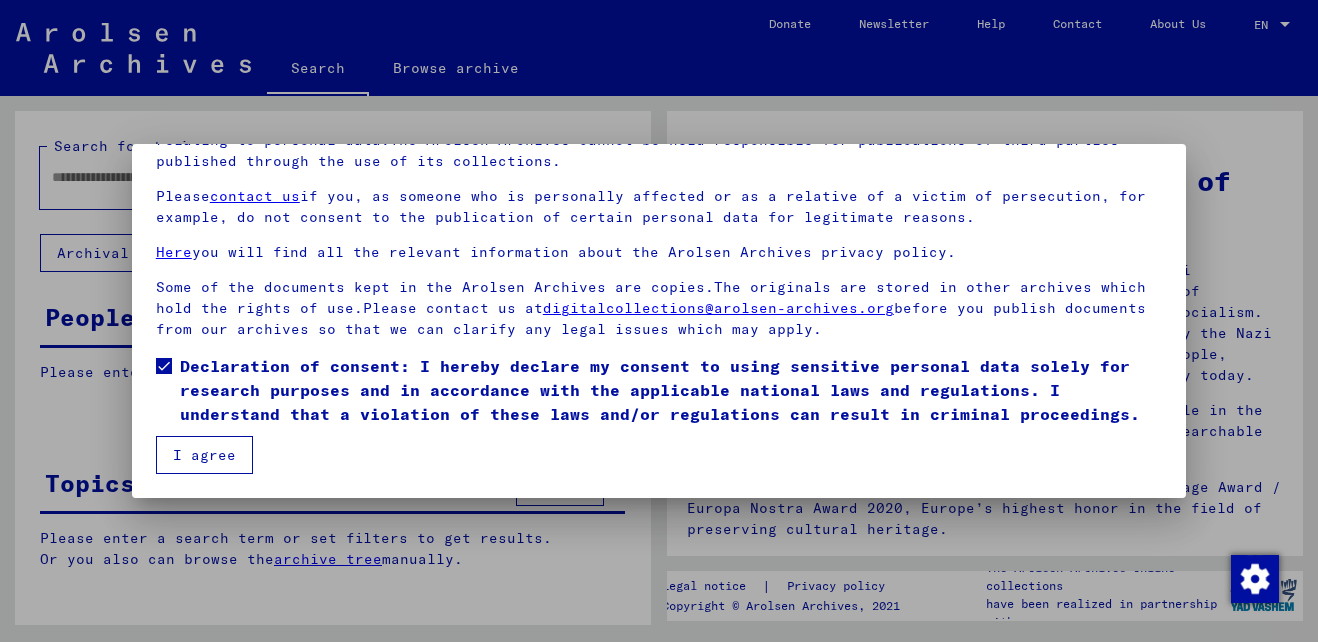 click on "I agree" at bounding box center (204, 455) 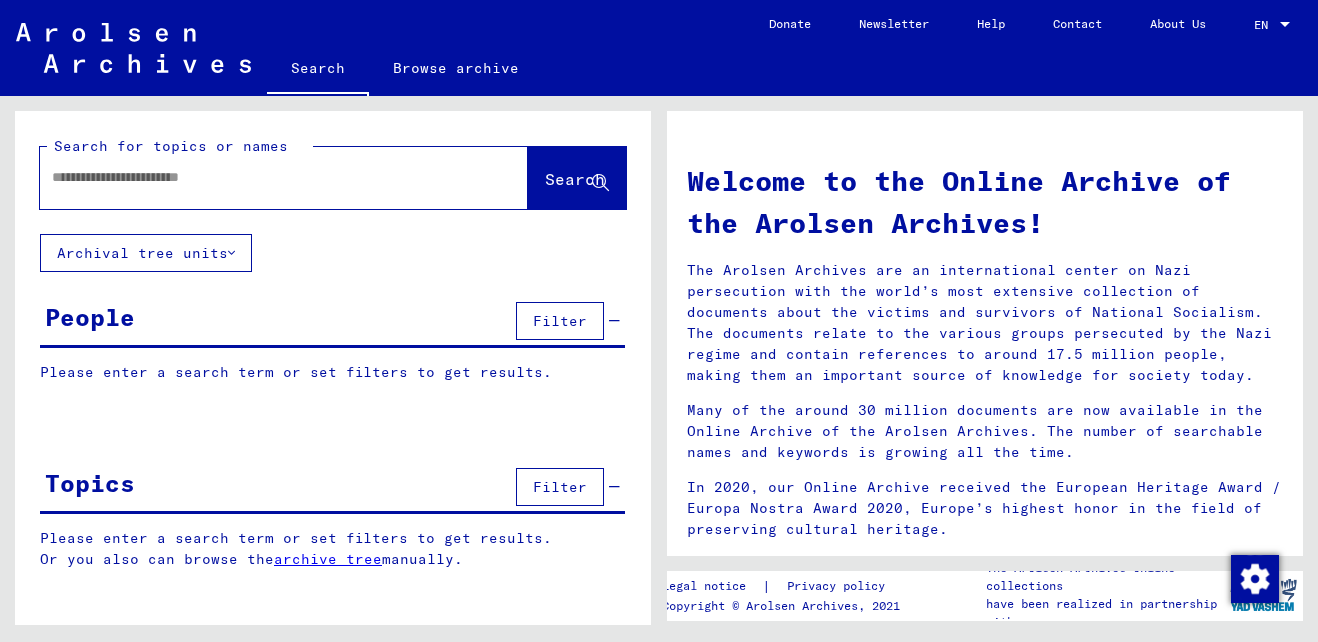 click 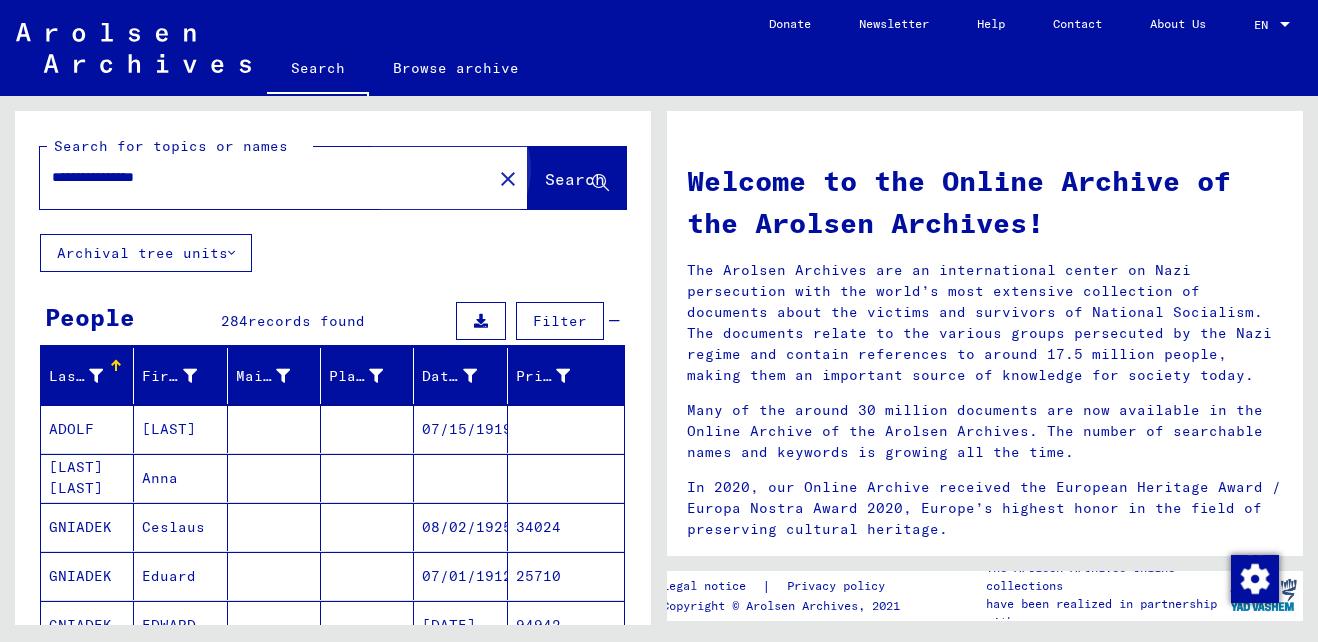 click on "Search" 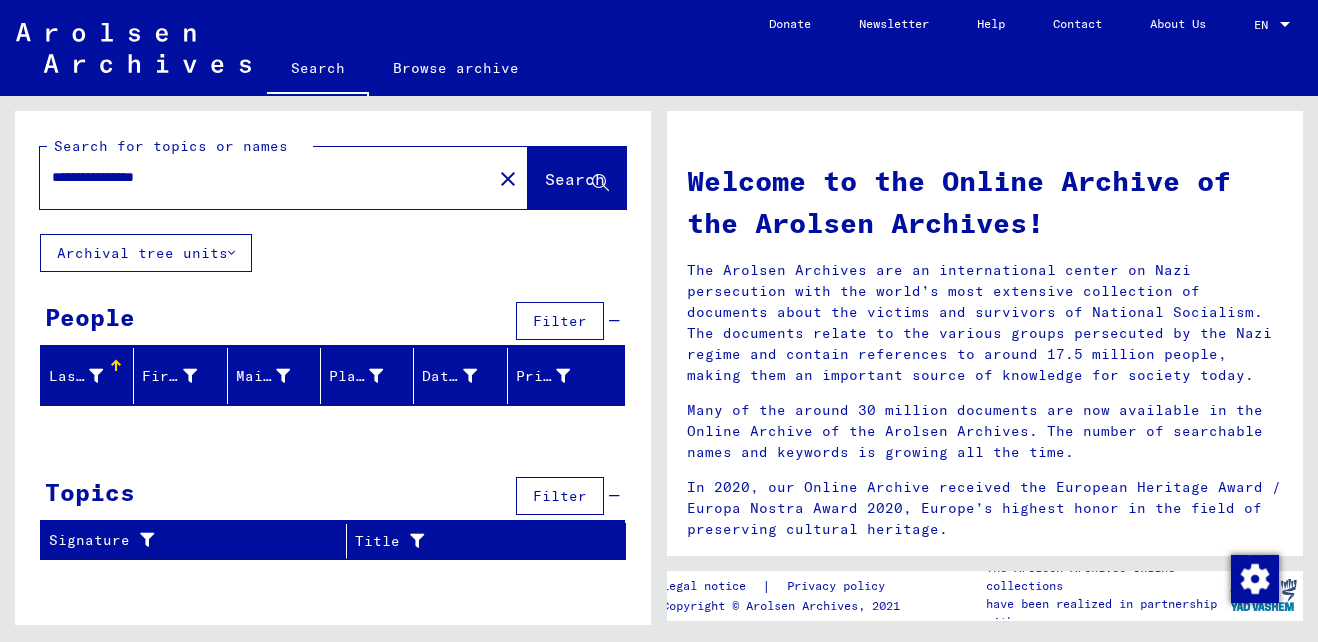 click on "**********" at bounding box center [260, 177] 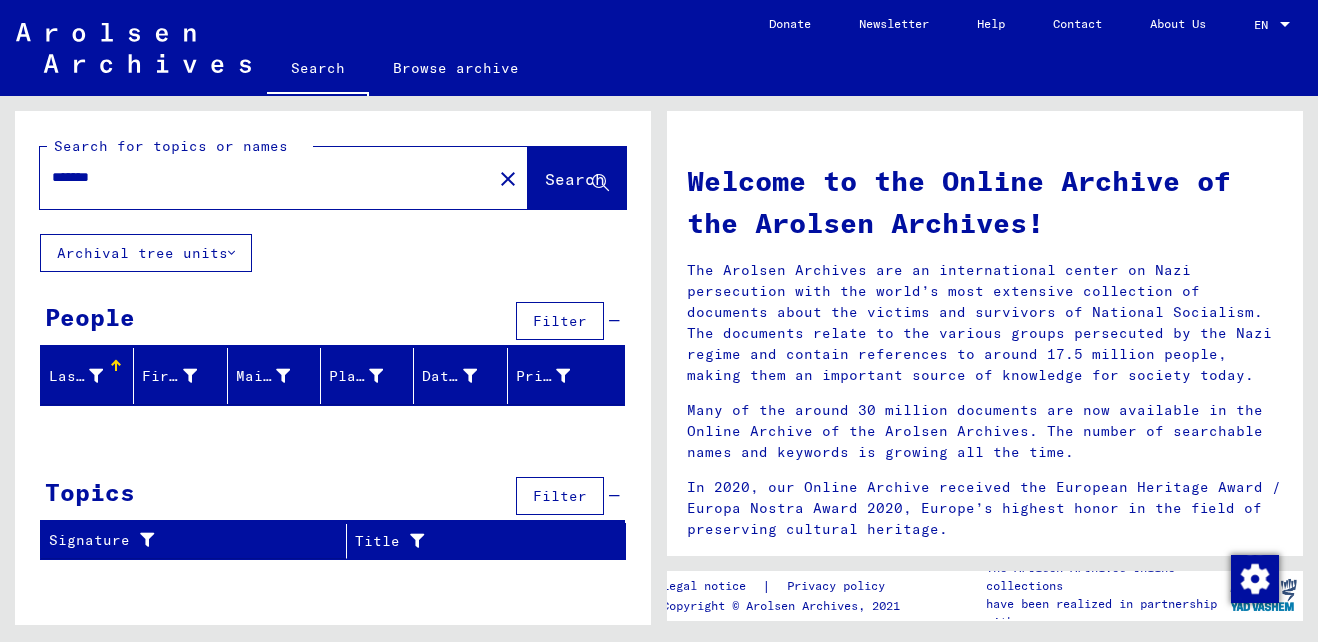 type on "*******" 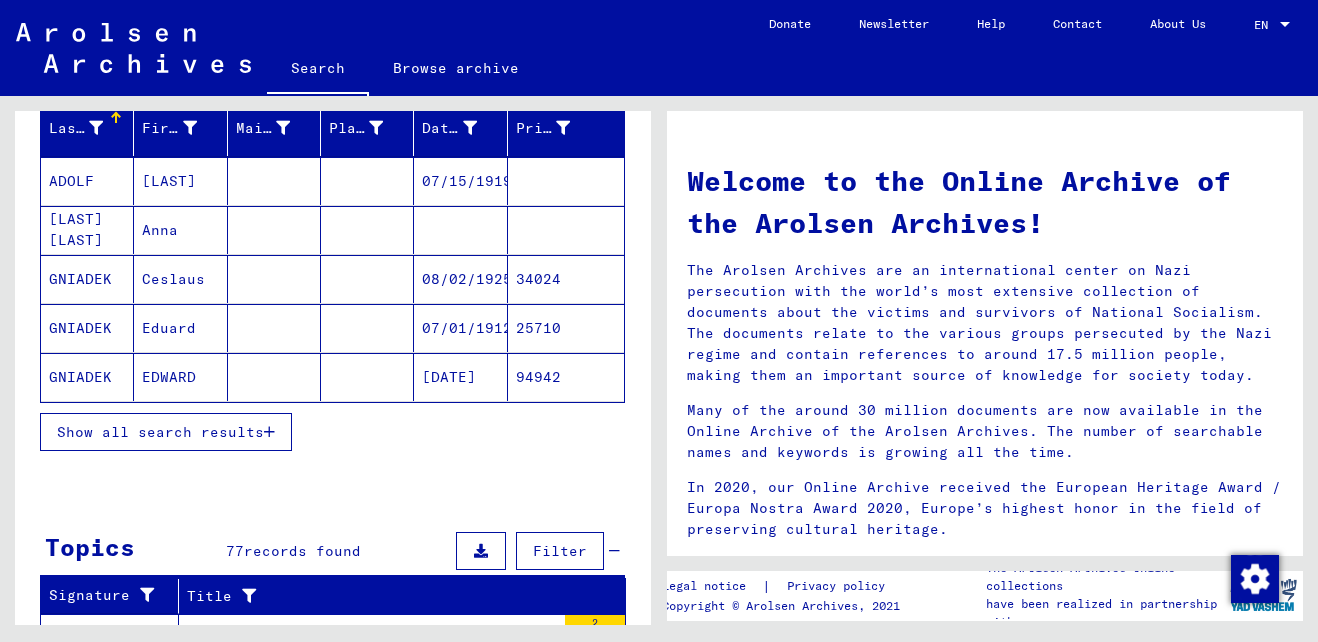 scroll, scrollTop: 251, scrollLeft: 0, axis: vertical 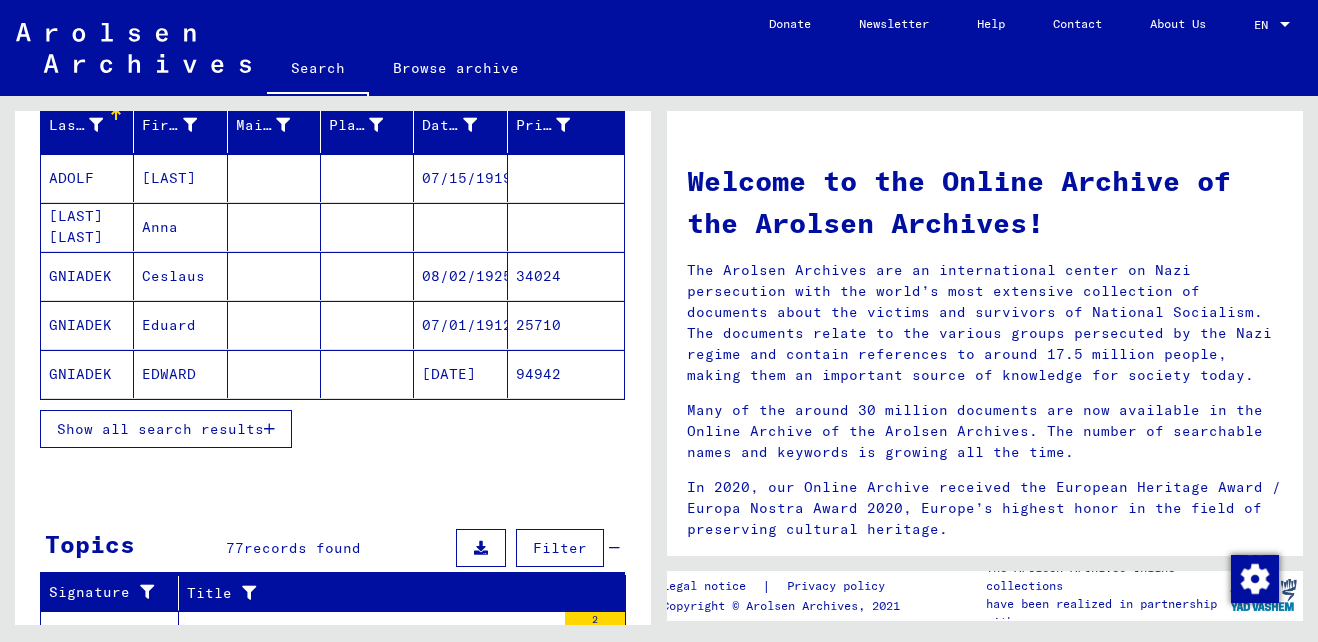 click on "Show all search results" at bounding box center (160, 429) 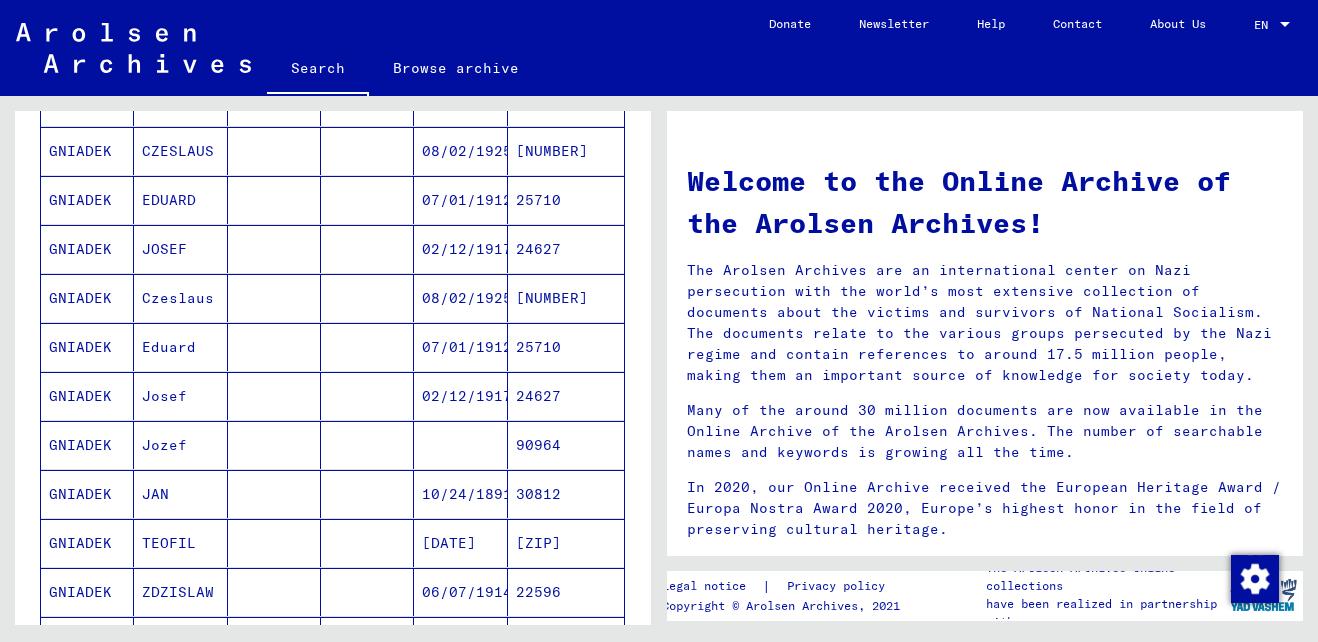 scroll, scrollTop: 929, scrollLeft: 0, axis: vertical 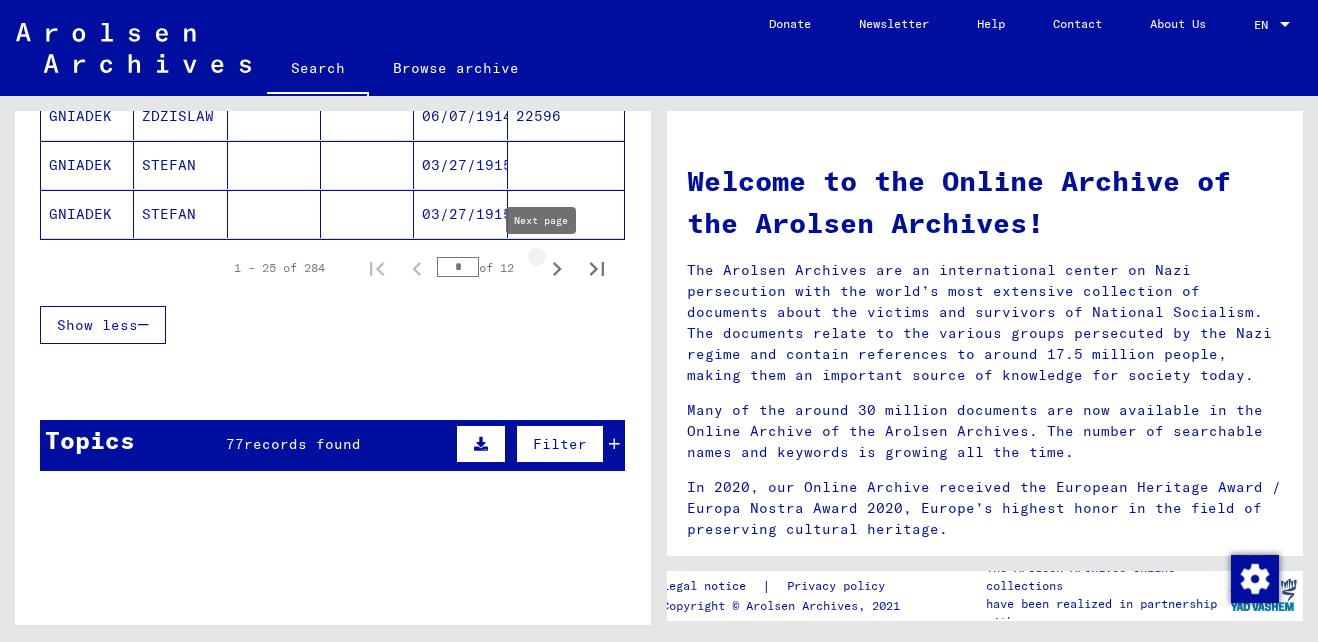 click 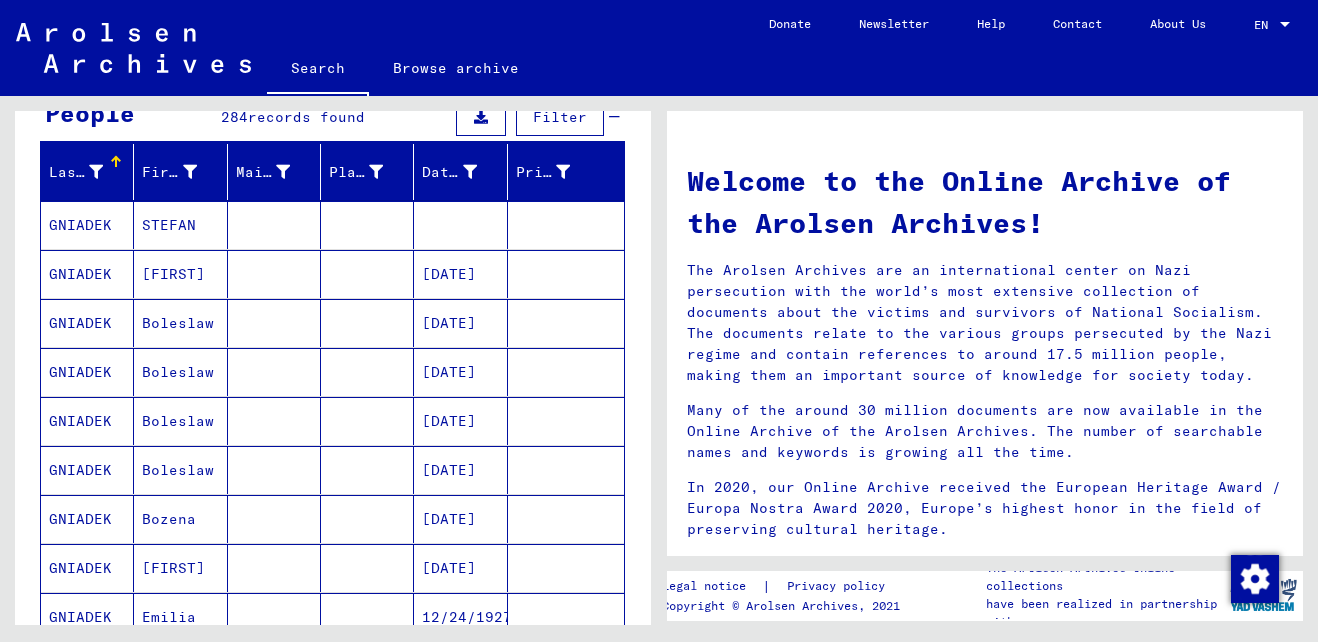 scroll, scrollTop: 164, scrollLeft: 0, axis: vertical 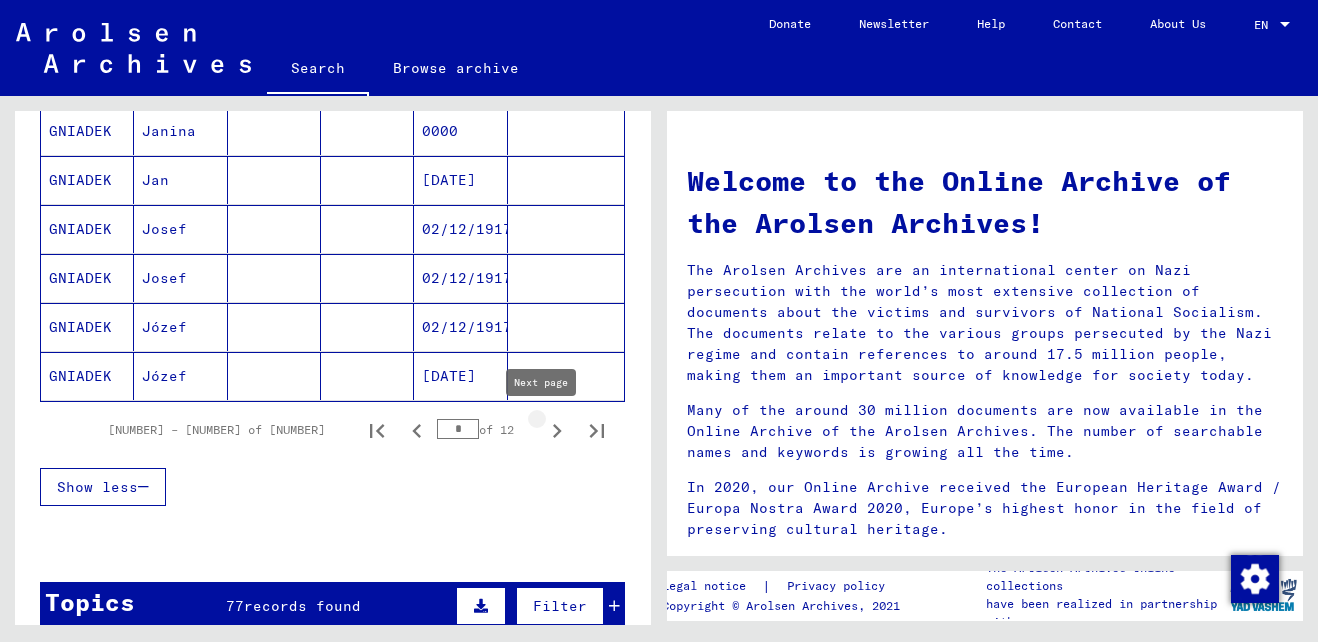 click 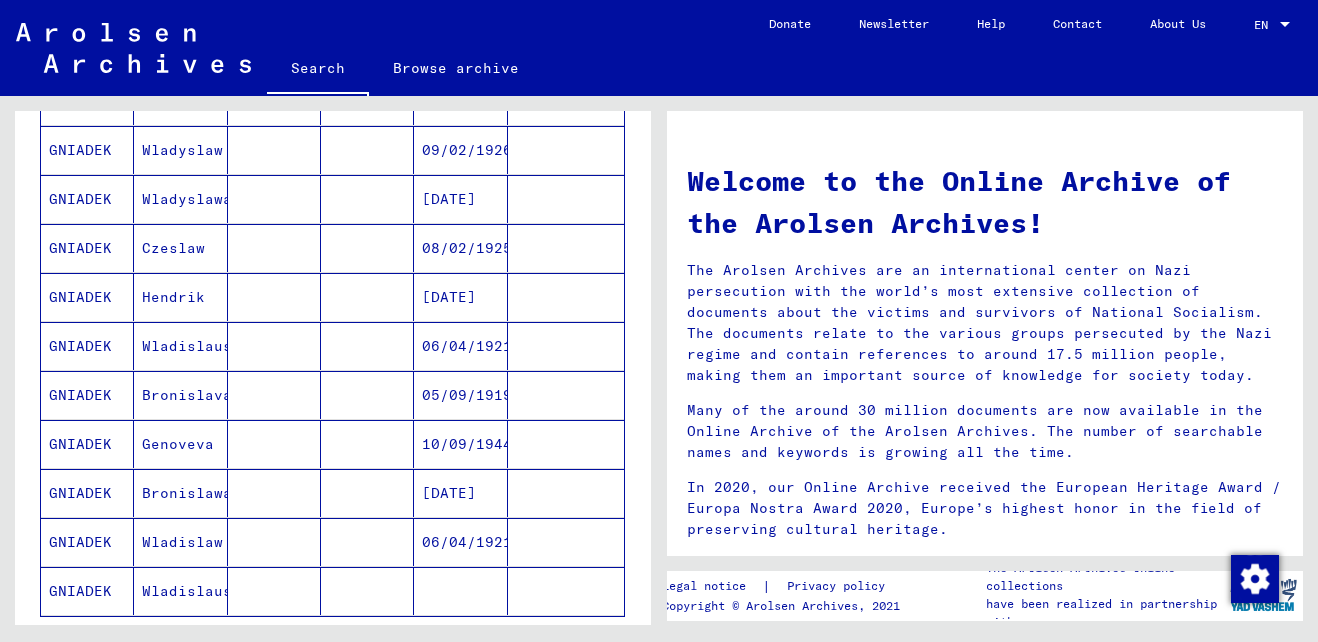 scroll, scrollTop: 989, scrollLeft: 0, axis: vertical 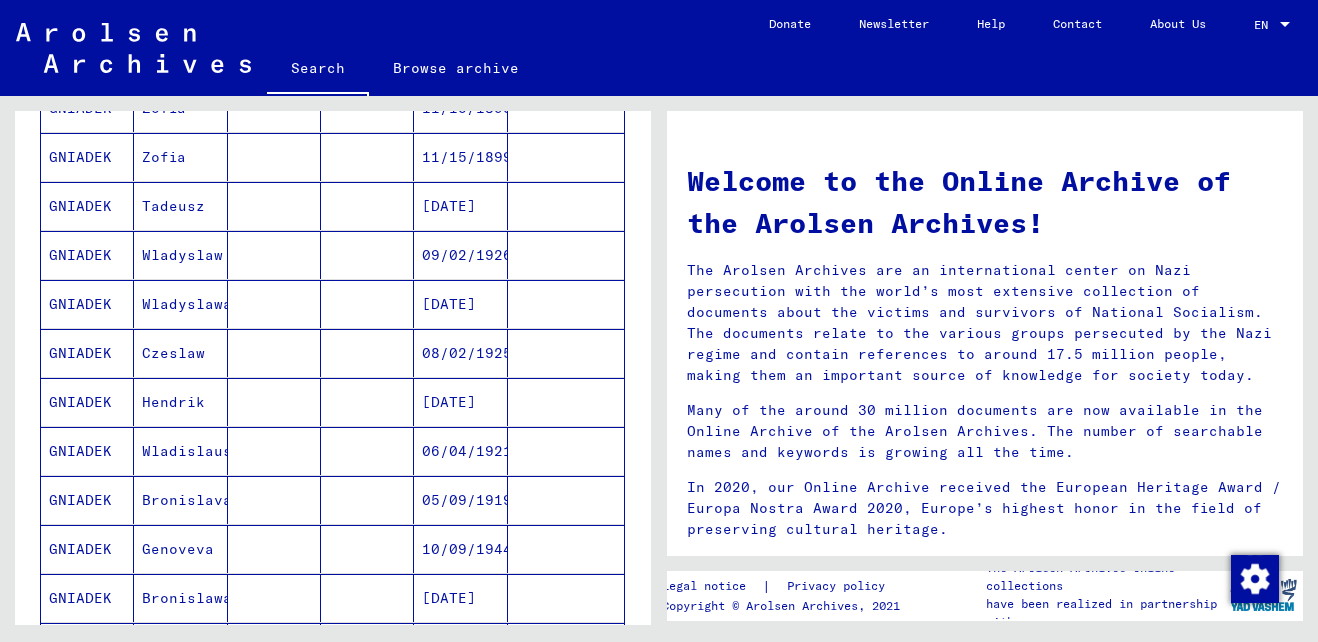 click on "11/15/1899" at bounding box center [460, 206] 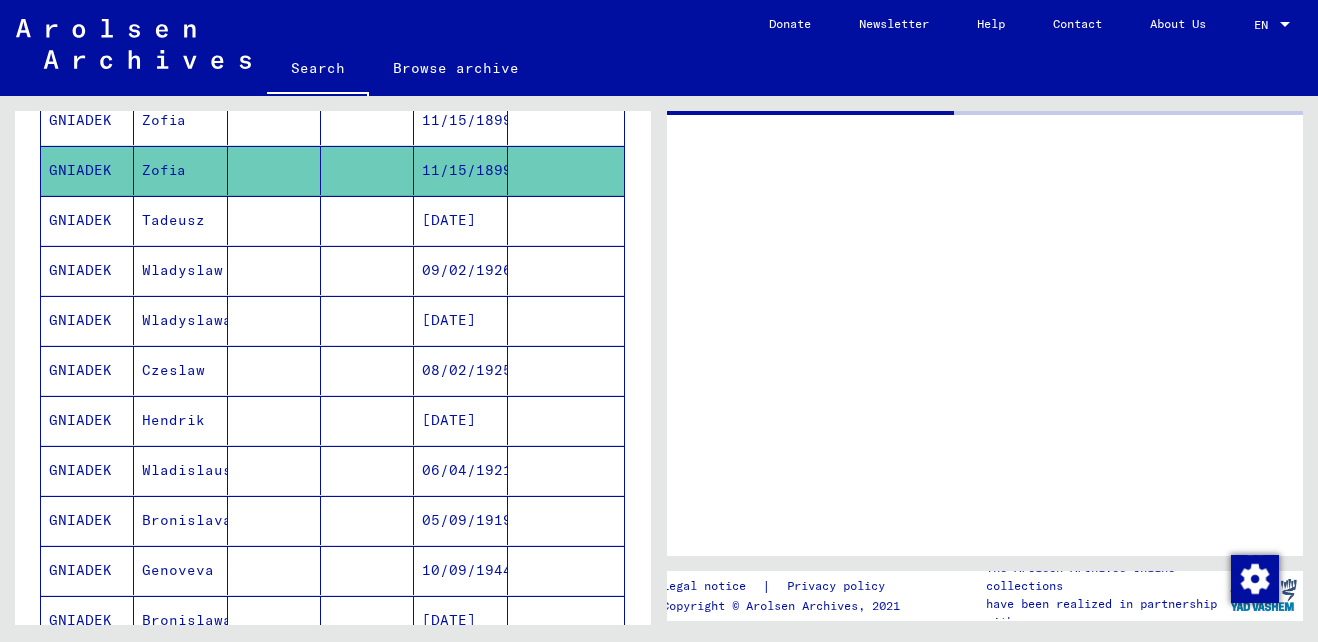 scroll, scrollTop: 921, scrollLeft: 0, axis: vertical 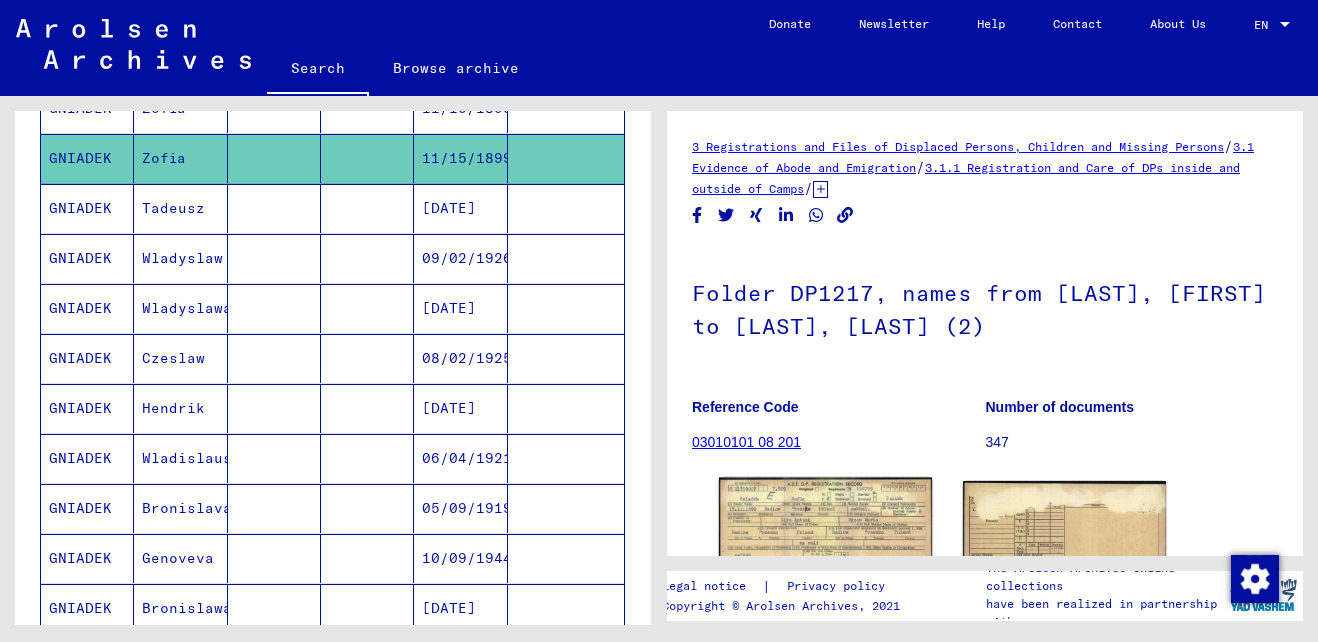 click 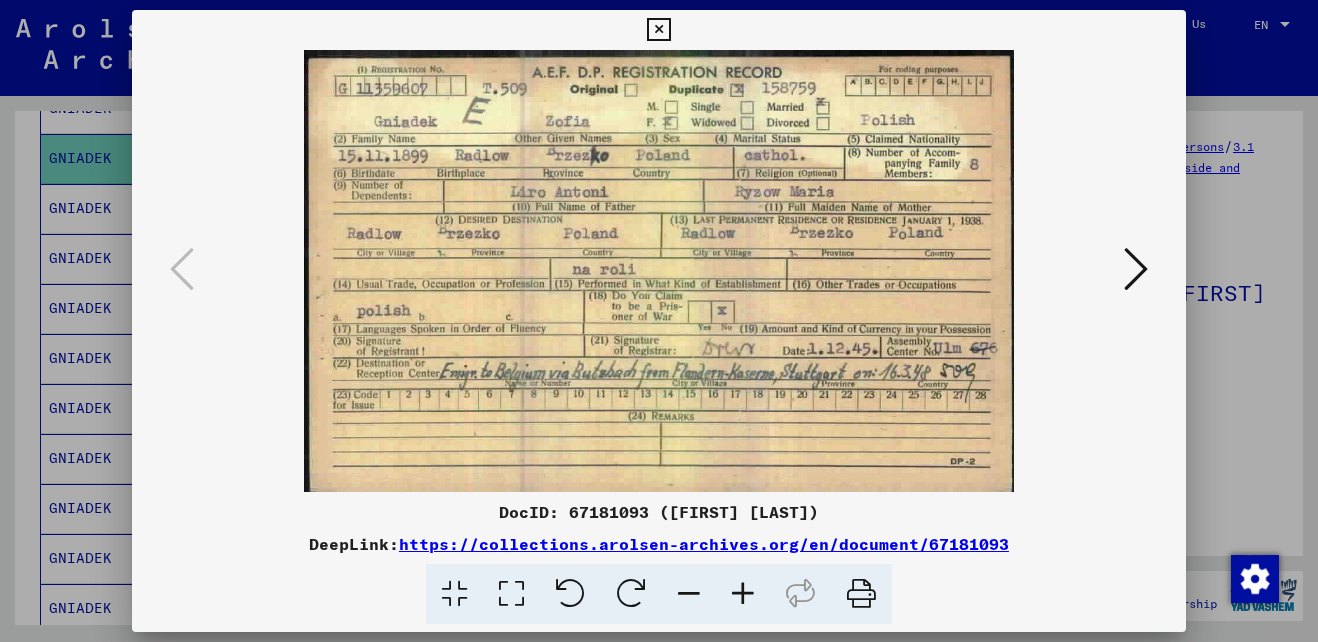 click at bounding box center [743, 594] 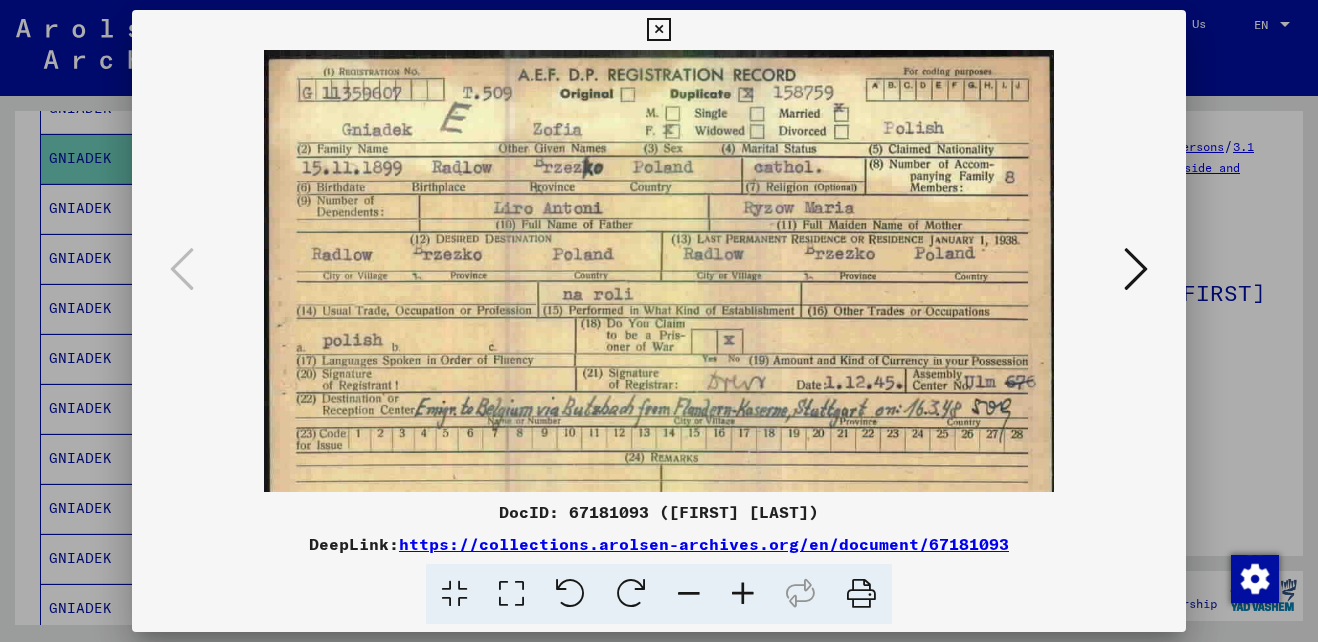 click at bounding box center [743, 594] 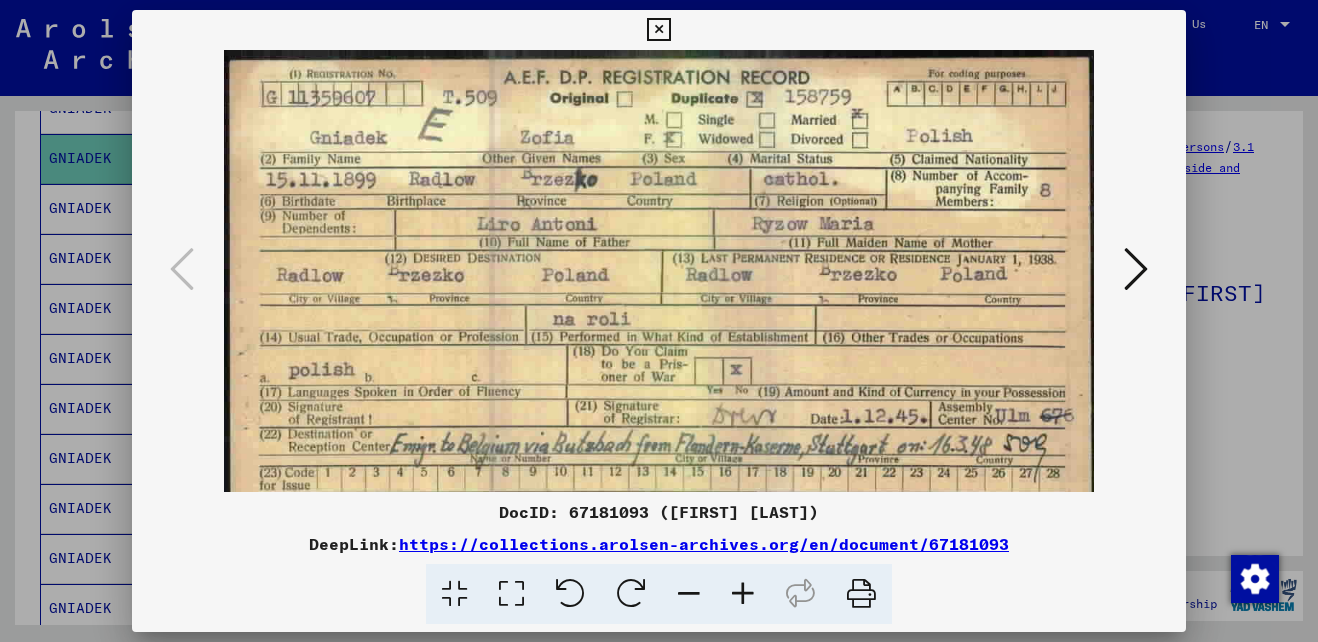 click at bounding box center [743, 594] 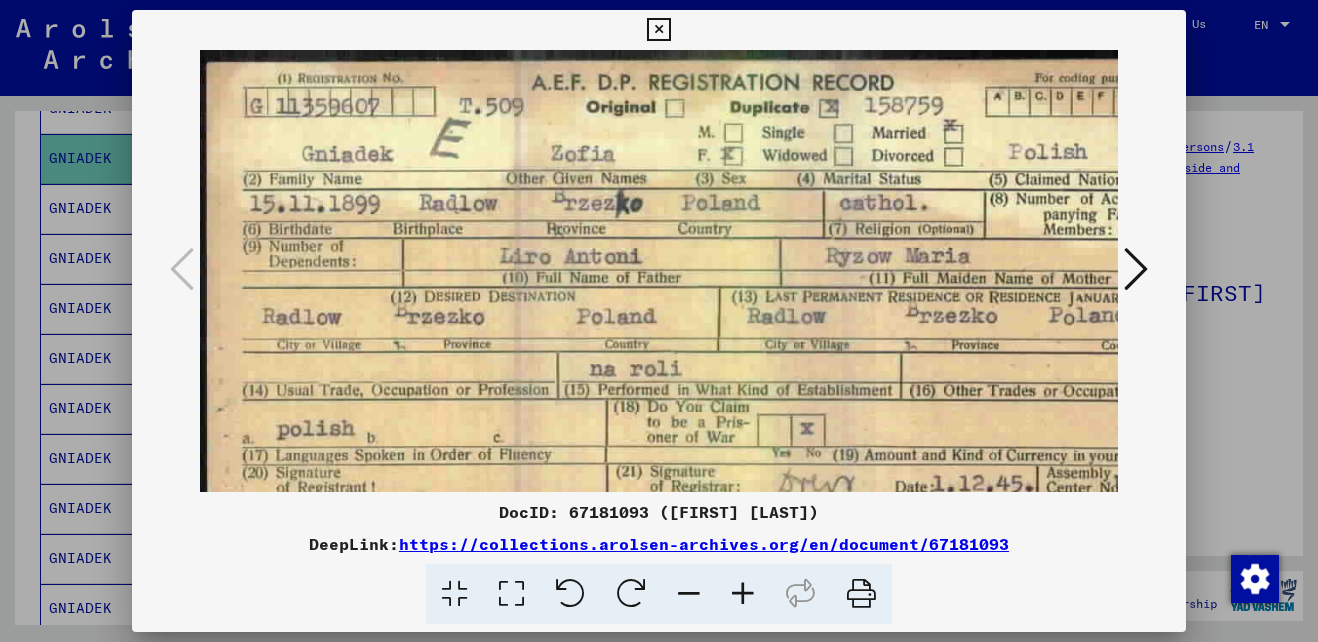 click at bounding box center [743, 594] 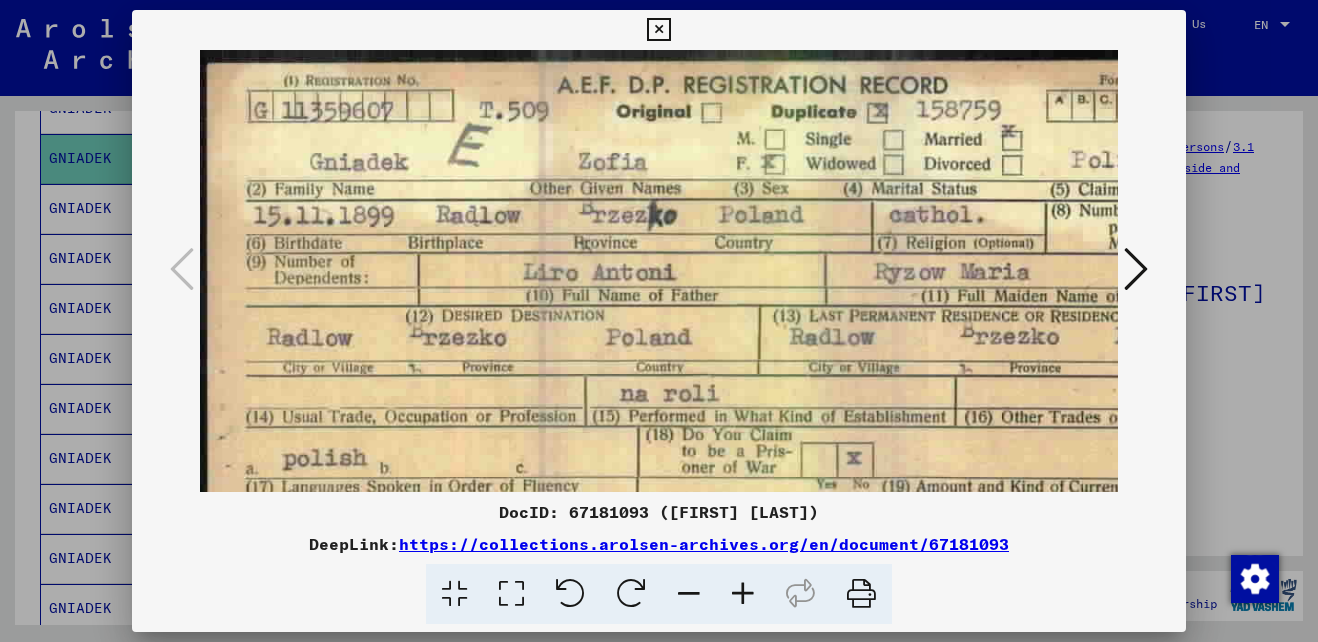 click at bounding box center (743, 594) 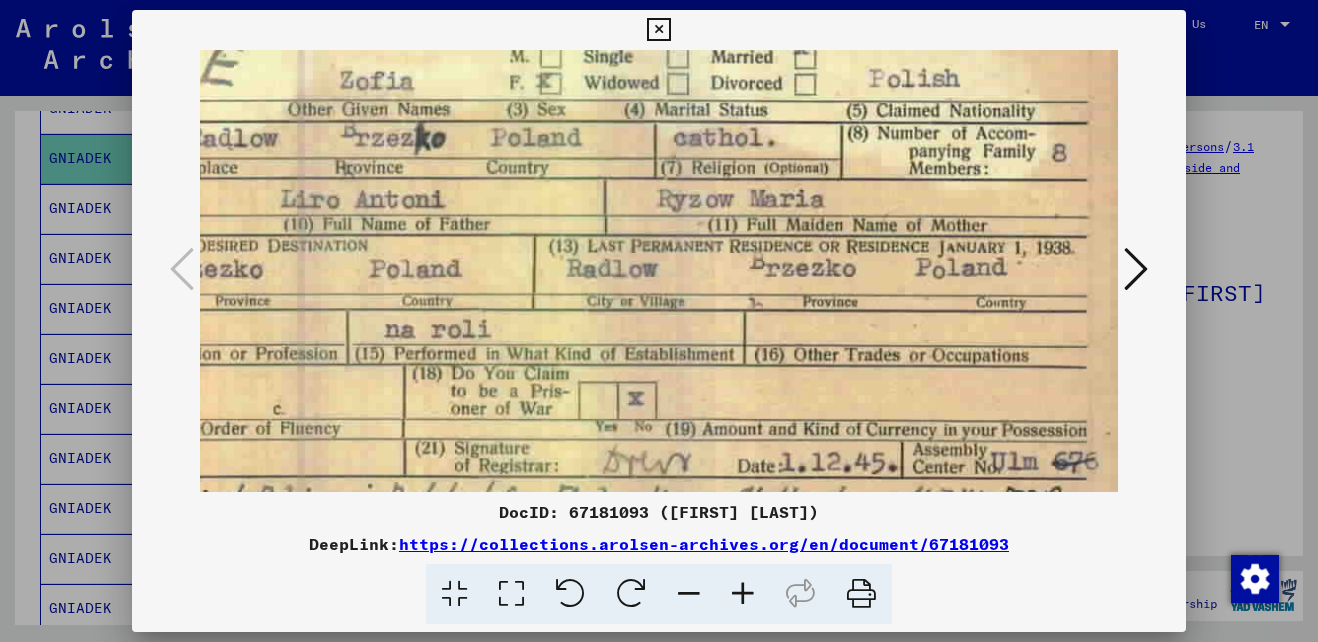 scroll, scrollTop: 91, scrollLeft: 274, axis: both 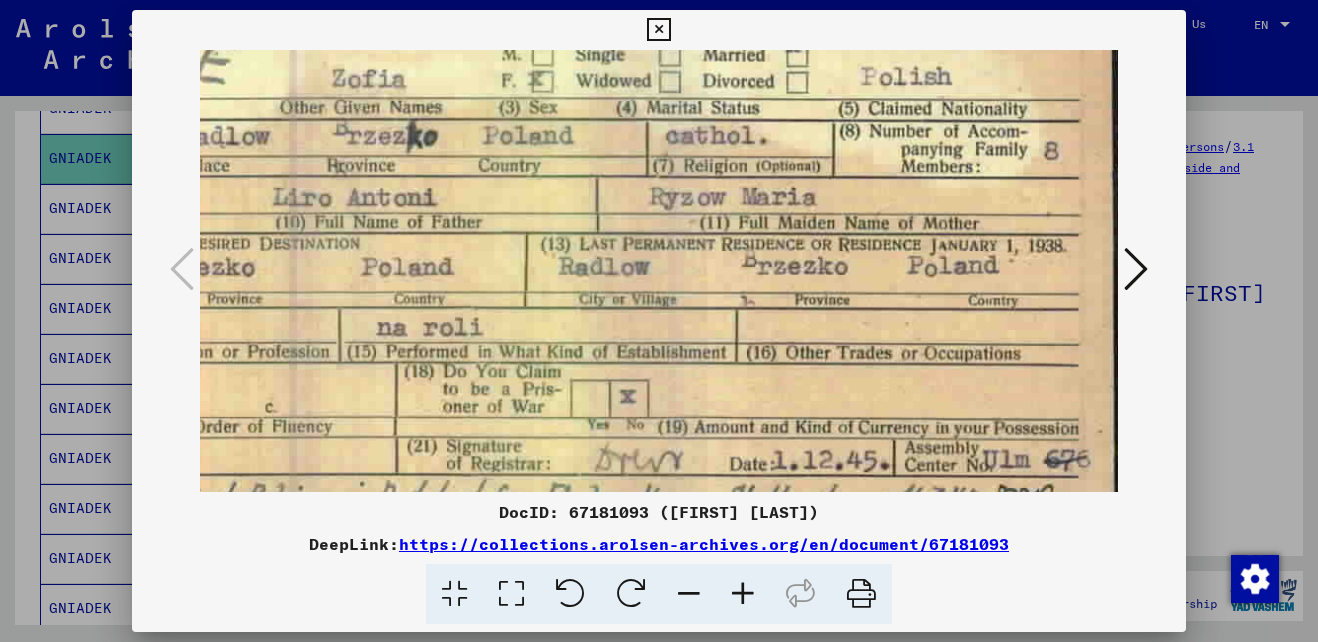 drag, startPoint x: 905, startPoint y: 360, endPoint x: 654, endPoint y: 230, distance: 282.66766 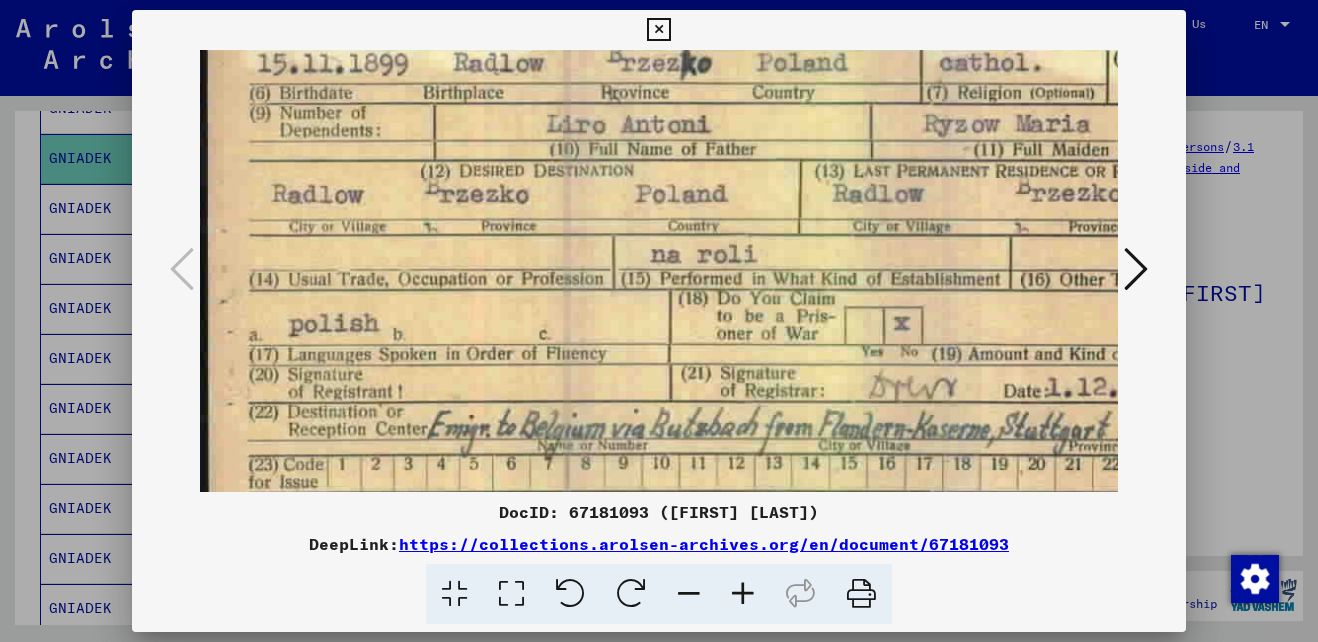 scroll, scrollTop: 163, scrollLeft: 0, axis: vertical 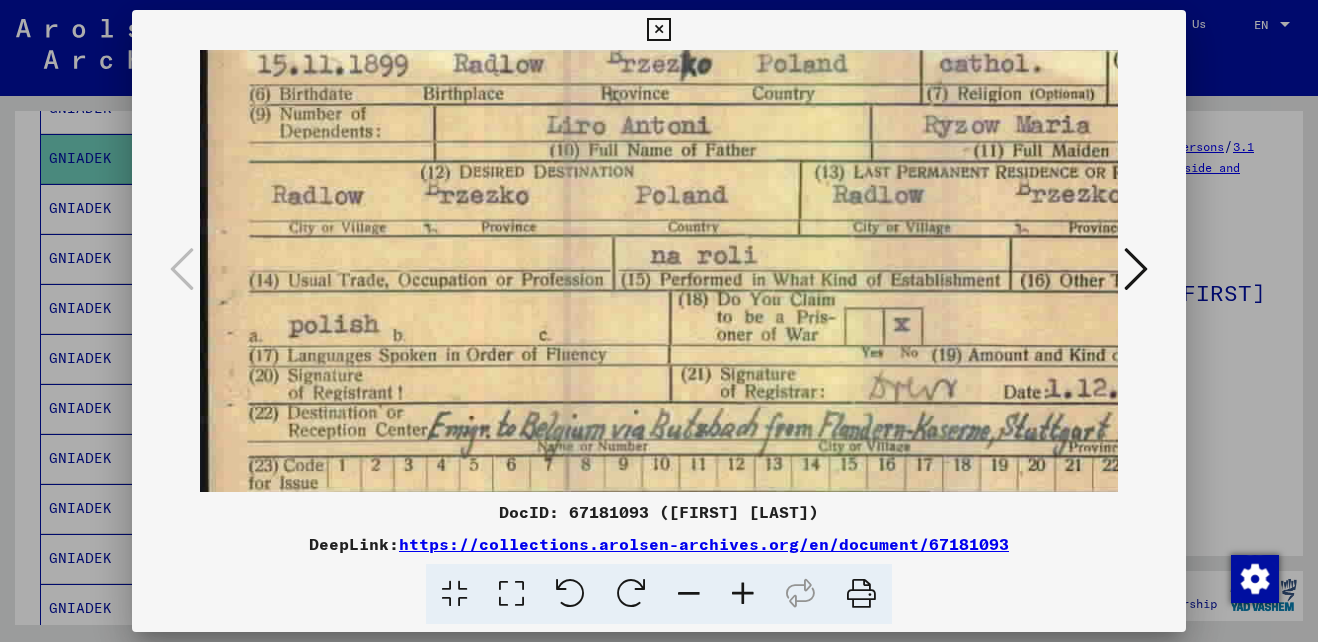 drag, startPoint x: 661, startPoint y: 218, endPoint x: 698, endPoint y: 134, distance: 91.787796 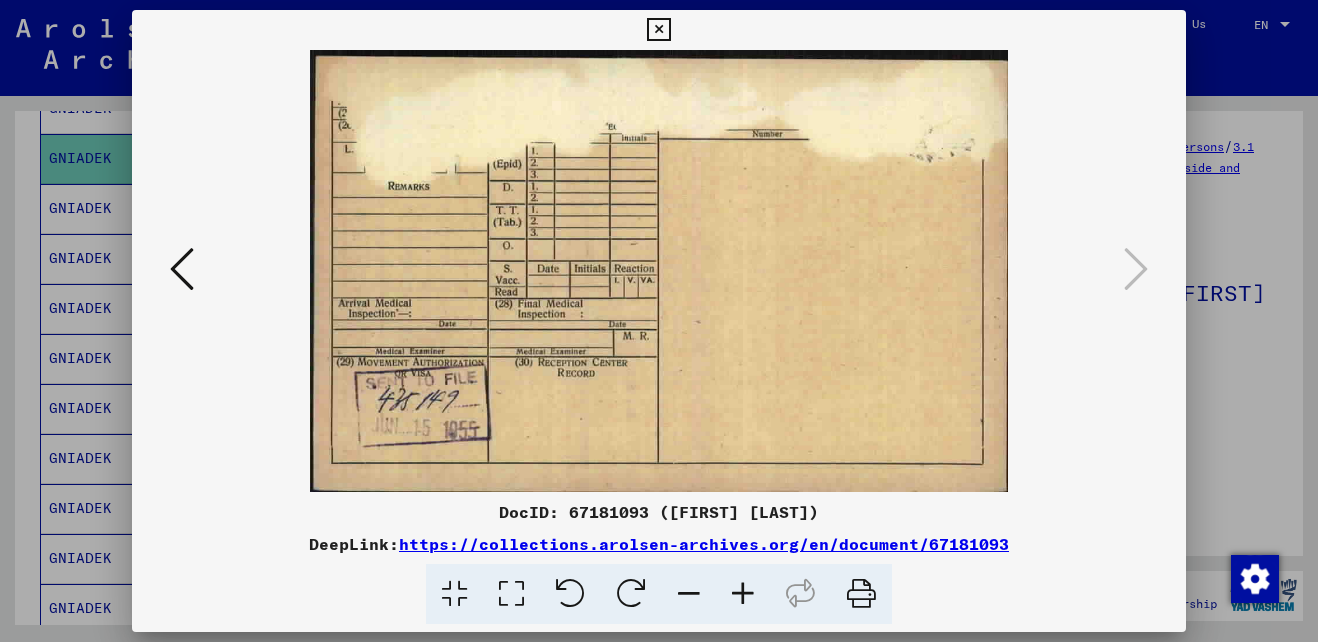 click at bounding box center (658, 30) 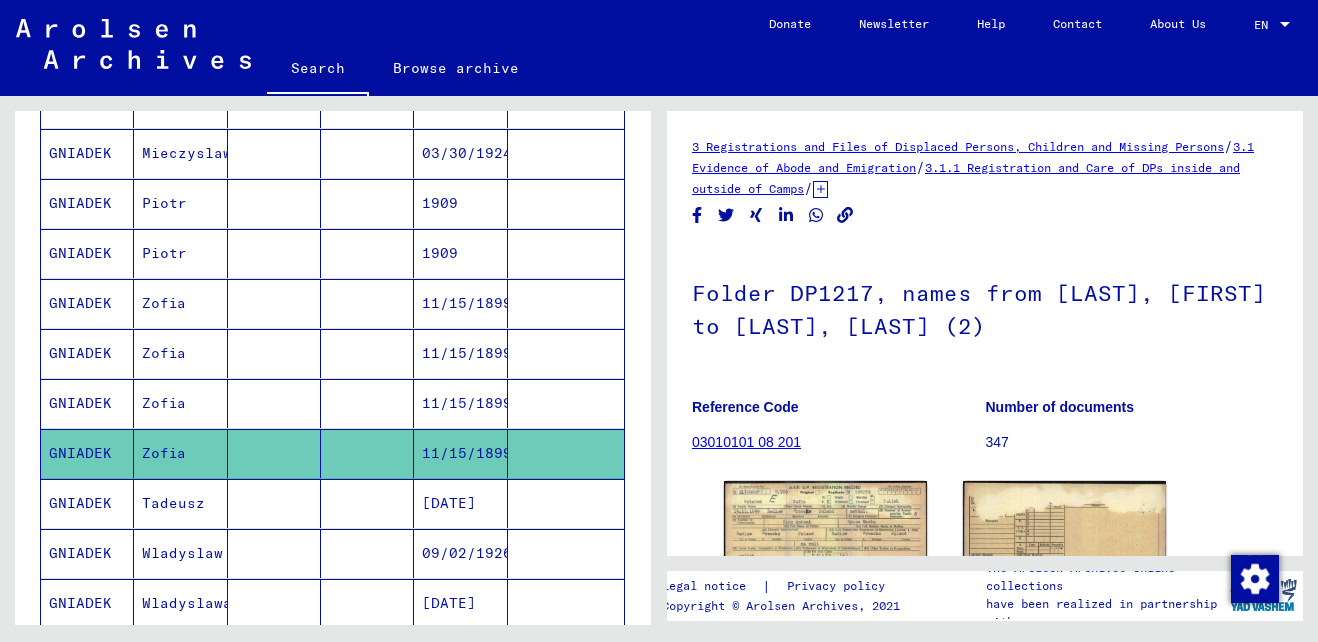 scroll, scrollTop: 601, scrollLeft: 0, axis: vertical 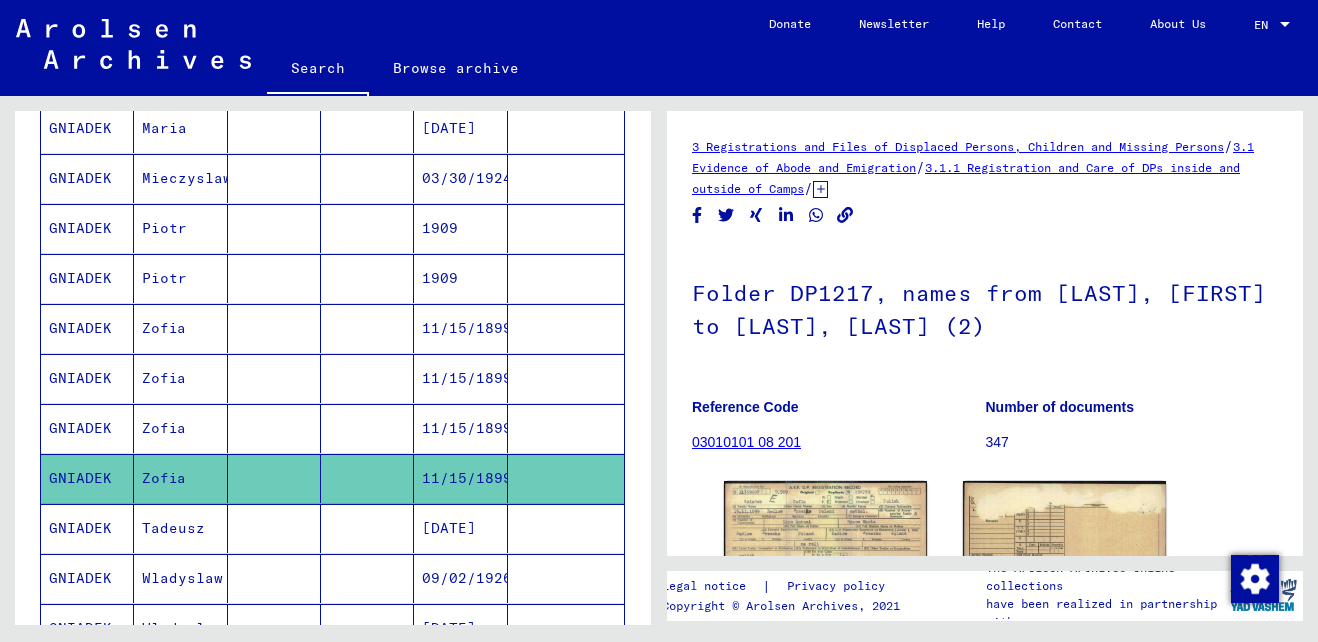 click at bounding box center [367, 478] 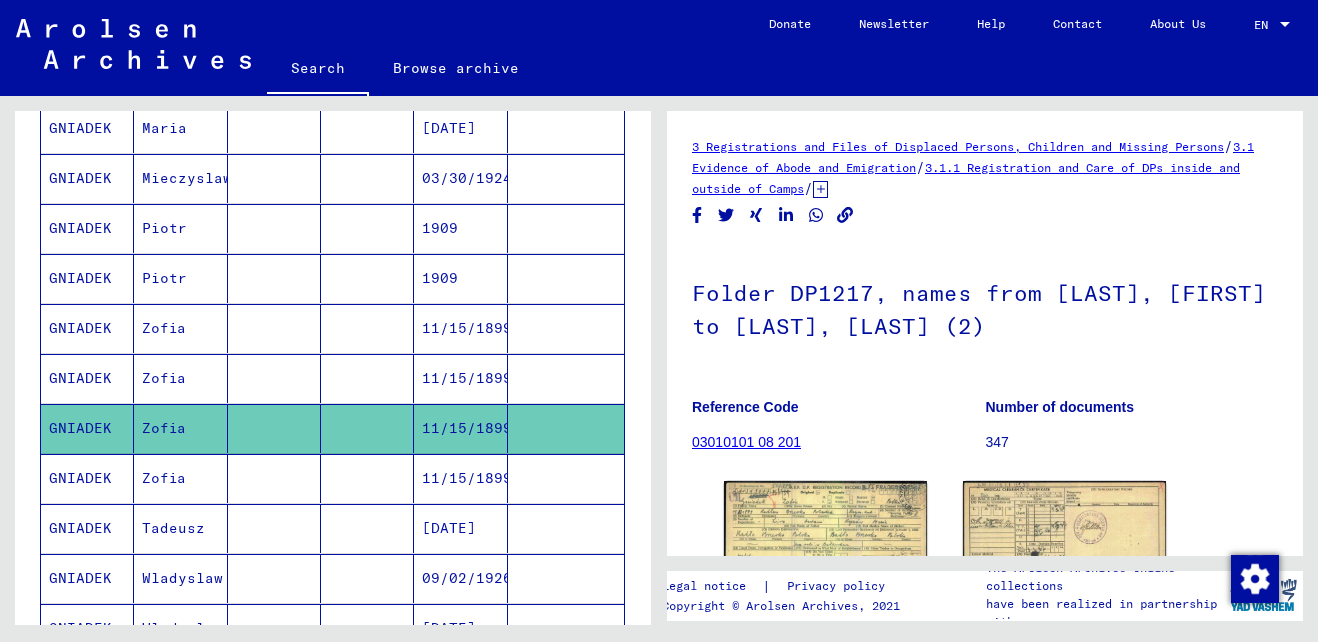 scroll, scrollTop: 0, scrollLeft: 0, axis: both 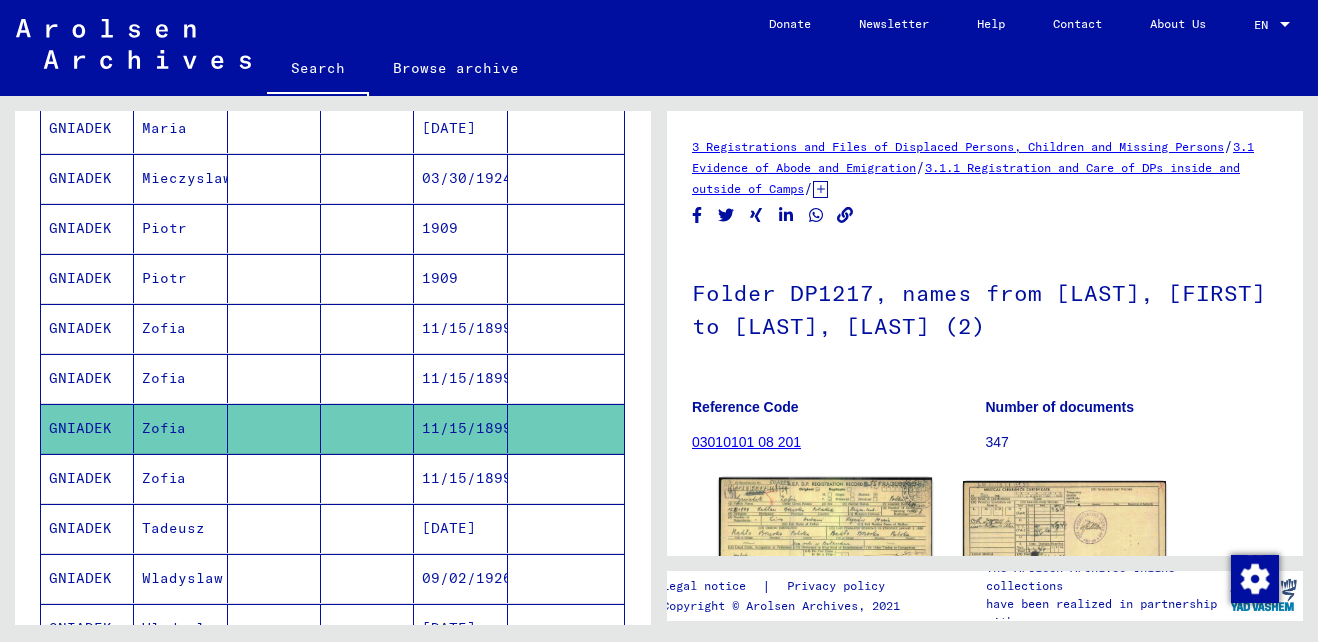 click 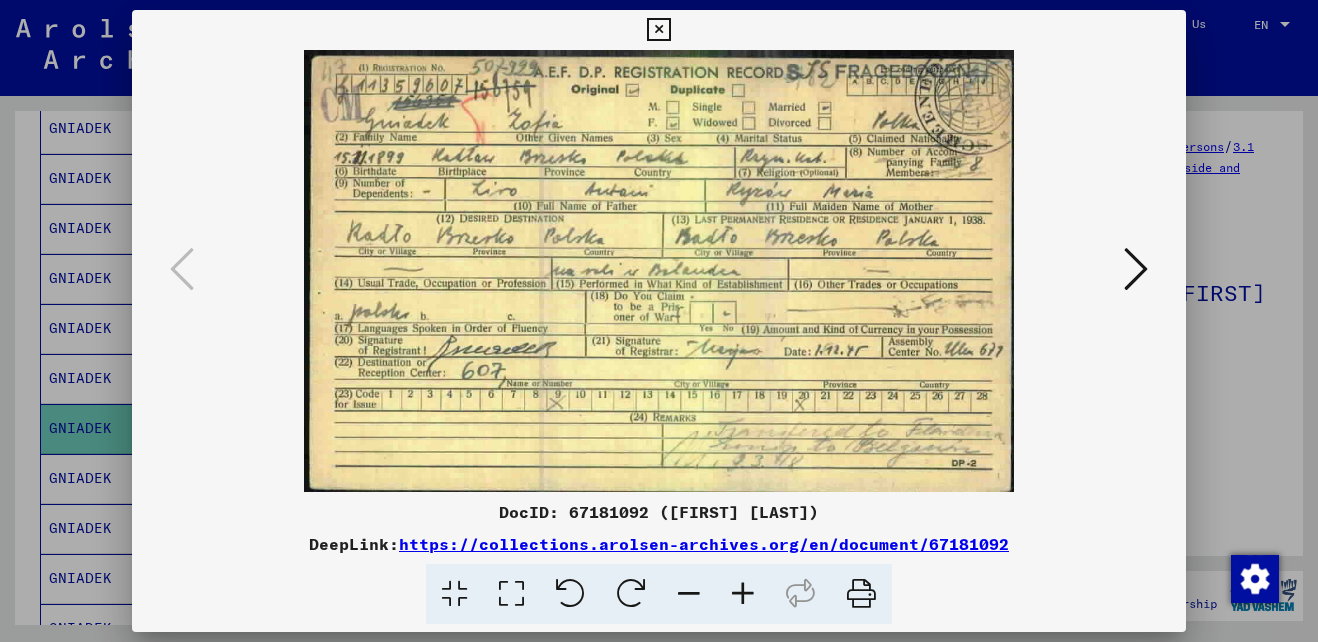 click at bounding box center (658, 30) 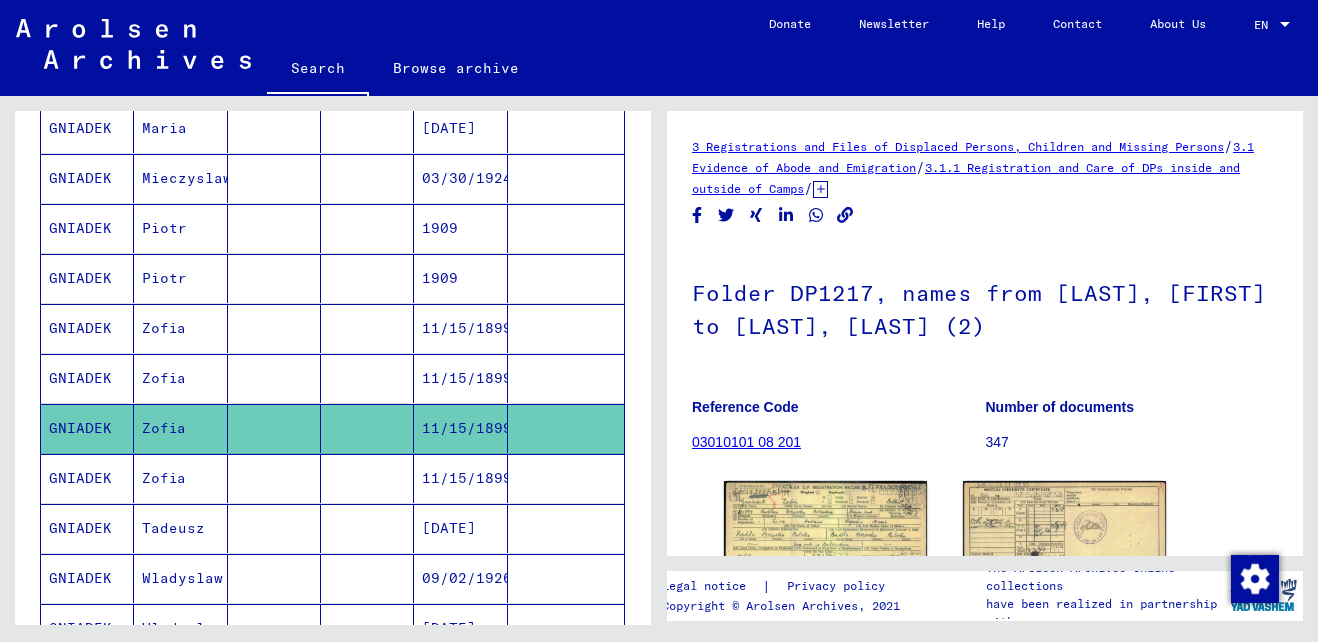 click at bounding box center [367, 428] 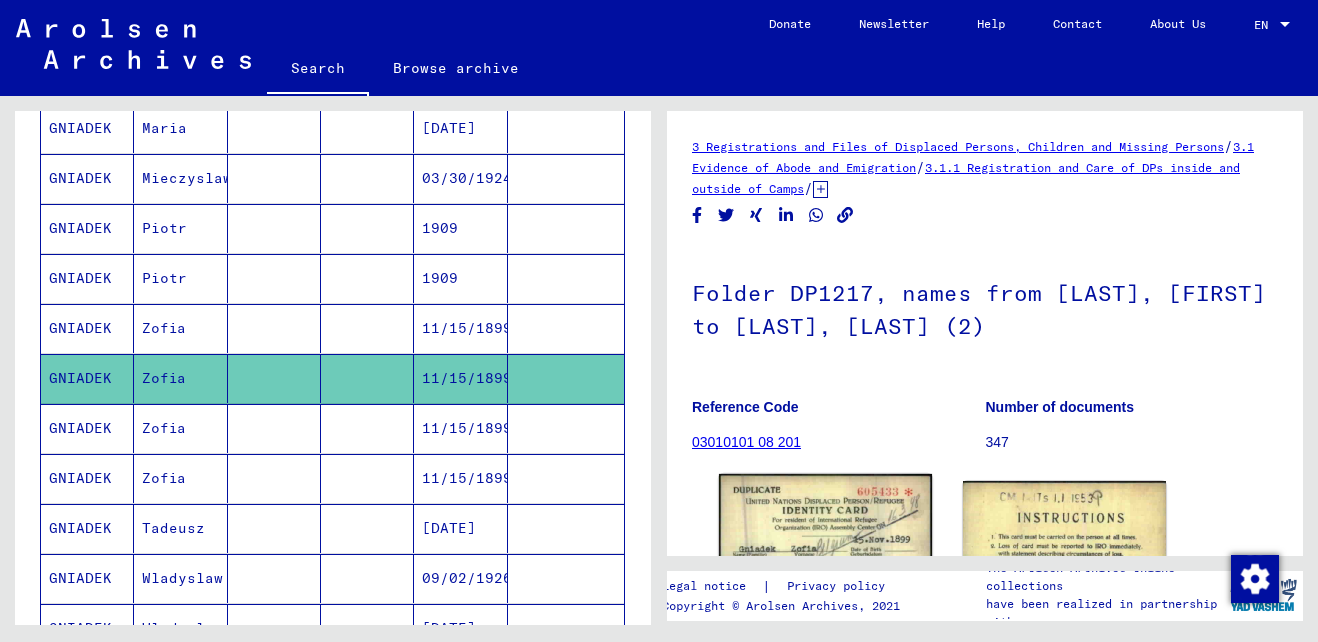 scroll, scrollTop: 0, scrollLeft: 0, axis: both 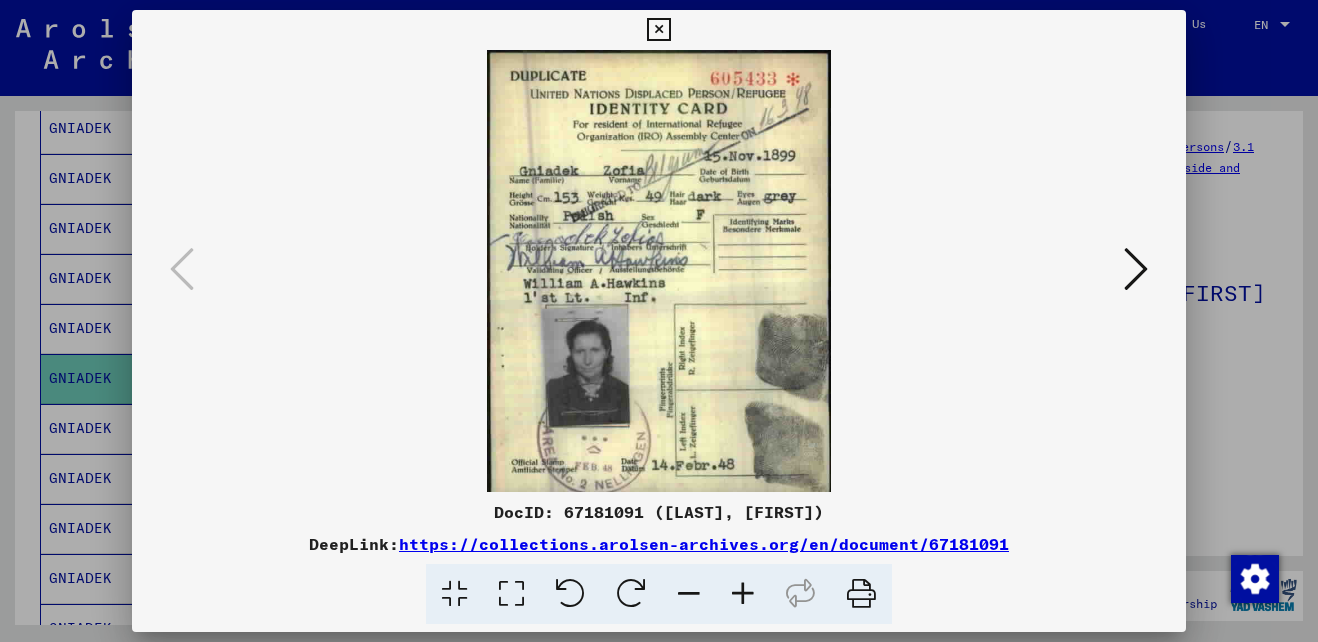 click at bounding box center [743, 594] 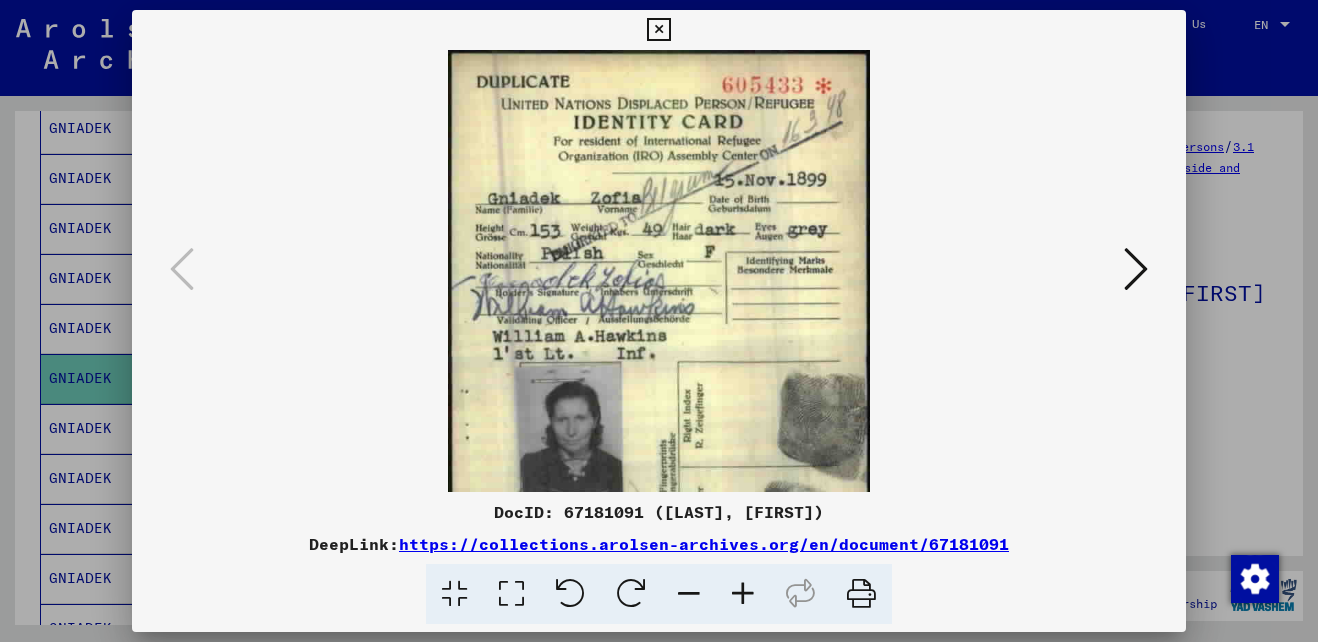 click at bounding box center (743, 594) 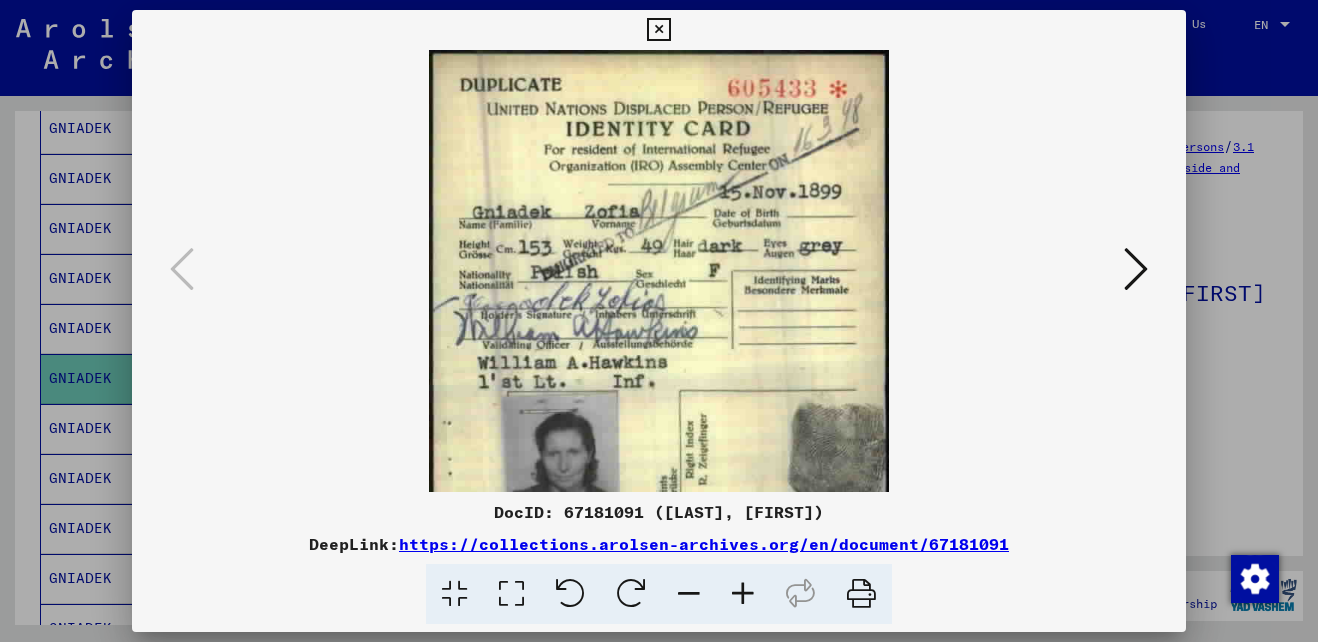 click at bounding box center [743, 594] 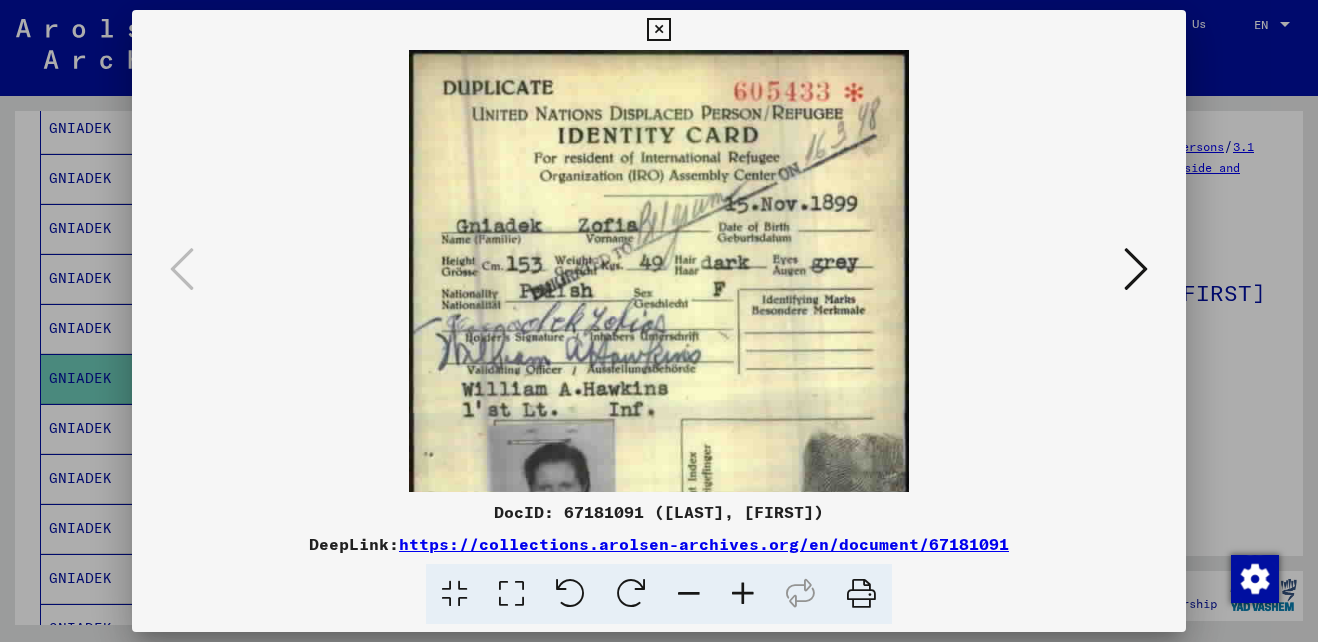 click at bounding box center (743, 594) 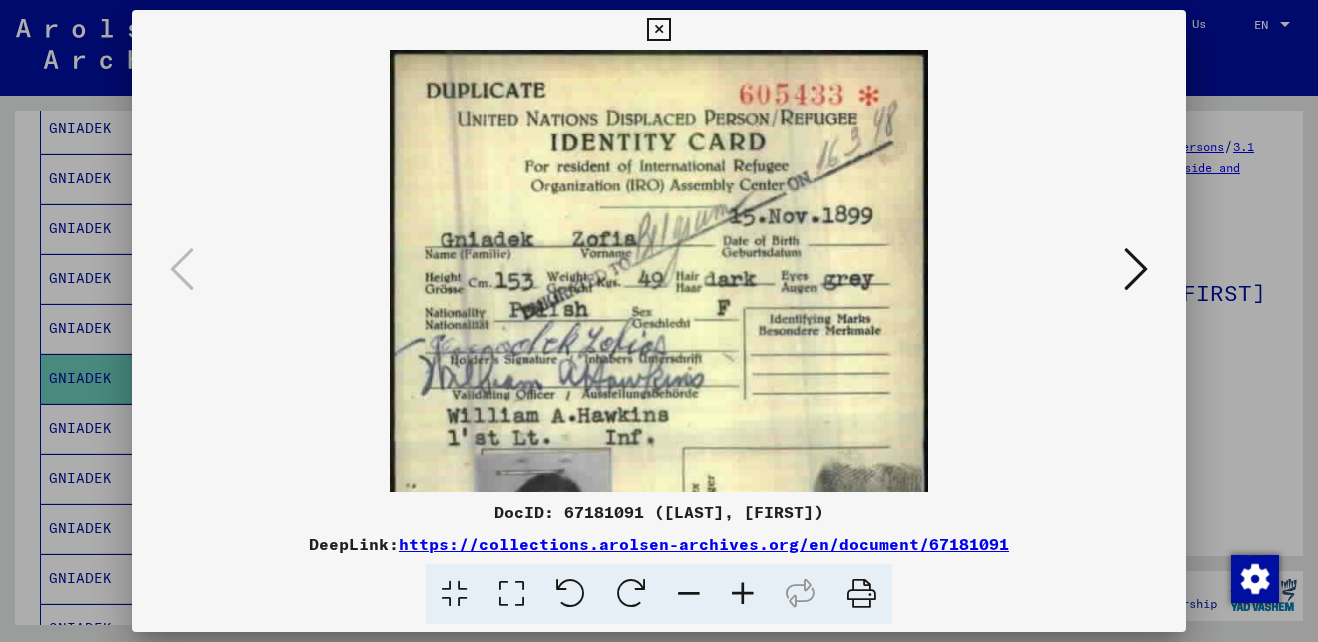 click at bounding box center (743, 594) 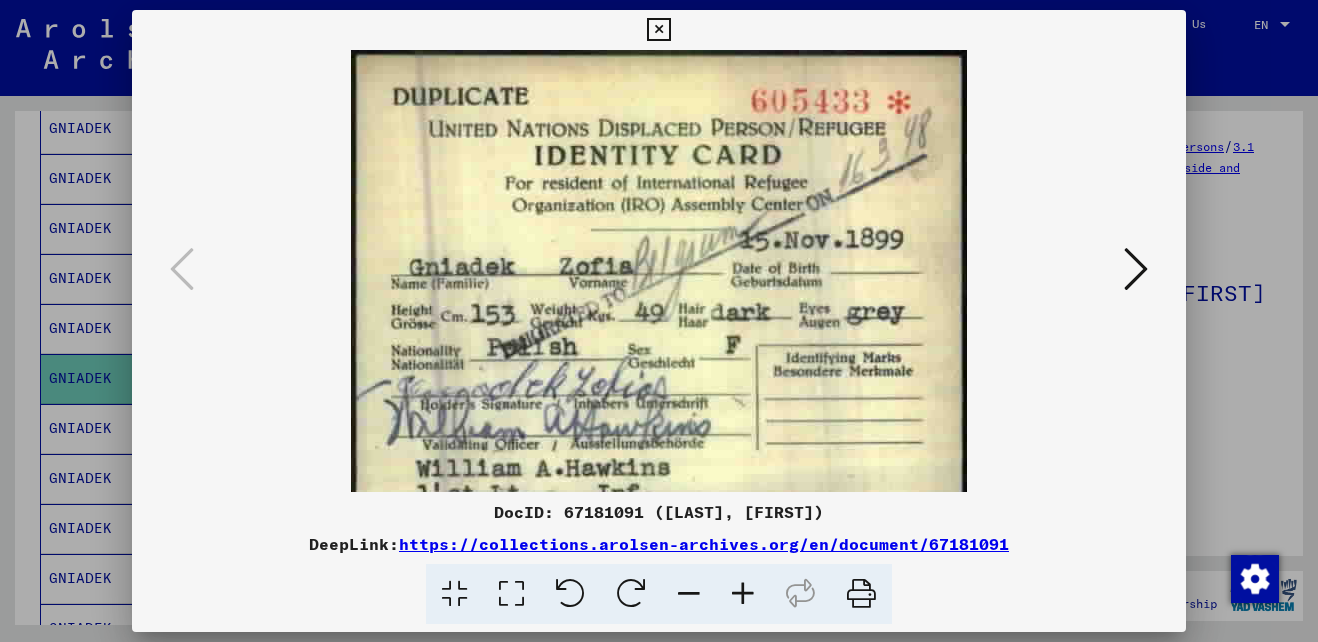 click at bounding box center (743, 594) 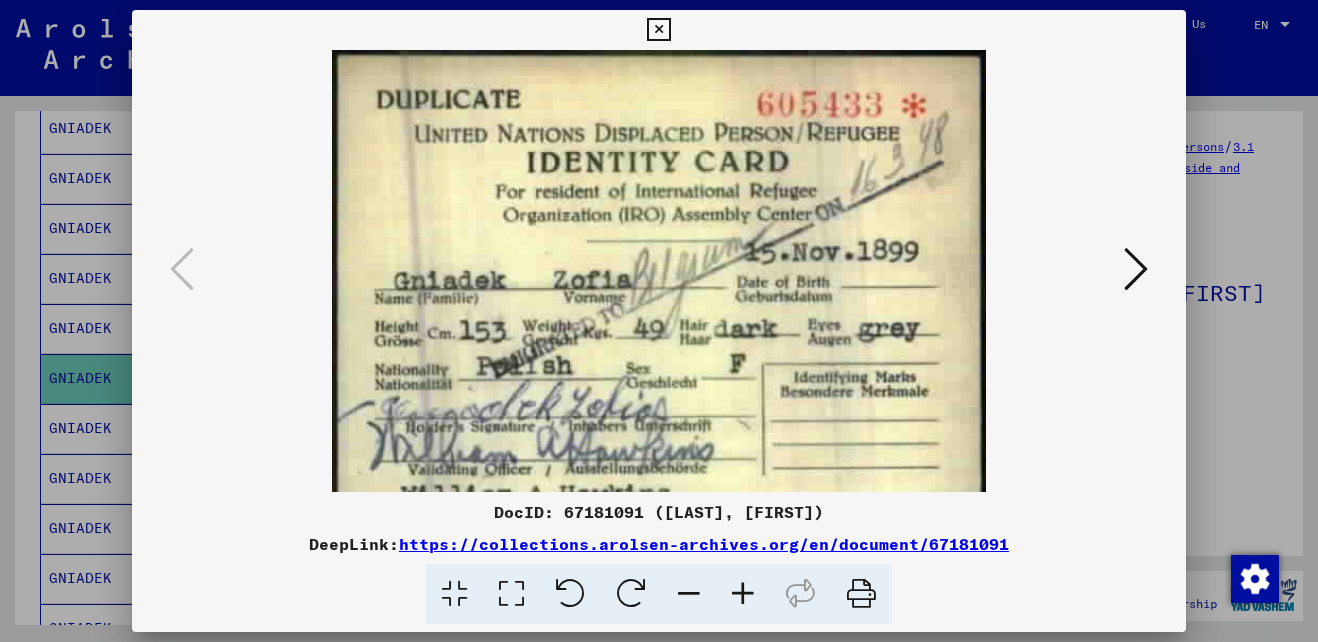 click at bounding box center (743, 594) 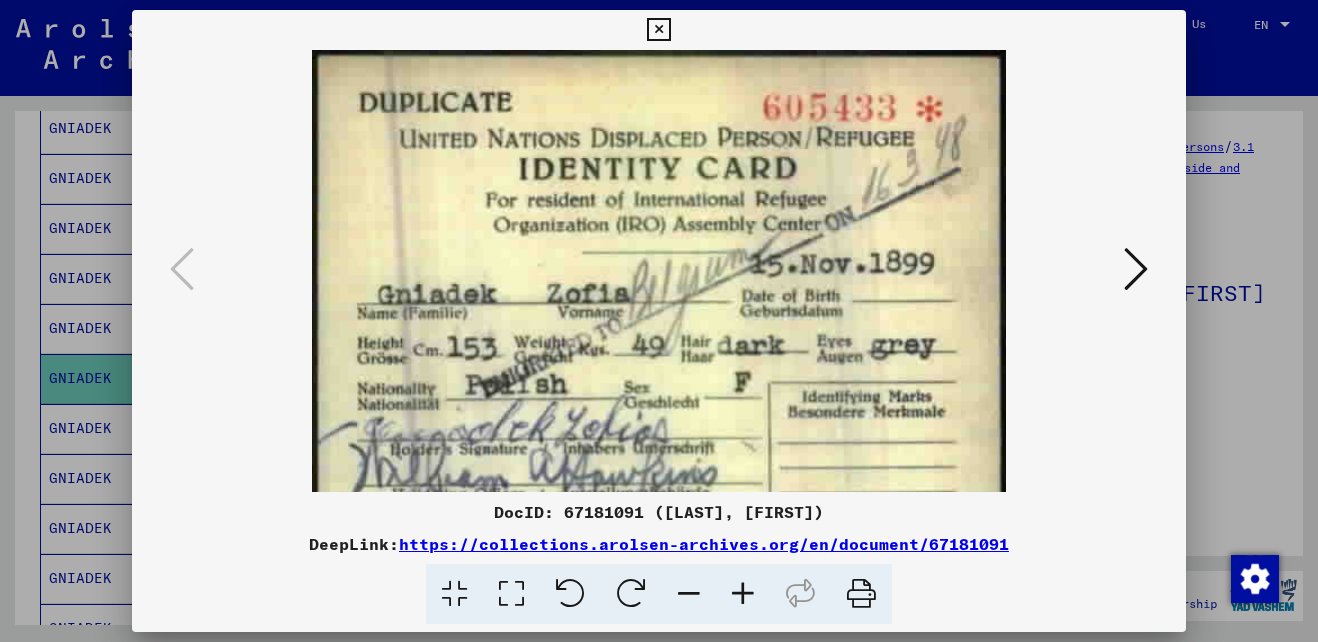 click at bounding box center [743, 594] 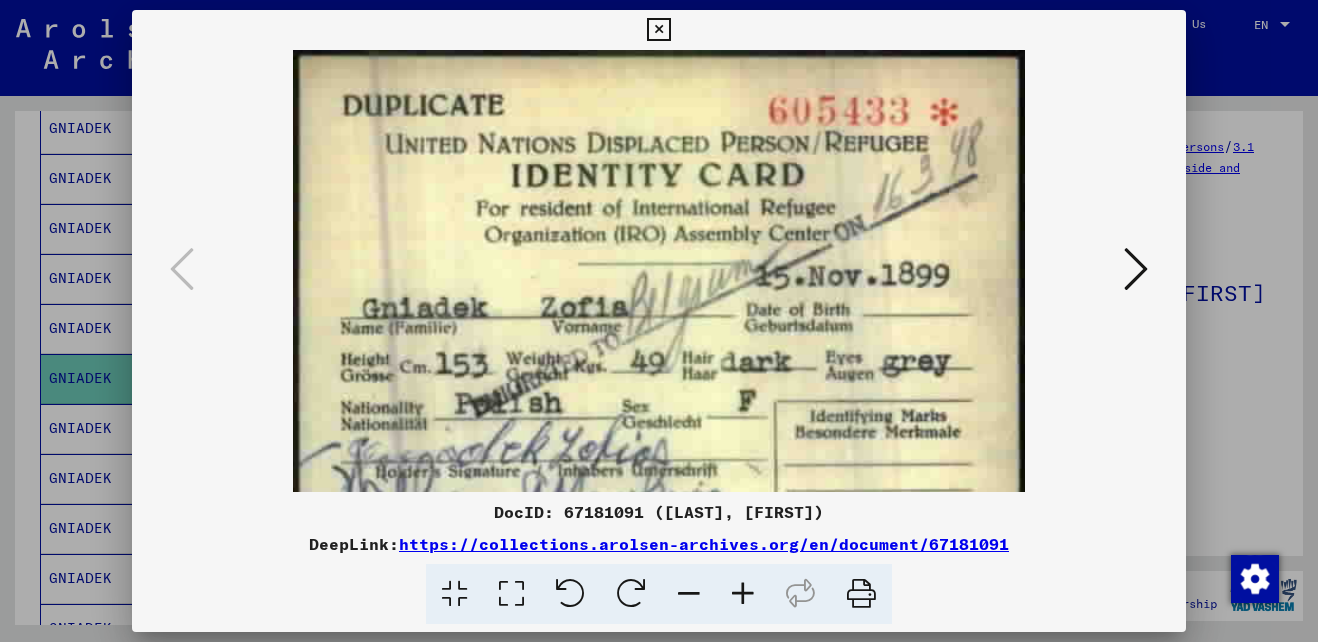 click at bounding box center (743, 594) 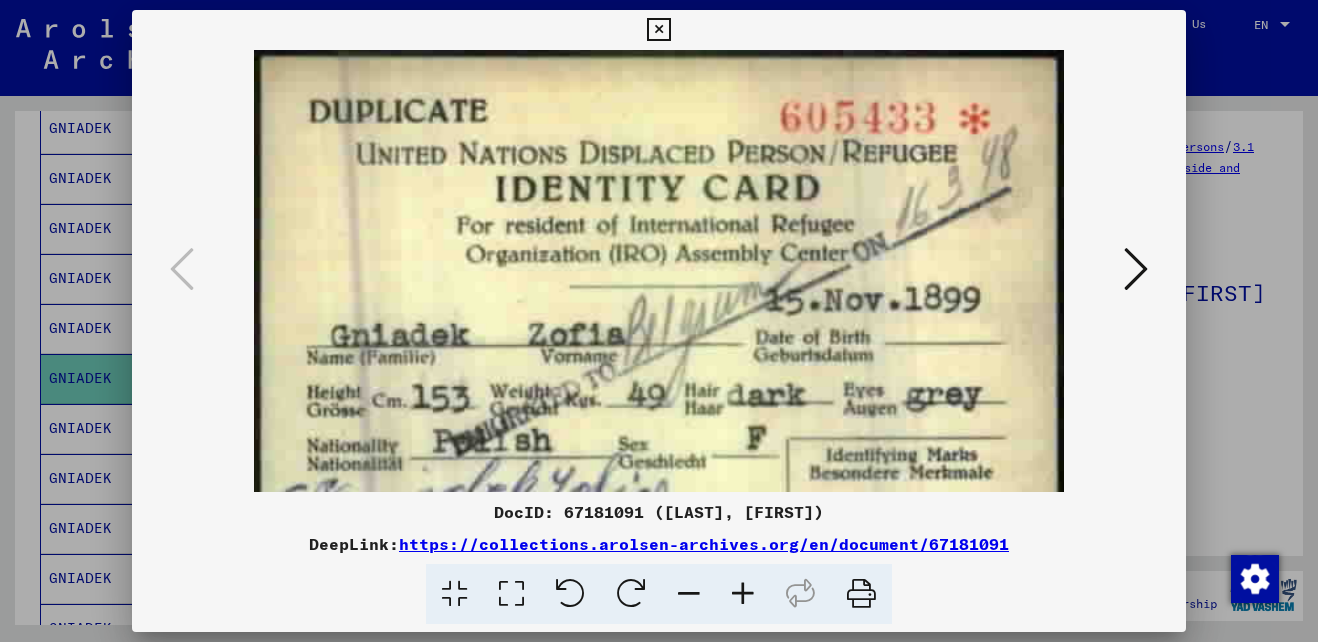 click at bounding box center [743, 594] 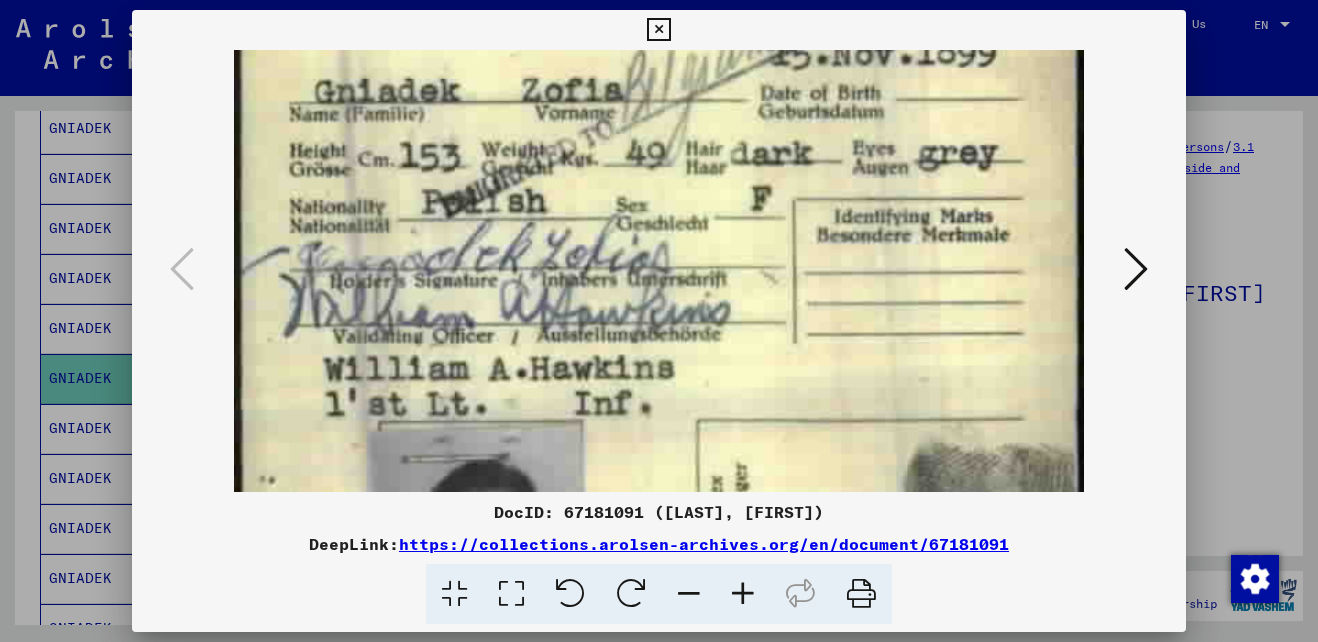 scroll, scrollTop: 257, scrollLeft: 0, axis: vertical 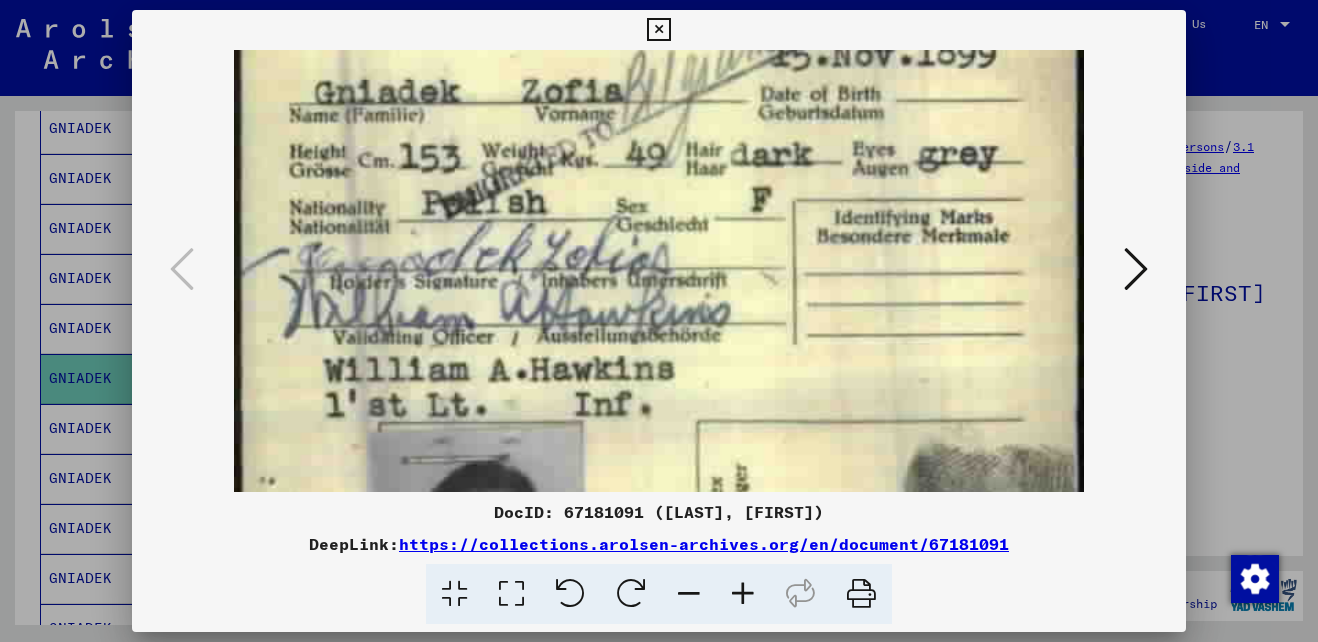 drag, startPoint x: 700, startPoint y: 338, endPoint x: 641, endPoint y: 81, distance: 263.68542 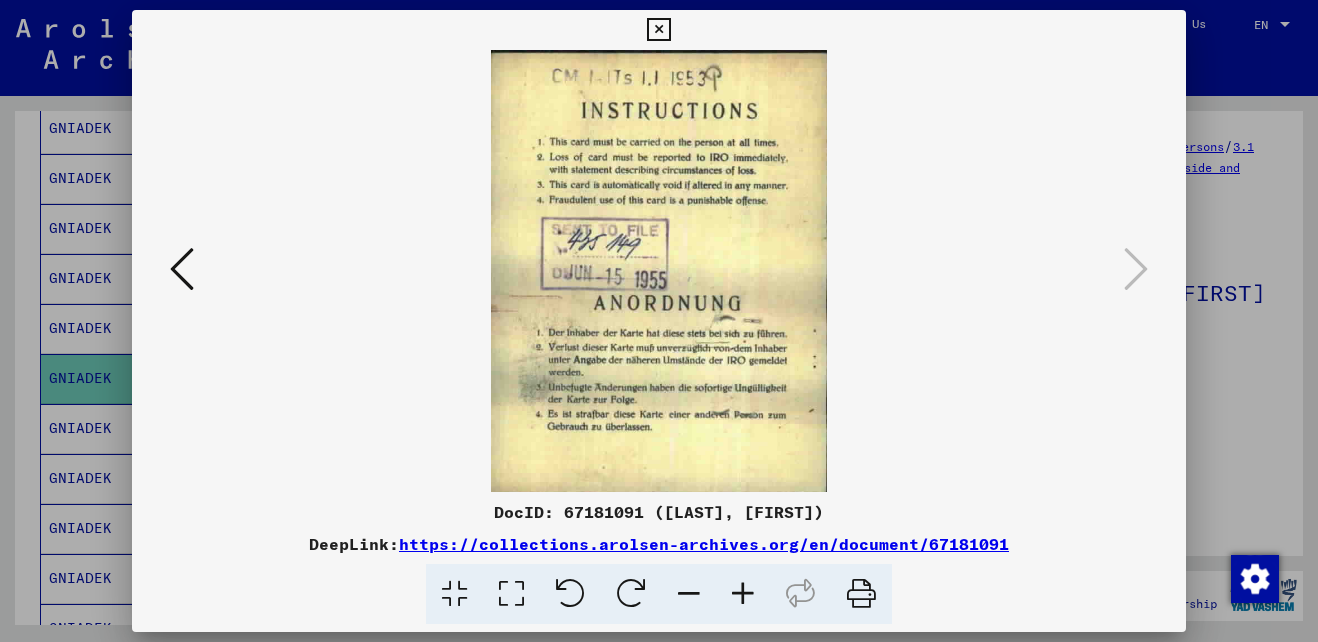 click at bounding box center [658, 30] 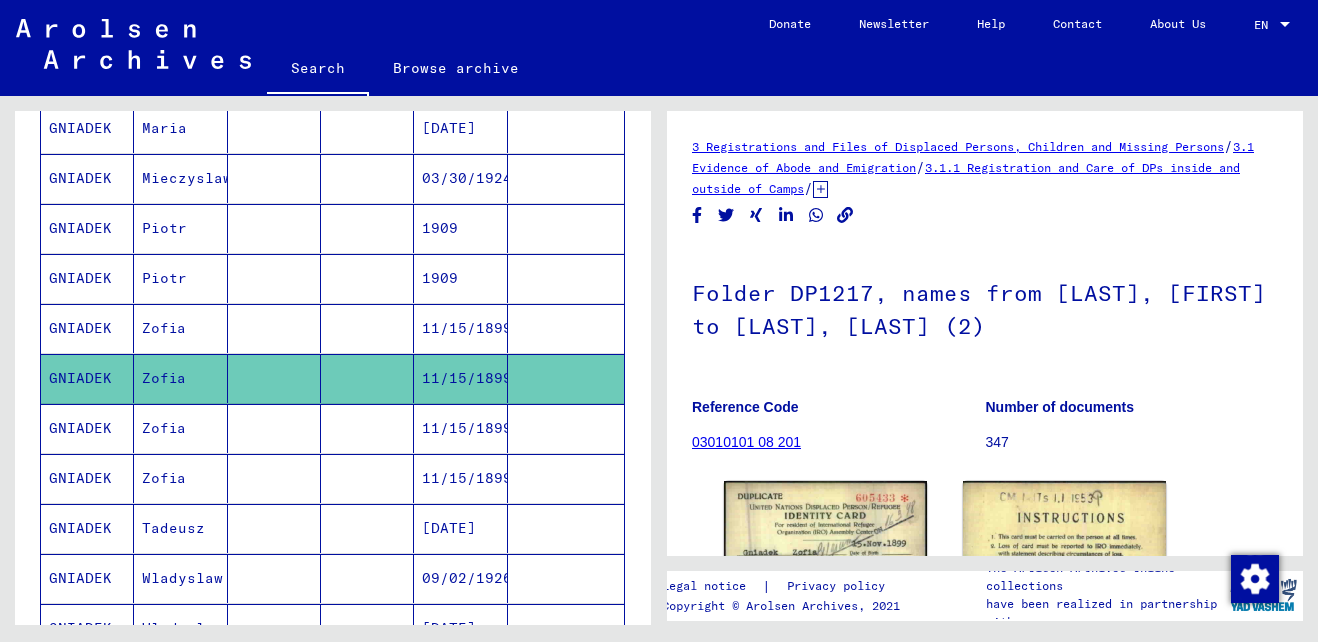 click at bounding box center (274, 378) 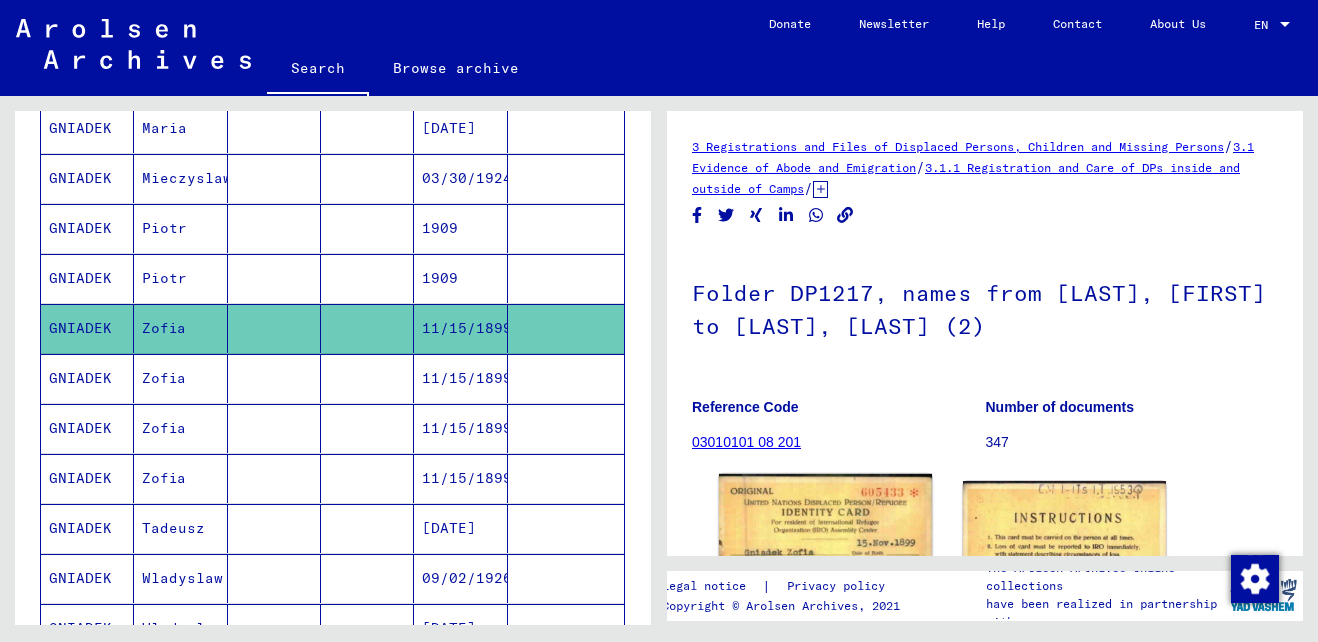 scroll, scrollTop: 0, scrollLeft: 0, axis: both 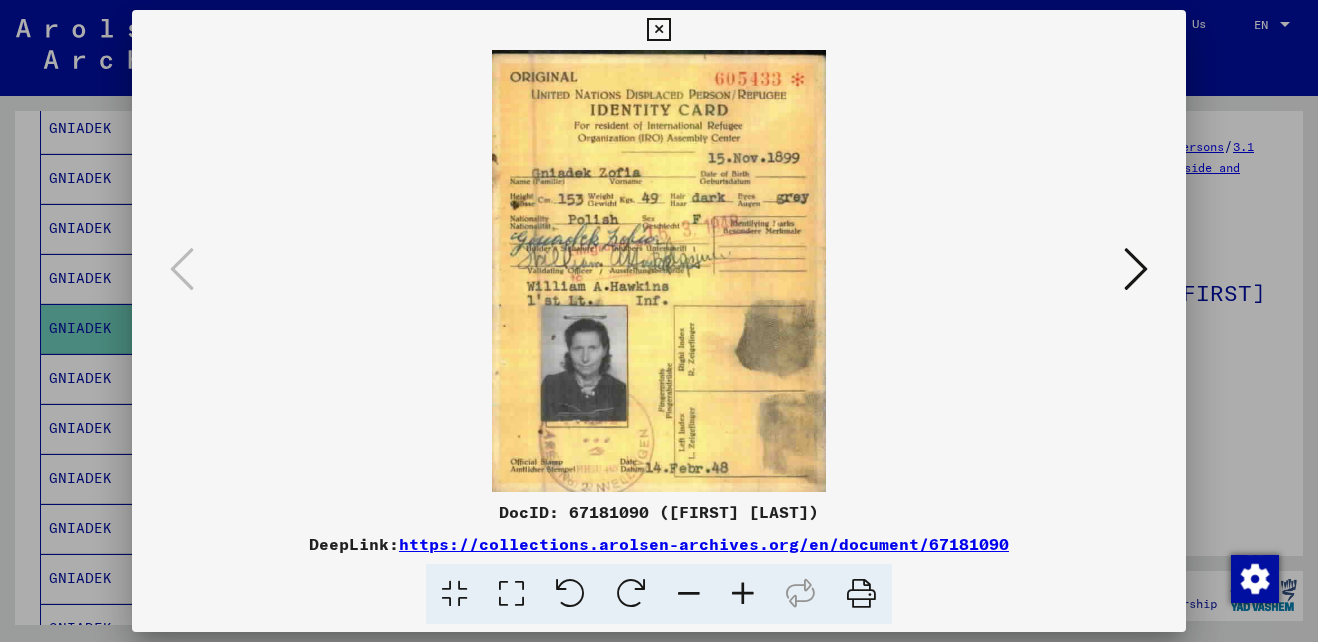 click at bounding box center [1136, 269] 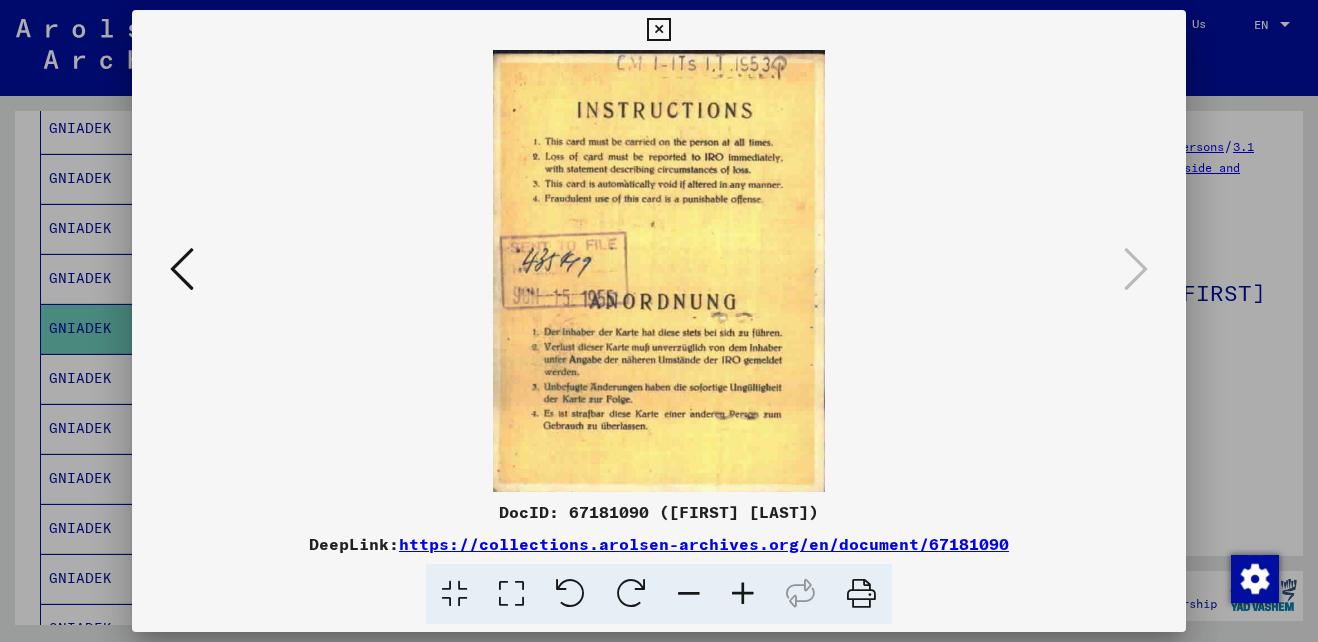 click at bounding box center [658, 30] 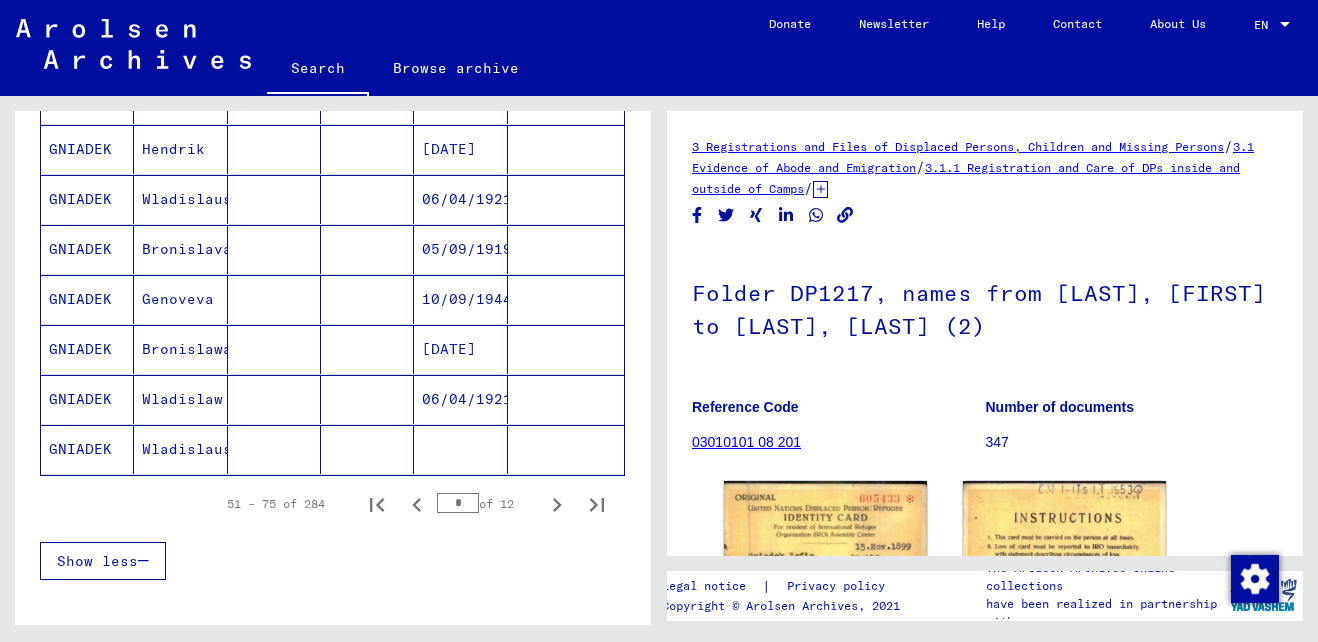 scroll, scrollTop: 1185, scrollLeft: 0, axis: vertical 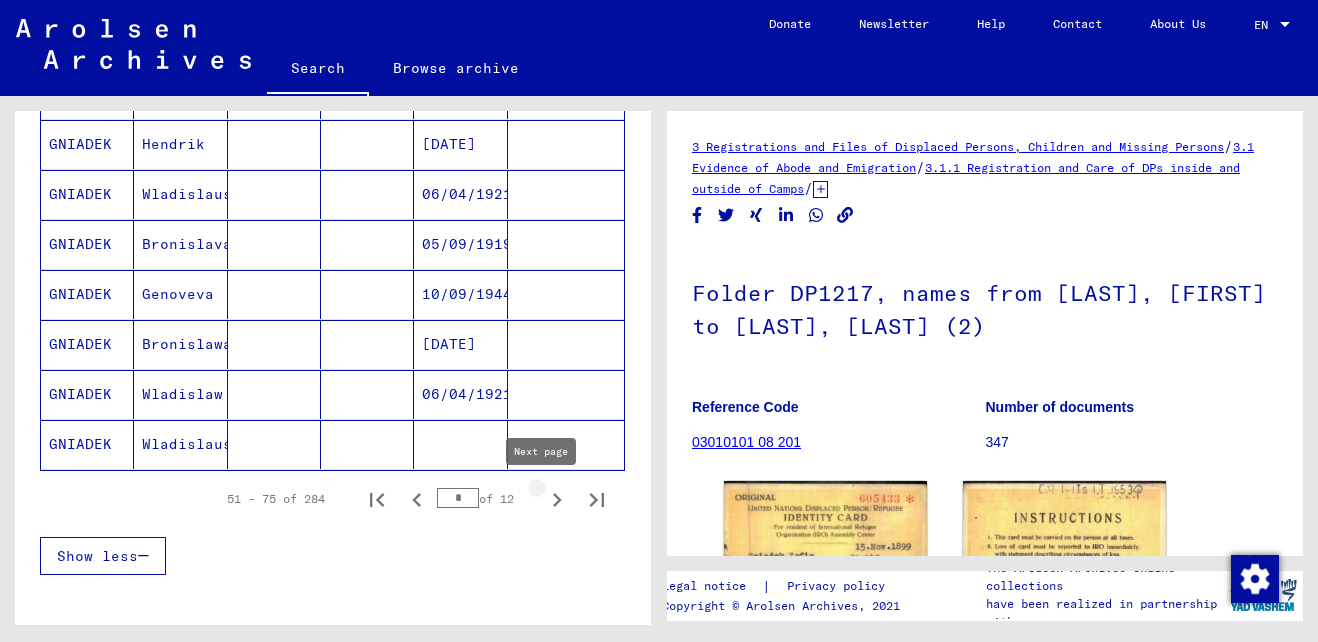 click 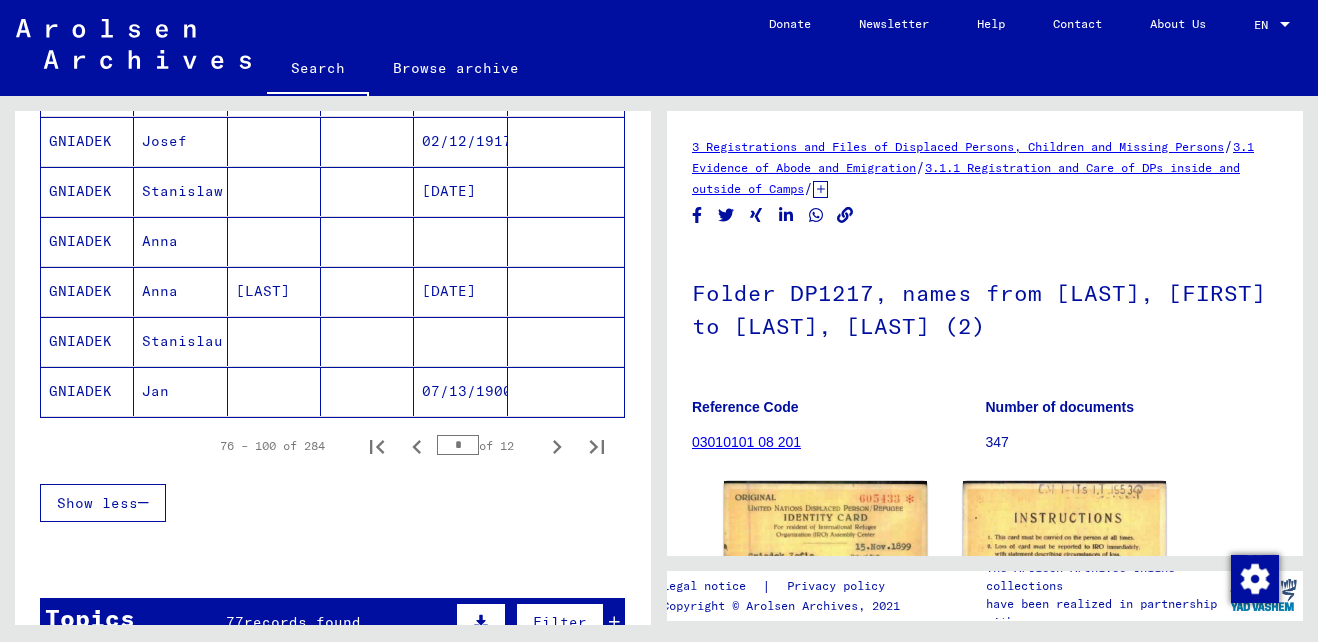 scroll, scrollTop: 1243, scrollLeft: 0, axis: vertical 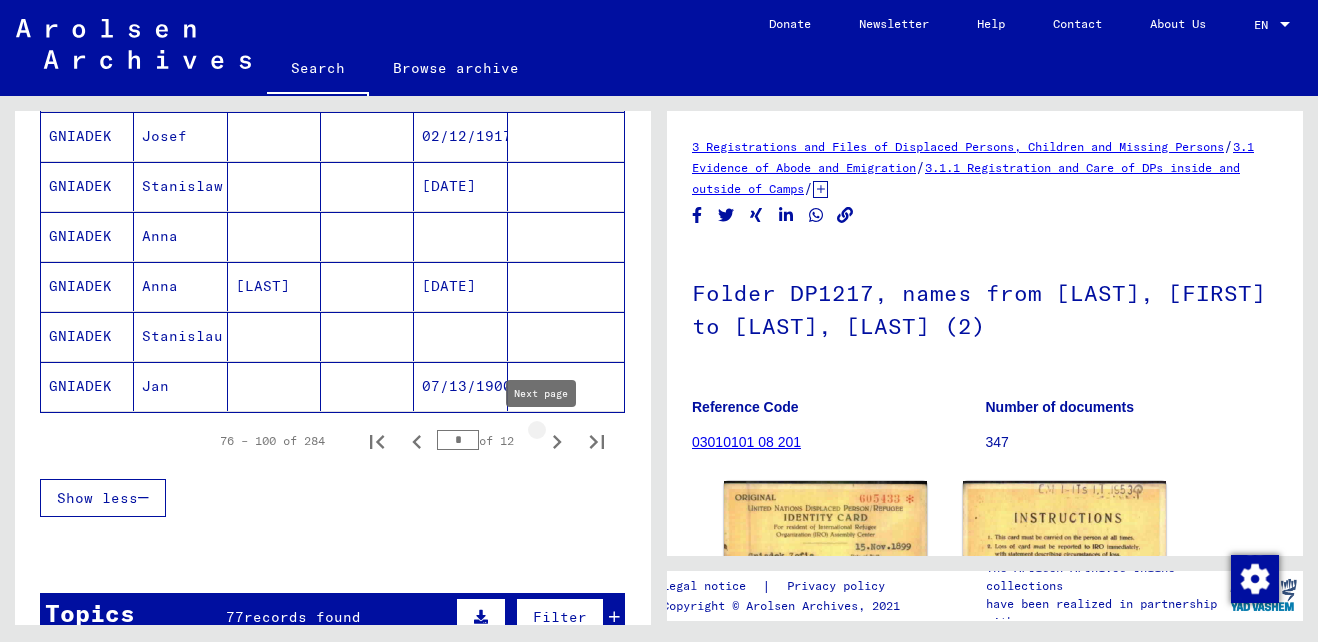 click 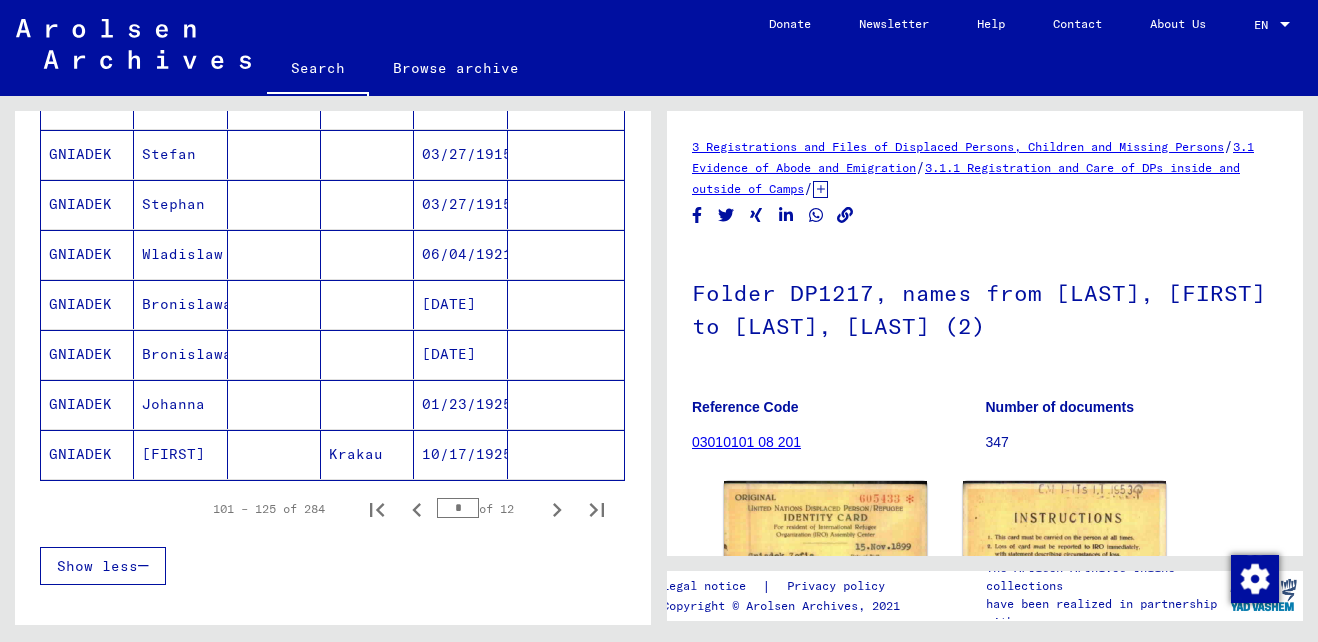 scroll, scrollTop: 1166, scrollLeft: 0, axis: vertical 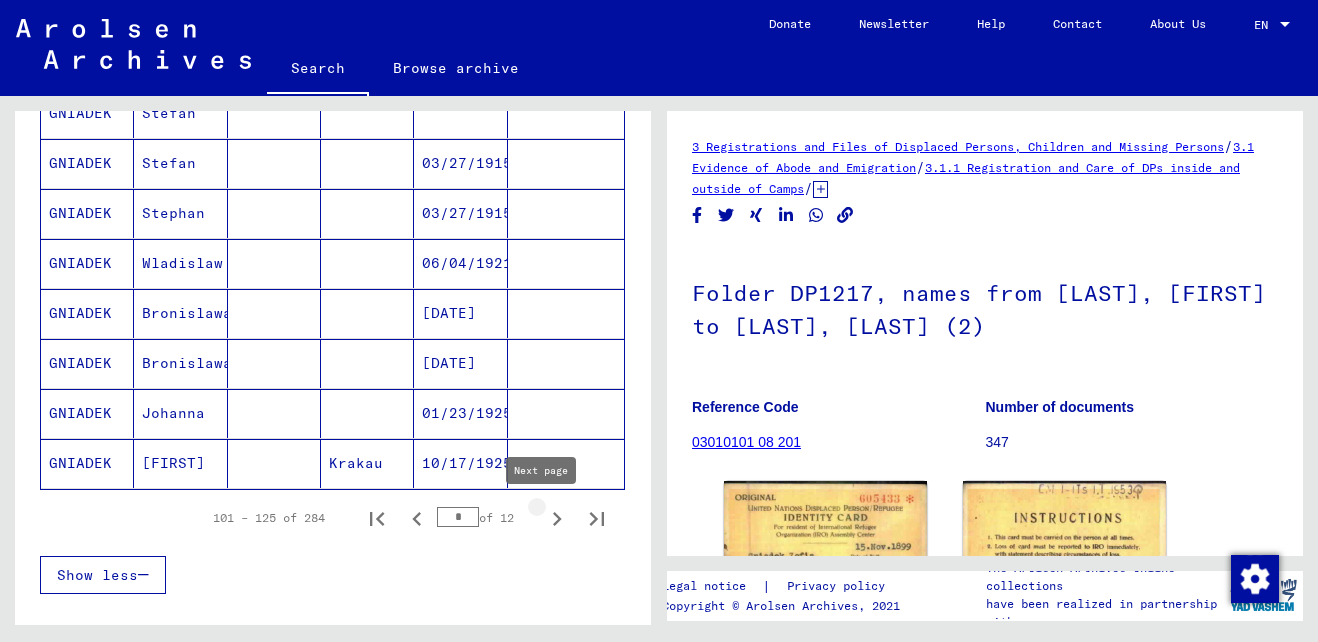 click 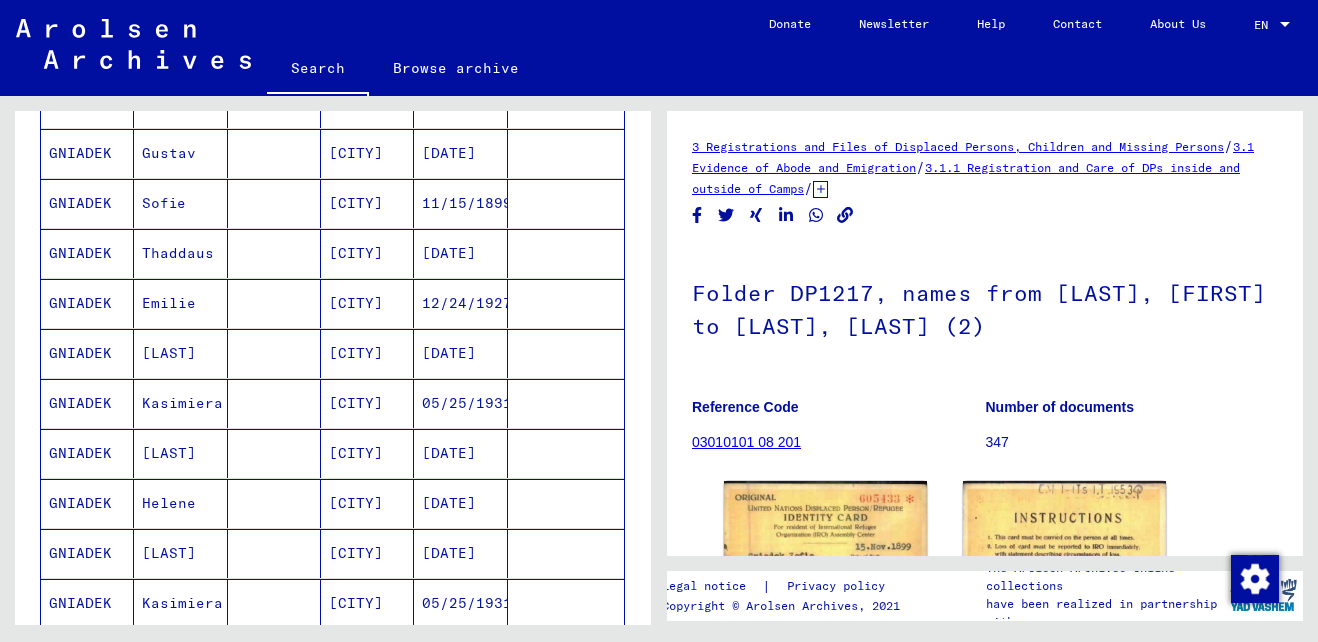 scroll, scrollTop: 912, scrollLeft: 0, axis: vertical 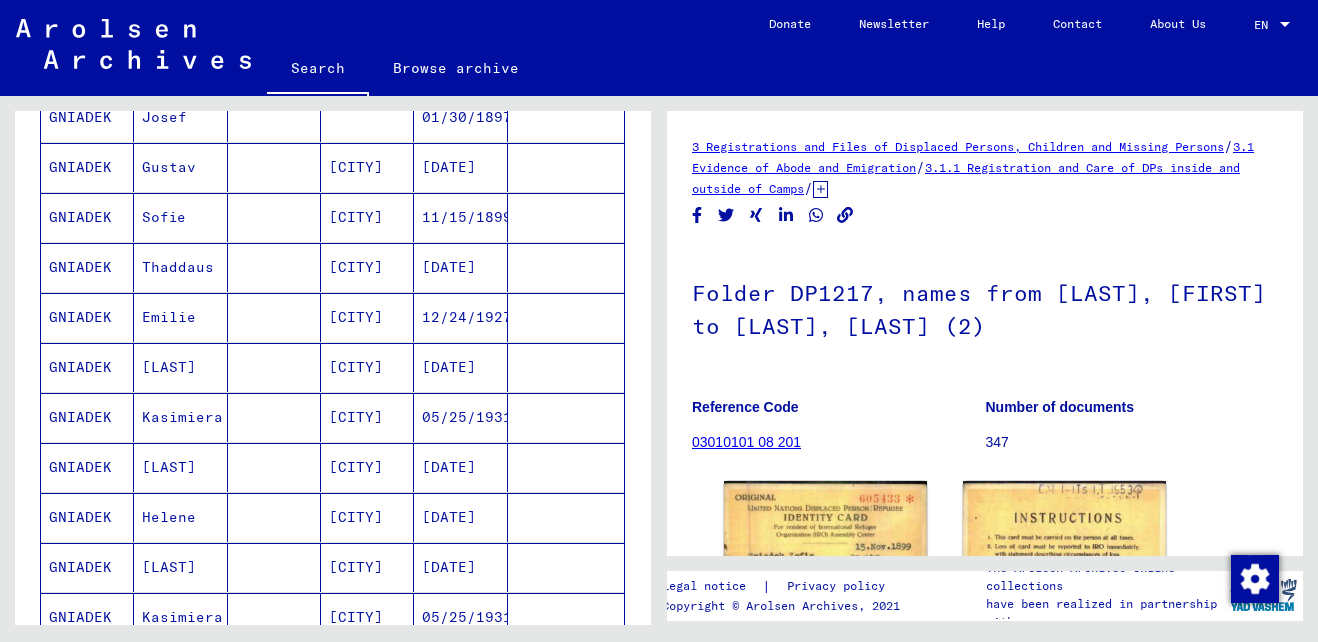 click at bounding box center [566, 267] 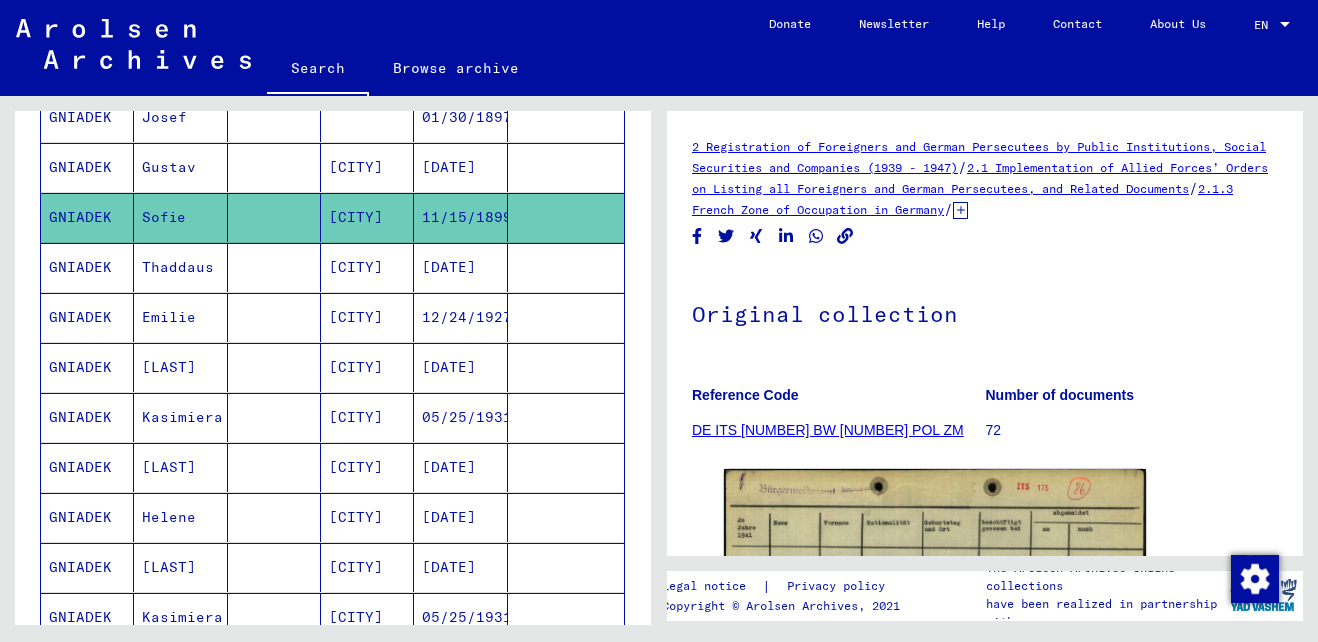 scroll, scrollTop: 0, scrollLeft: 0, axis: both 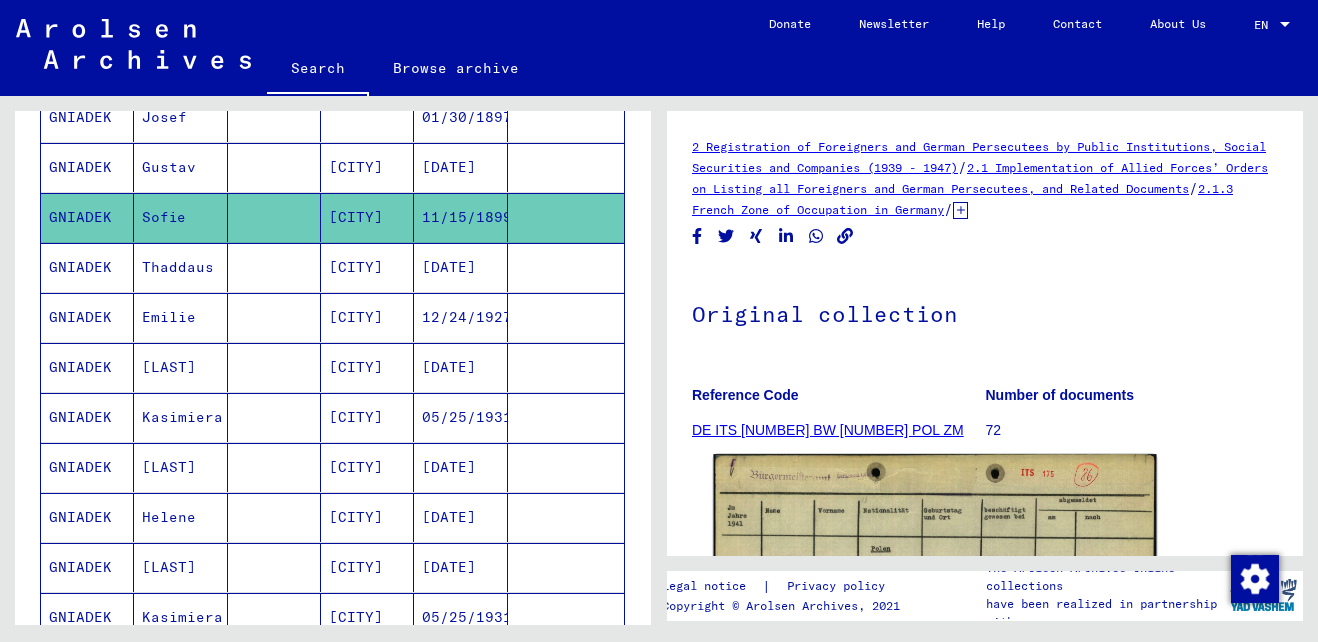 click 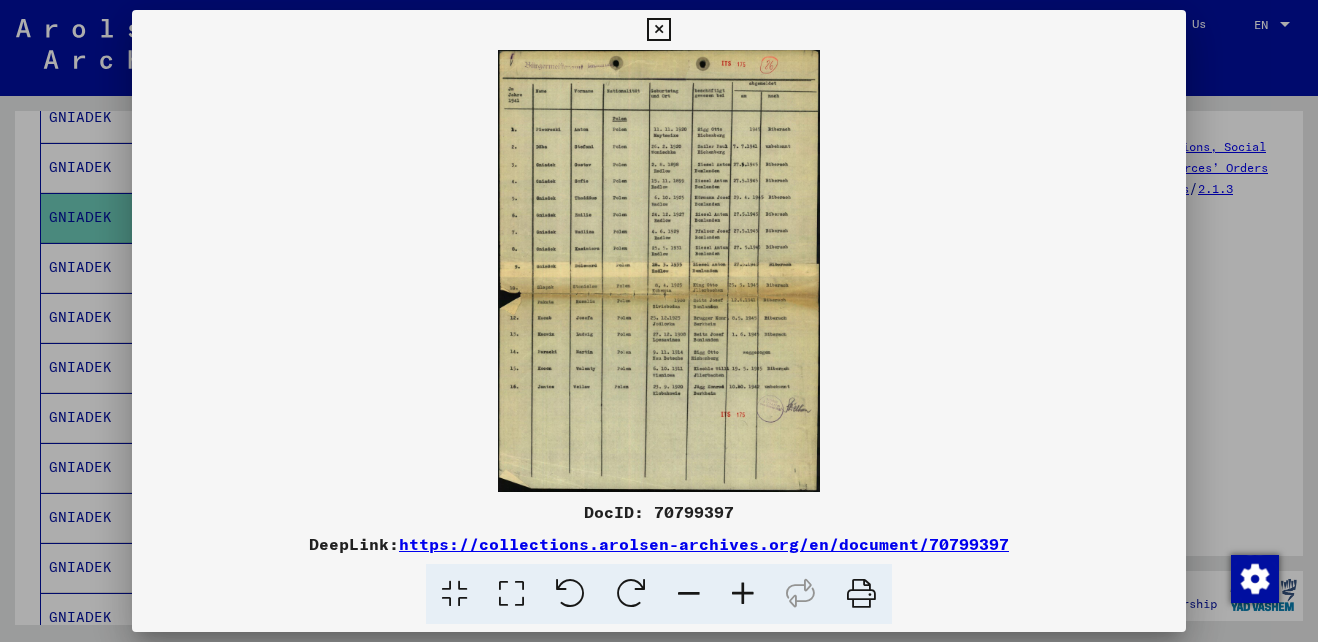 click at bounding box center [658, 30] 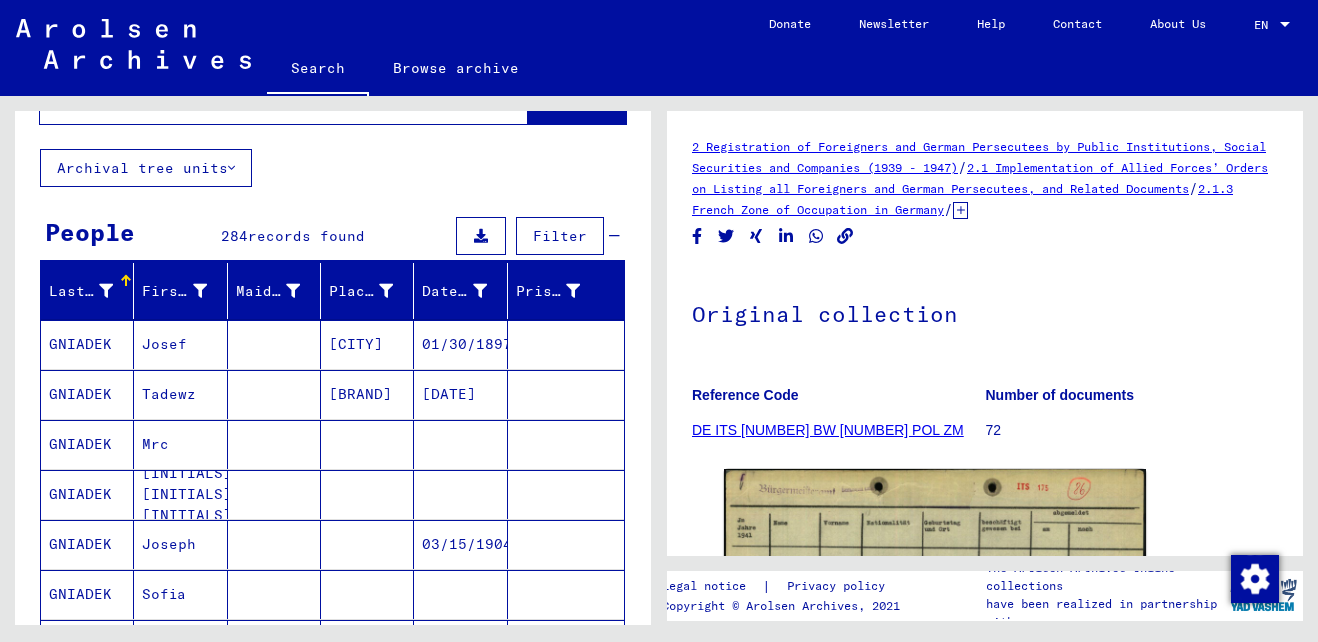scroll, scrollTop: 45, scrollLeft: 0, axis: vertical 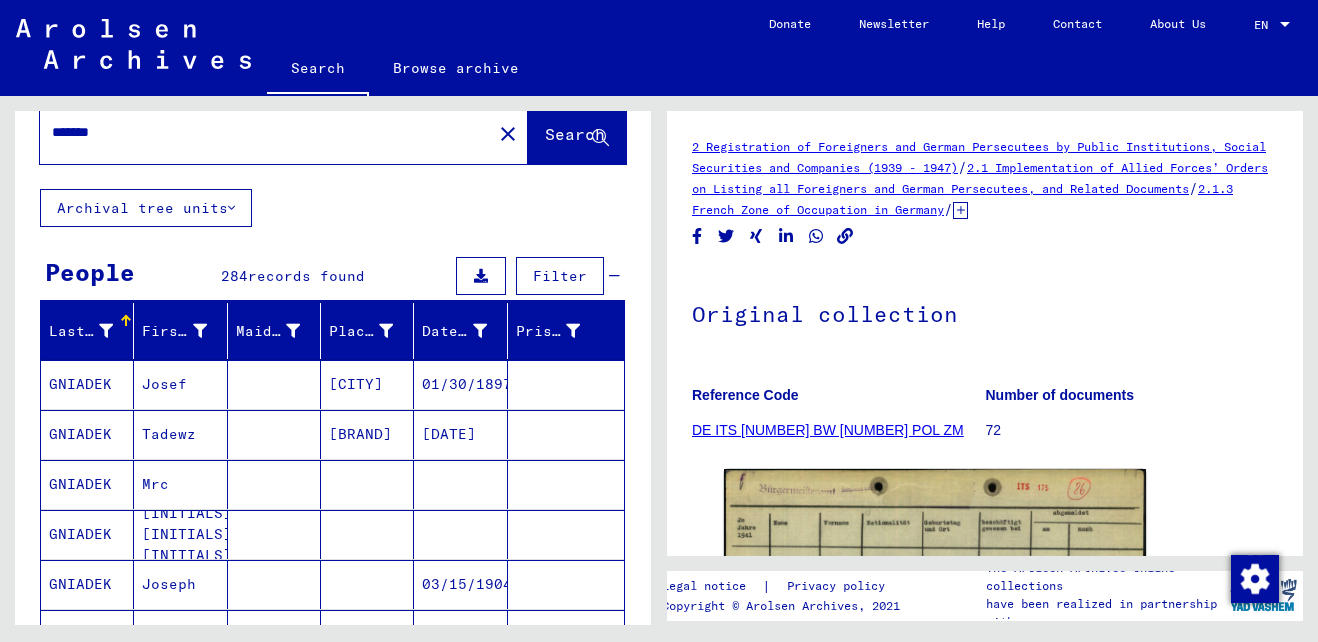 click on "*******" at bounding box center (266, 132) 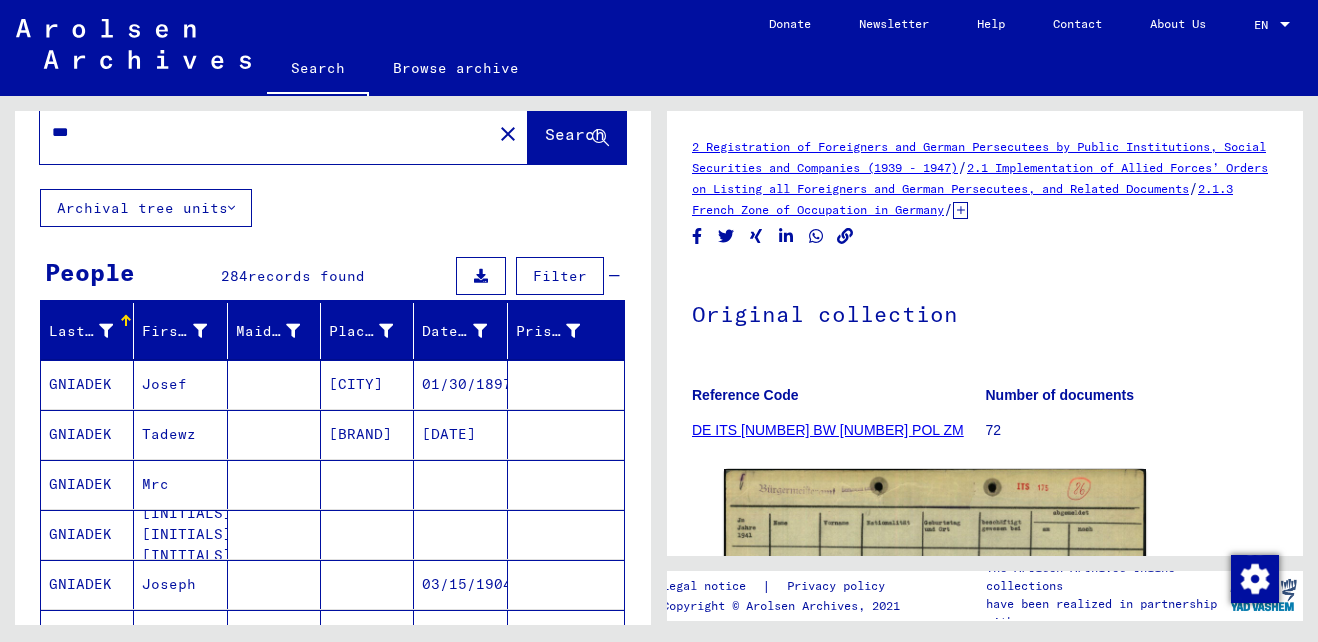 click on "***" at bounding box center [266, 132] 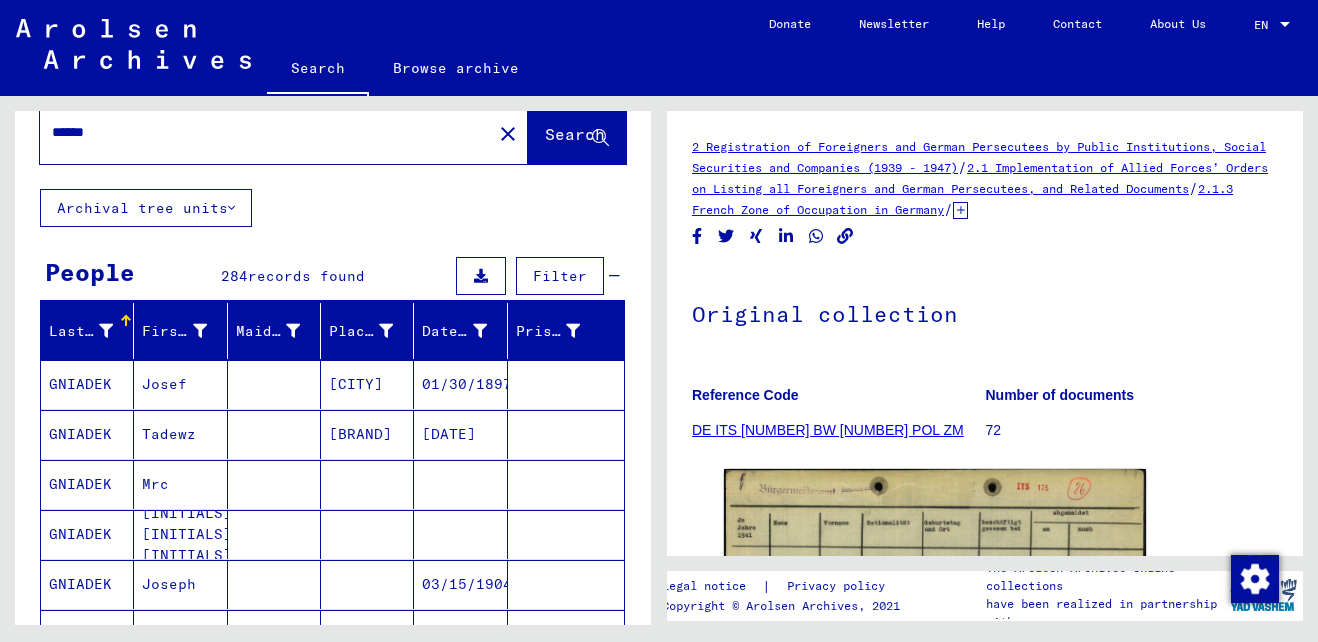 type on "******" 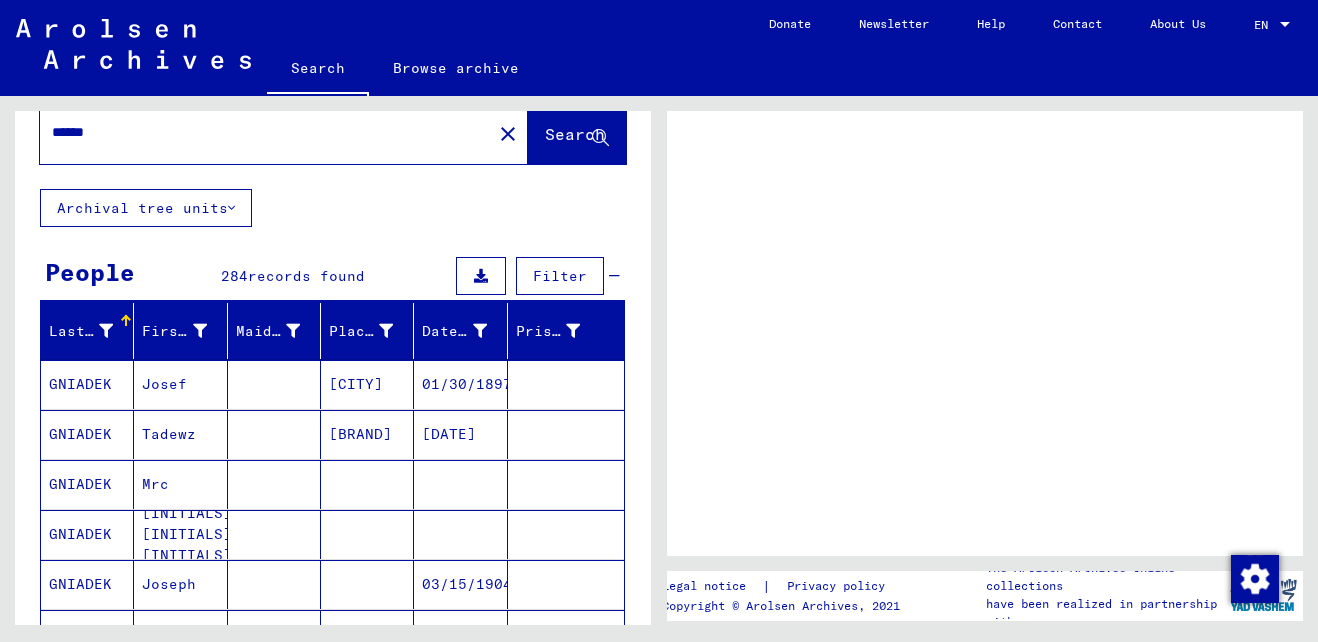 scroll, scrollTop: 0, scrollLeft: 0, axis: both 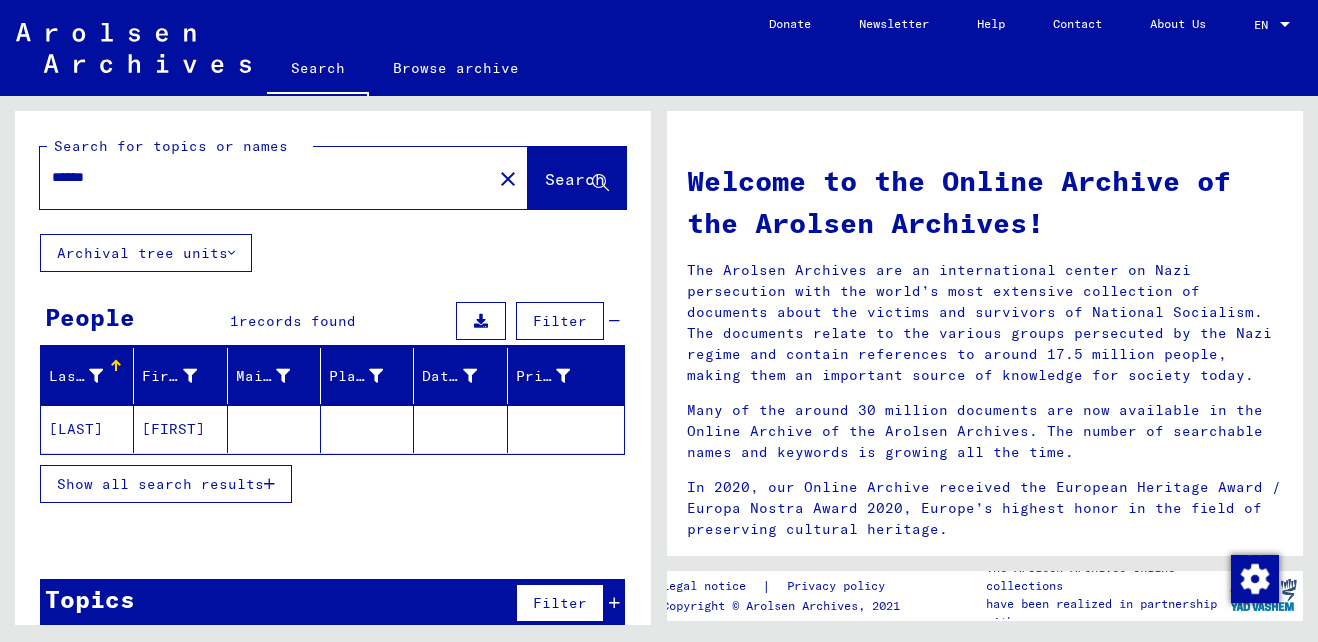 click on "******" at bounding box center [260, 177] 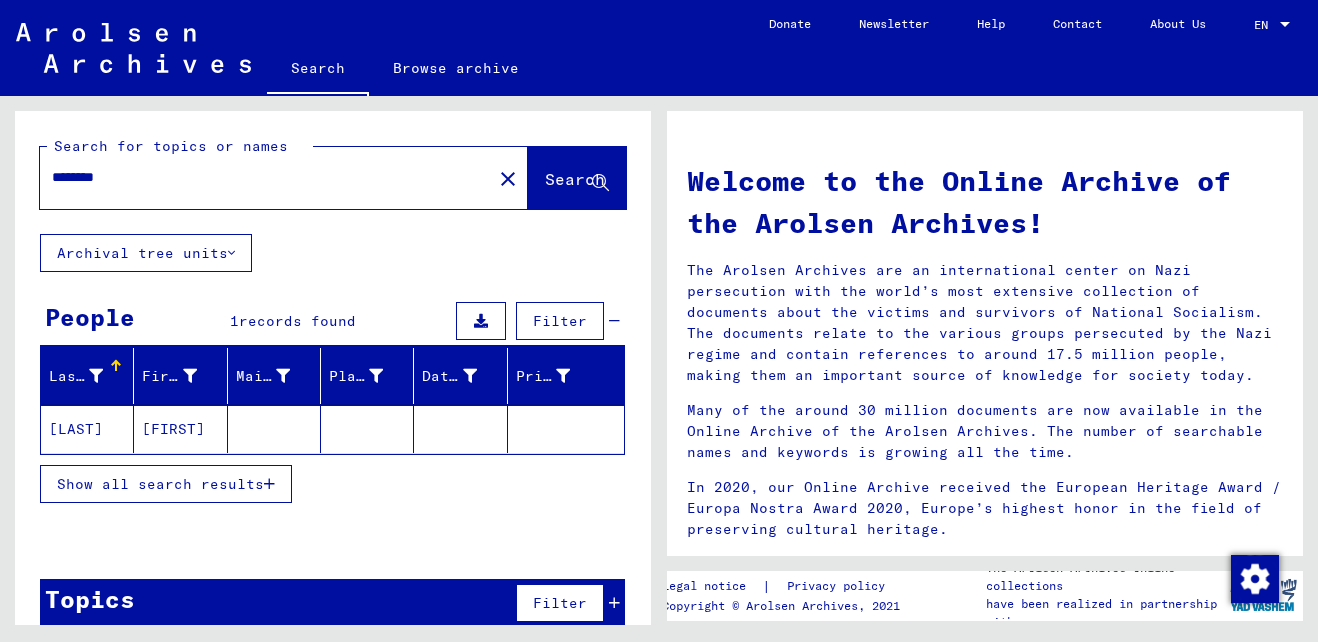 type on "*******" 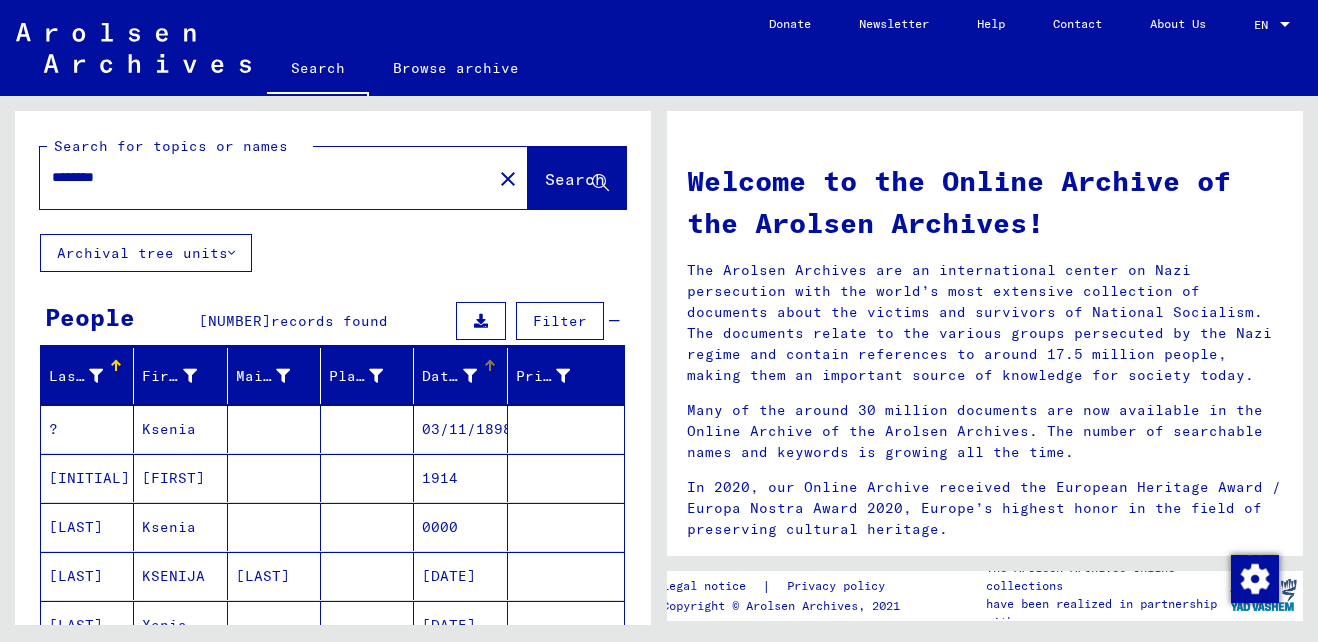 click at bounding box center [470, 376] 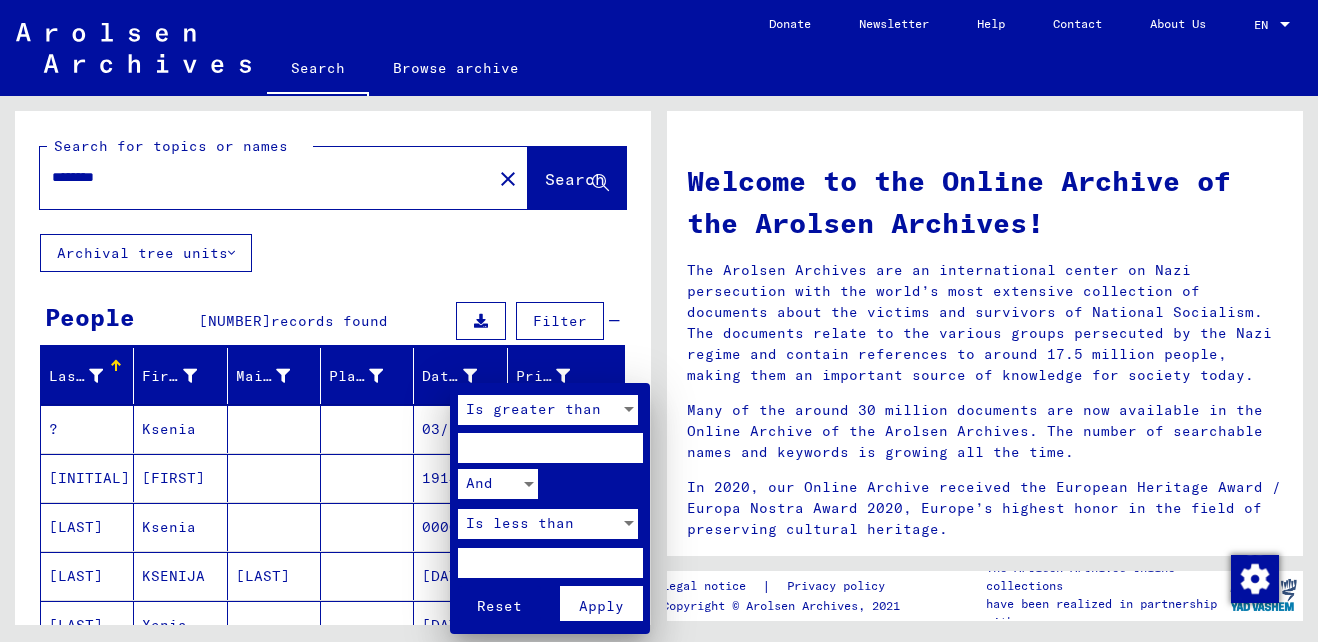click at bounding box center (550, 448) 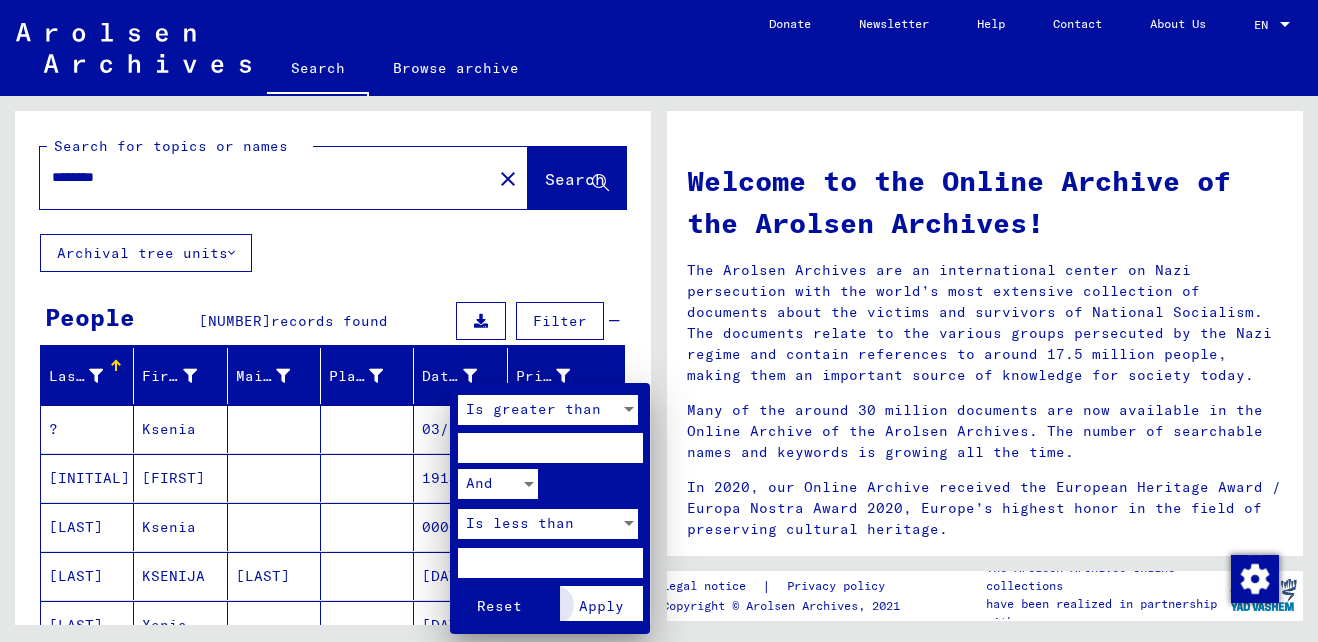 click on "Apply" at bounding box center (601, 603) 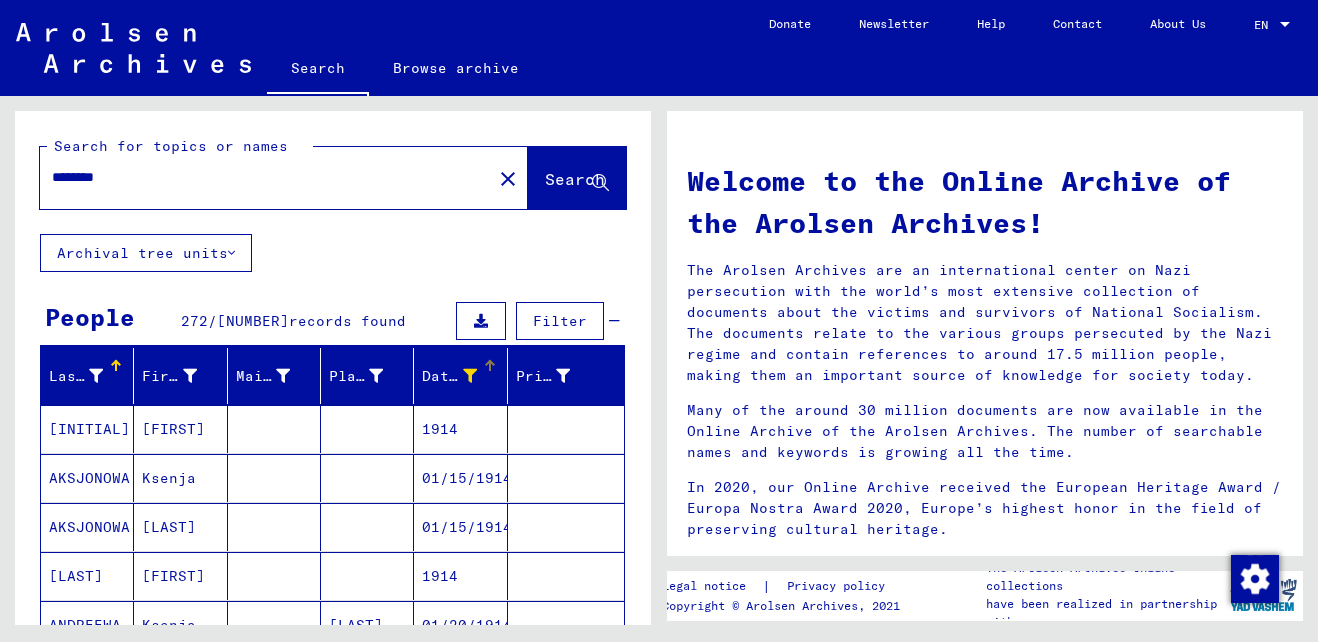 scroll, scrollTop: 354, scrollLeft: 0, axis: vertical 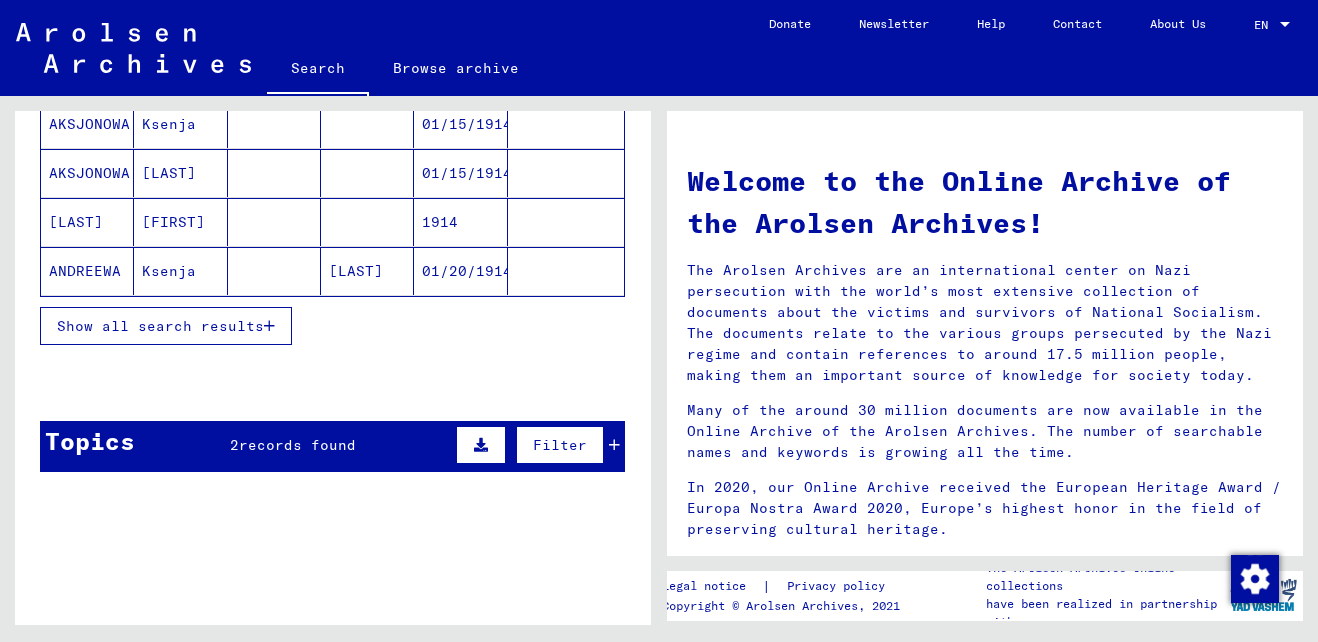 click at bounding box center (614, 445) 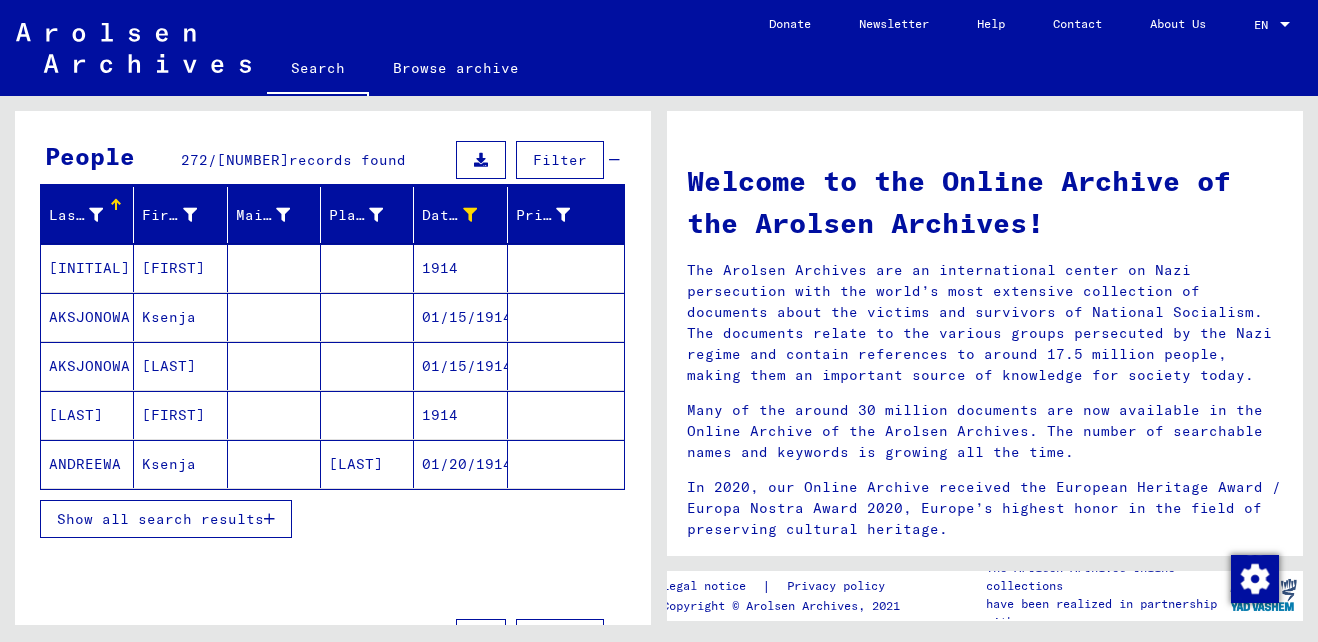 scroll, scrollTop: 155, scrollLeft: 0, axis: vertical 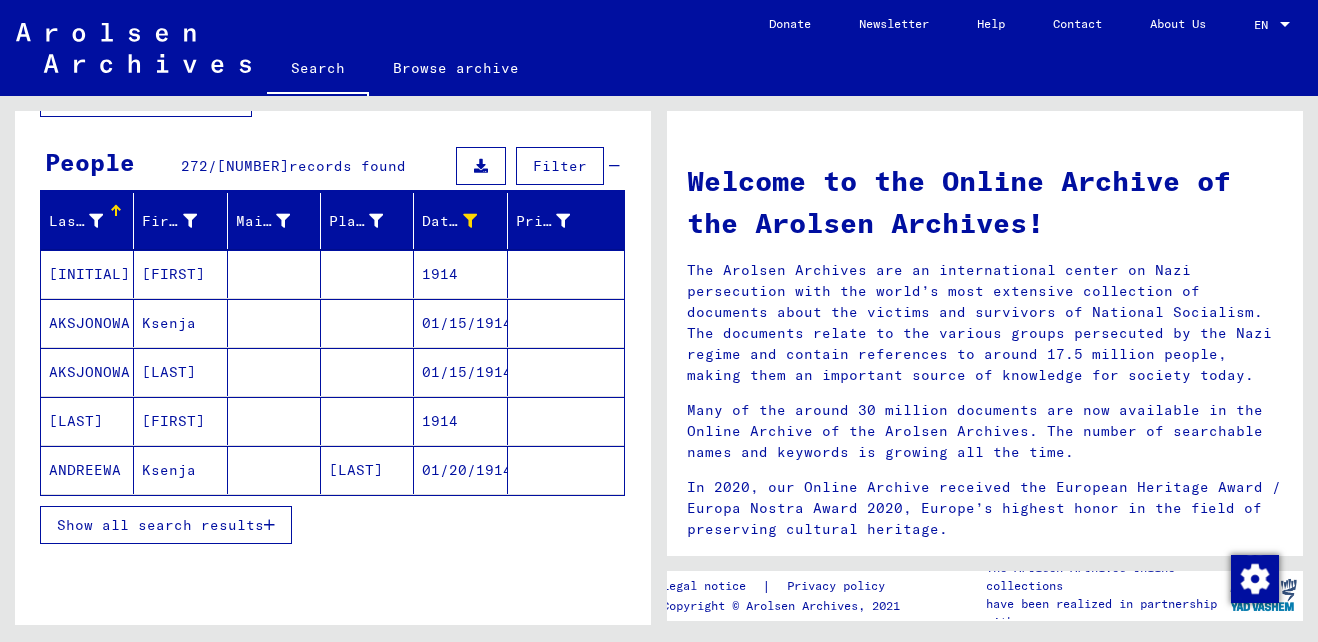 click at bounding box center [269, 525] 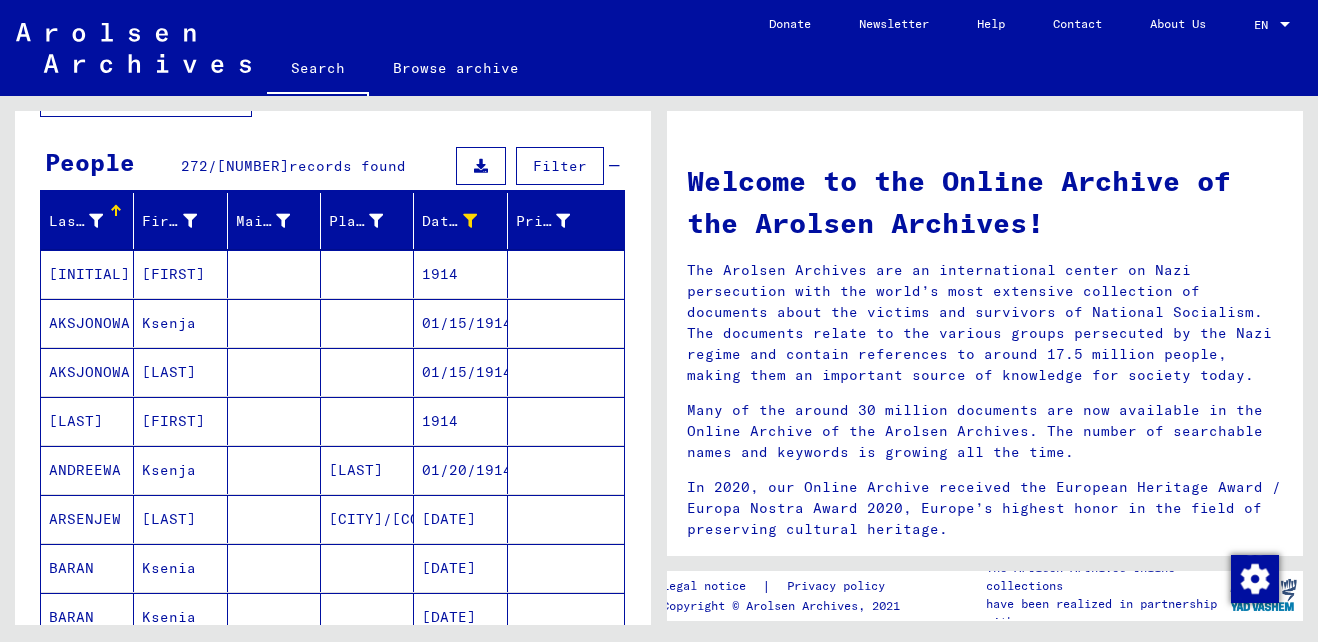 scroll, scrollTop: 1080, scrollLeft: 0, axis: vertical 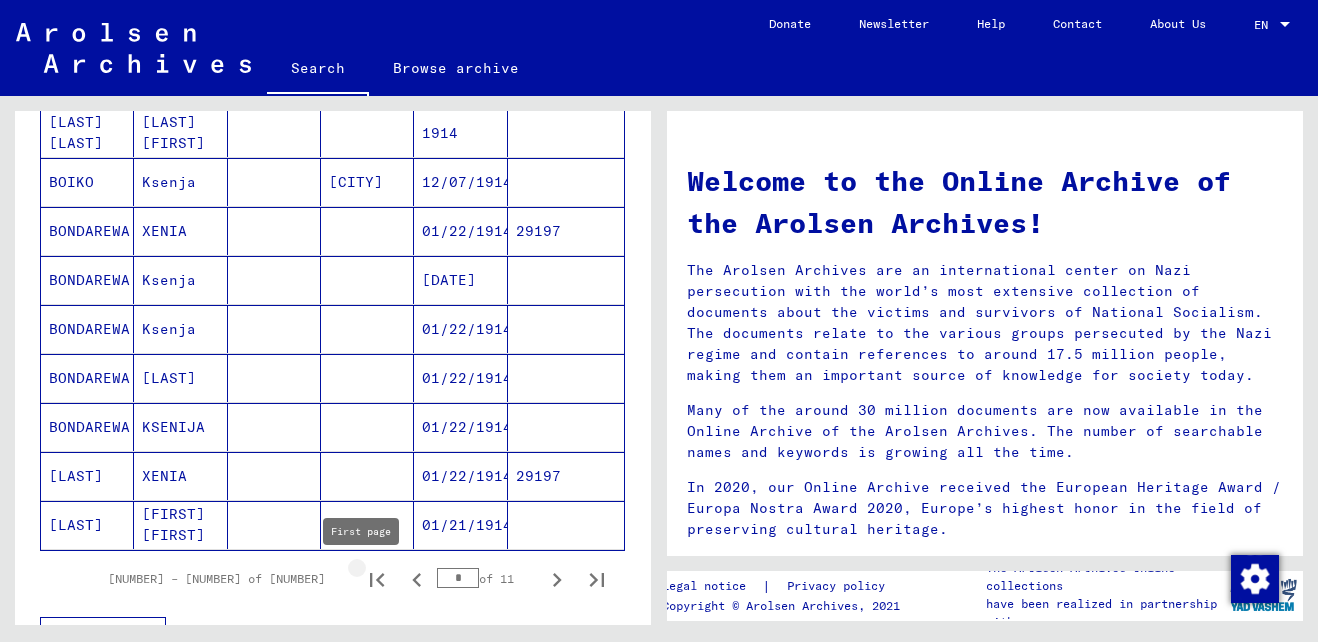 click 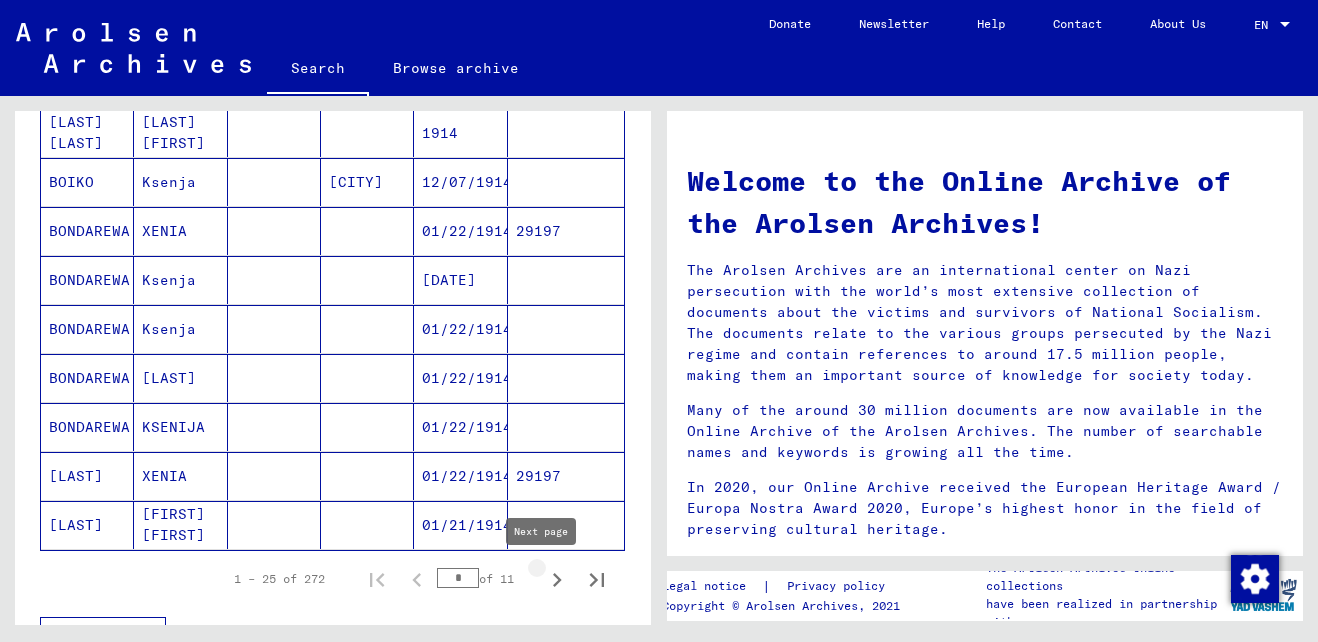 click 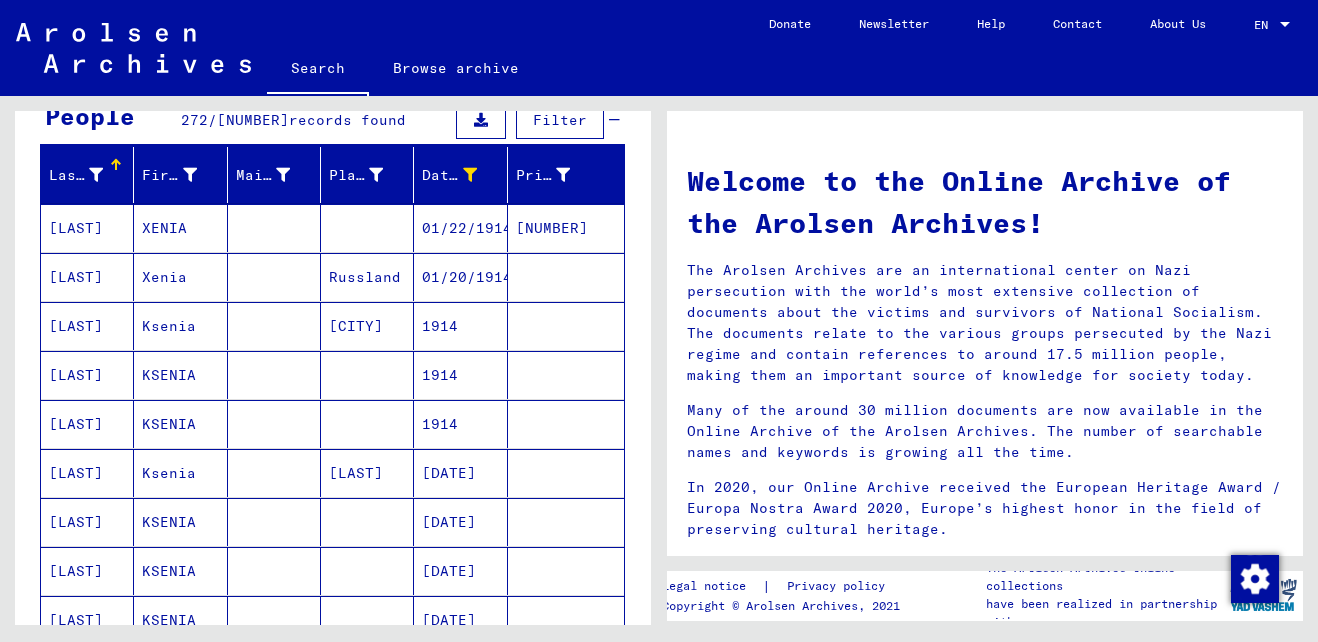 scroll, scrollTop: 27, scrollLeft: 0, axis: vertical 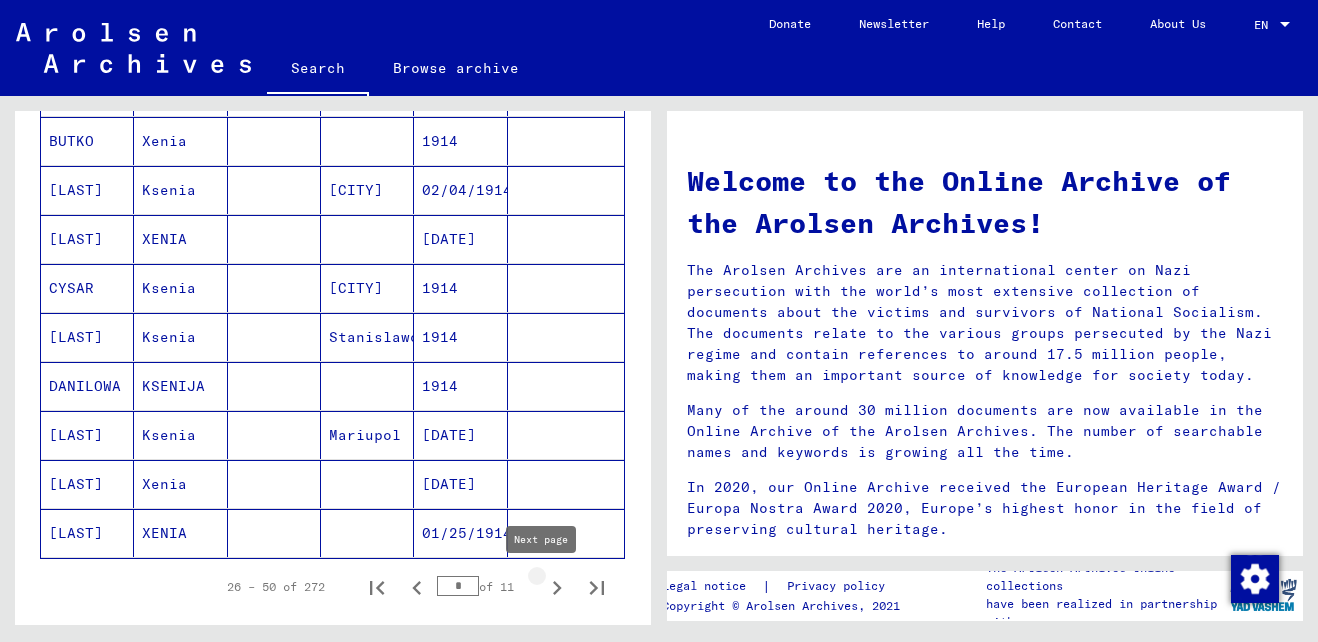 click 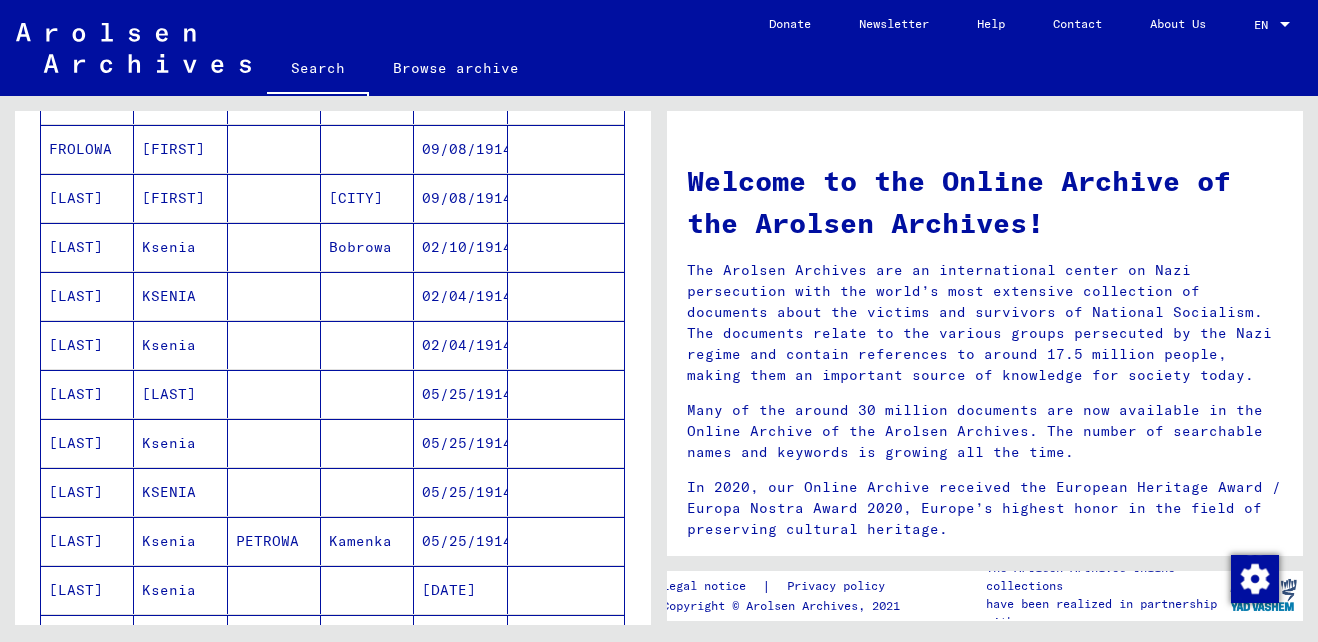 scroll, scrollTop: 606, scrollLeft: 0, axis: vertical 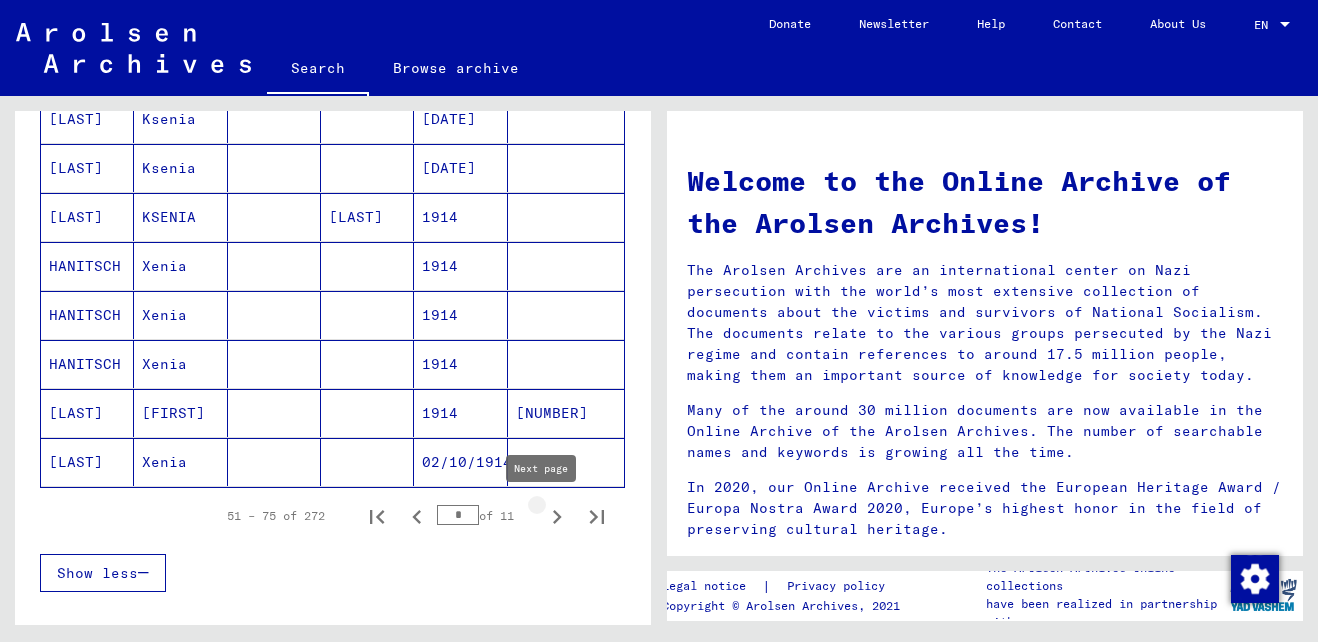 click 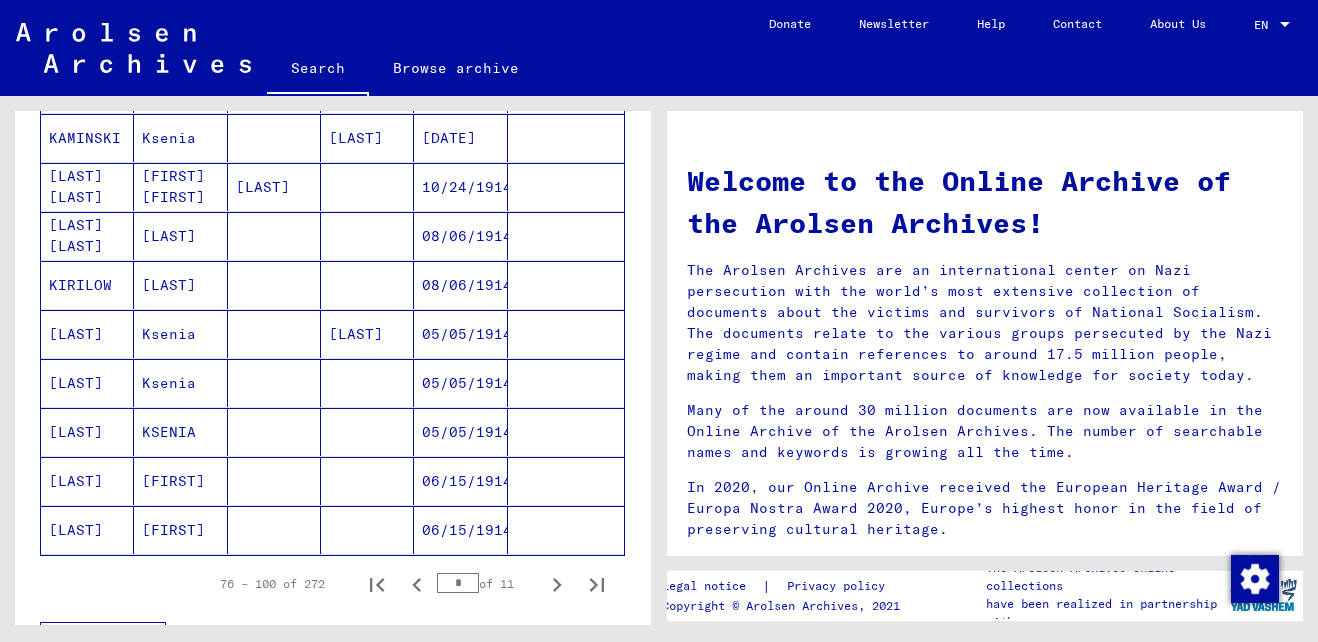 scroll, scrollTop: 1063, scrollLeft: 0, axis: vertical 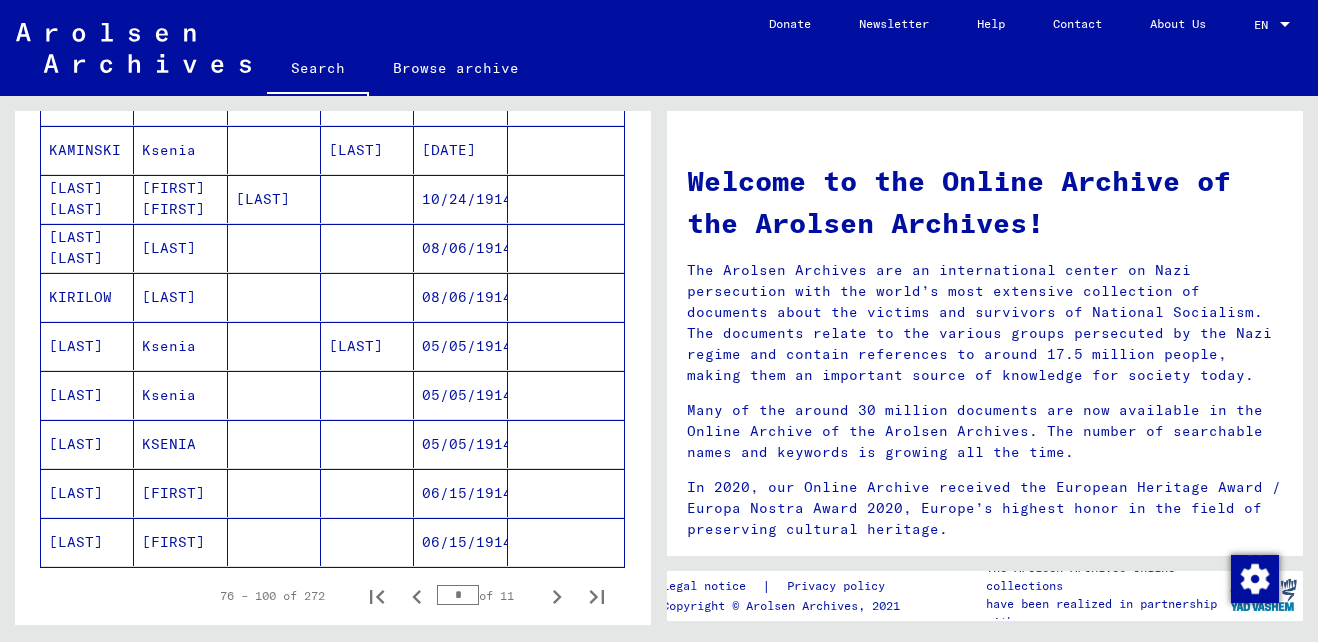 click on "[LAST]" at bounding box center [274, 248] 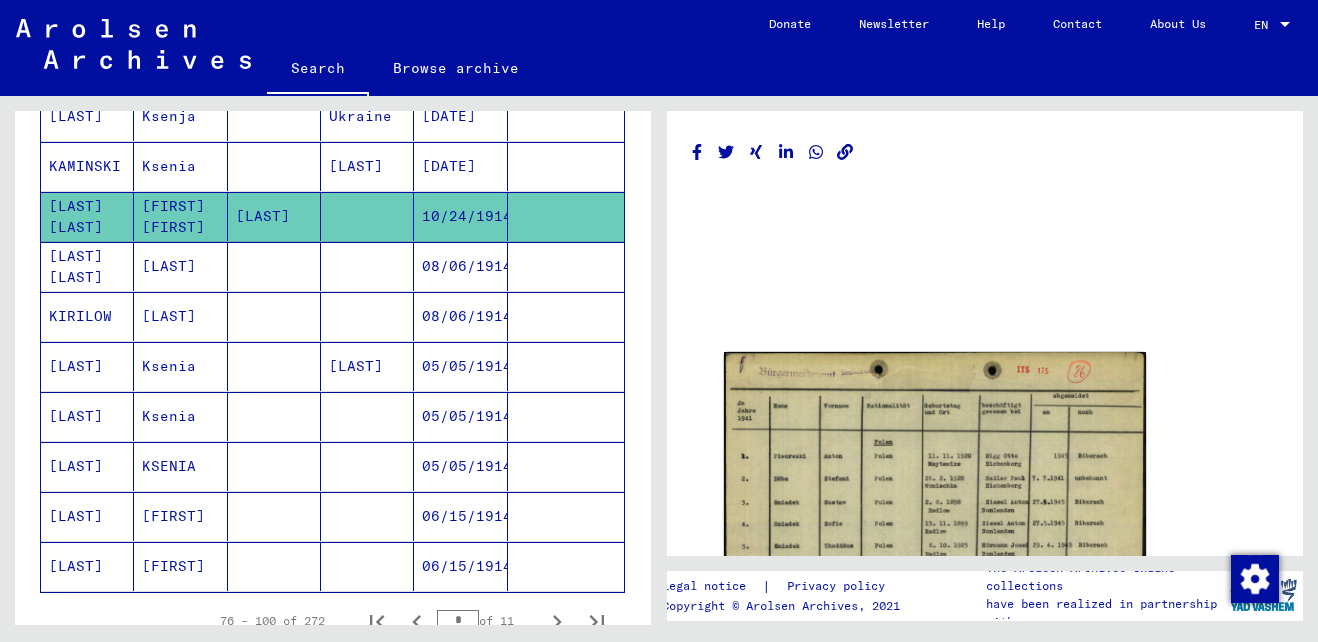 scroll, scrollTop: 1078, scrollLeft: 0, axis: vertical 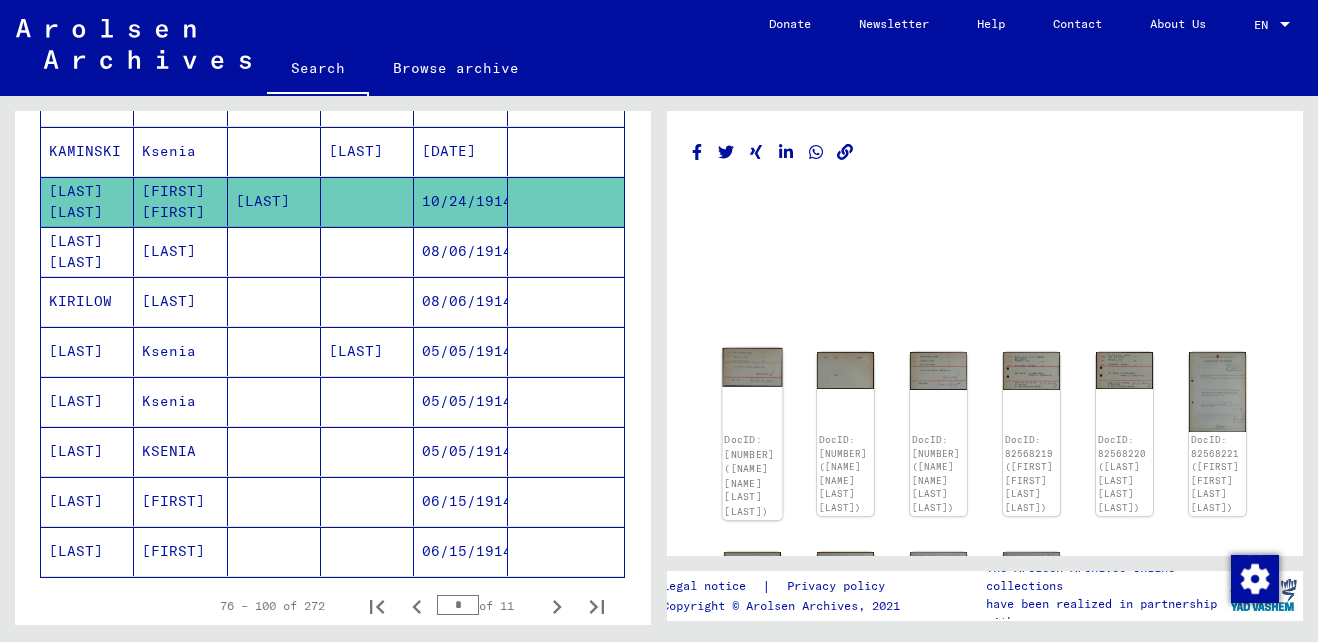 click 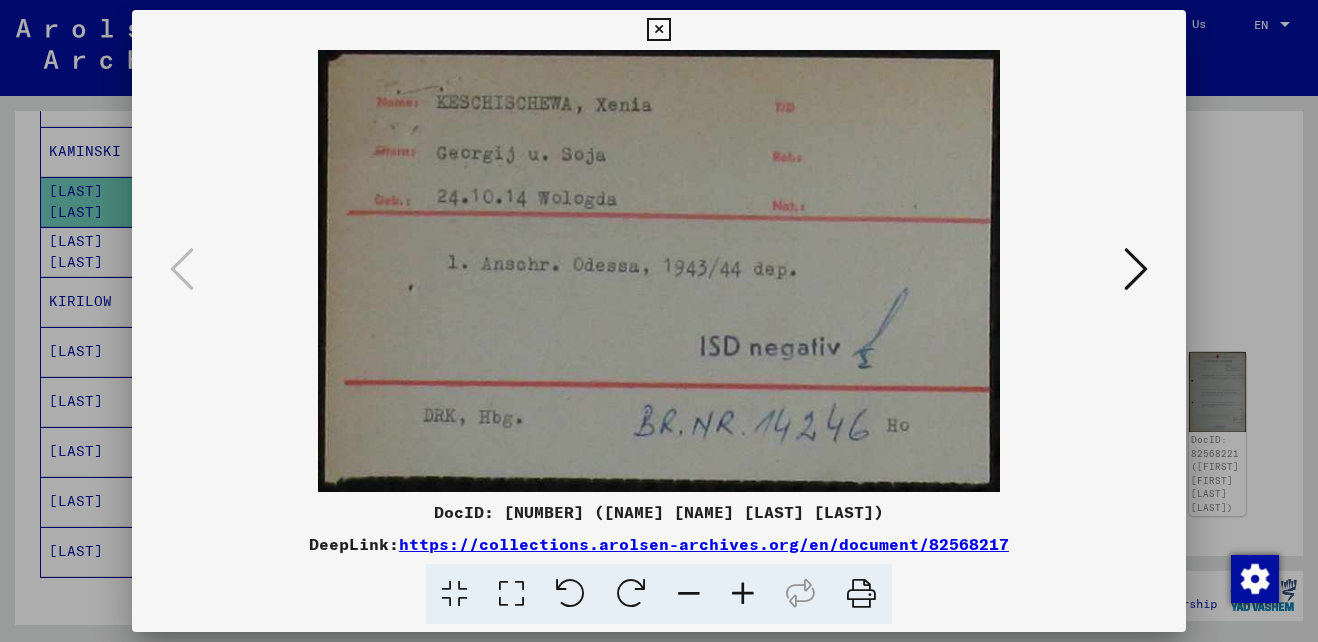 click at bounding box center [1136, 269] 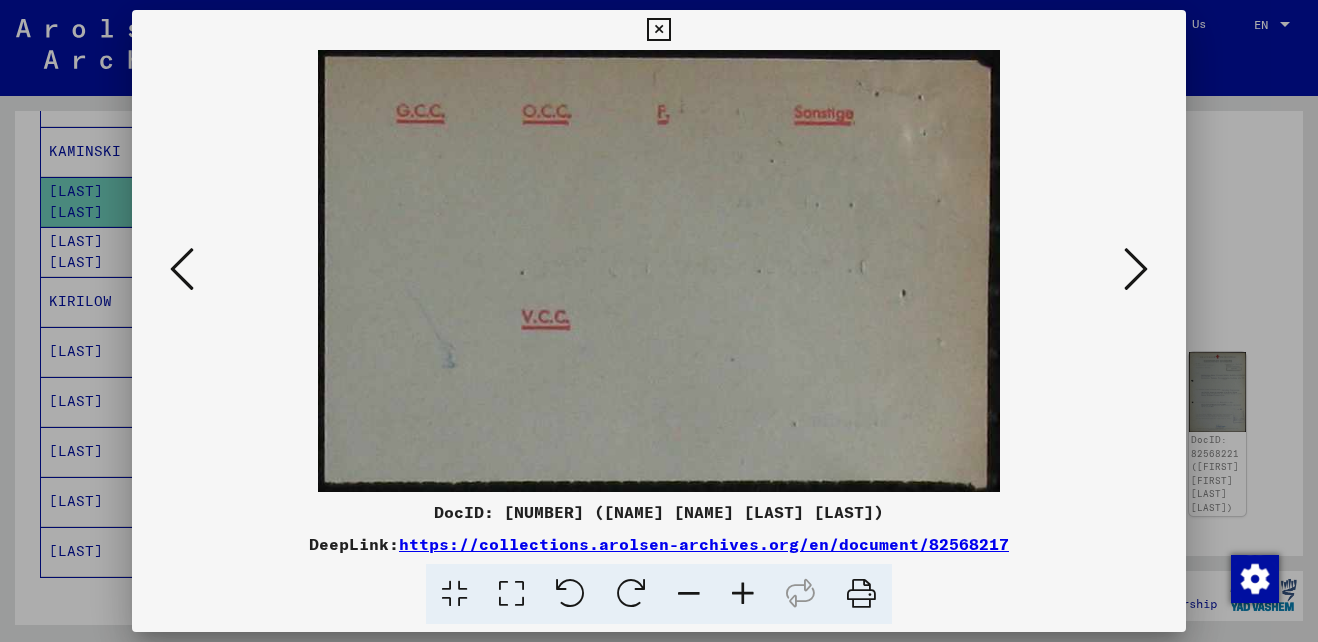 click at bounding box center [1136, 269] 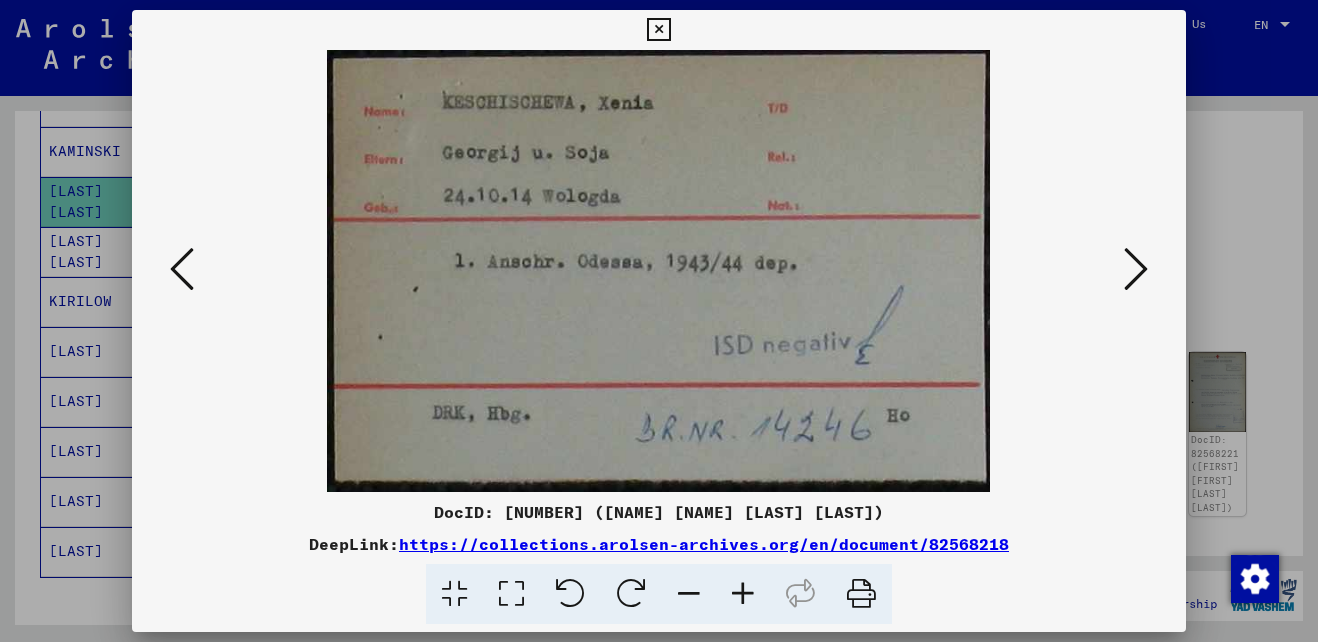 click at bounding box center (1136, 269) 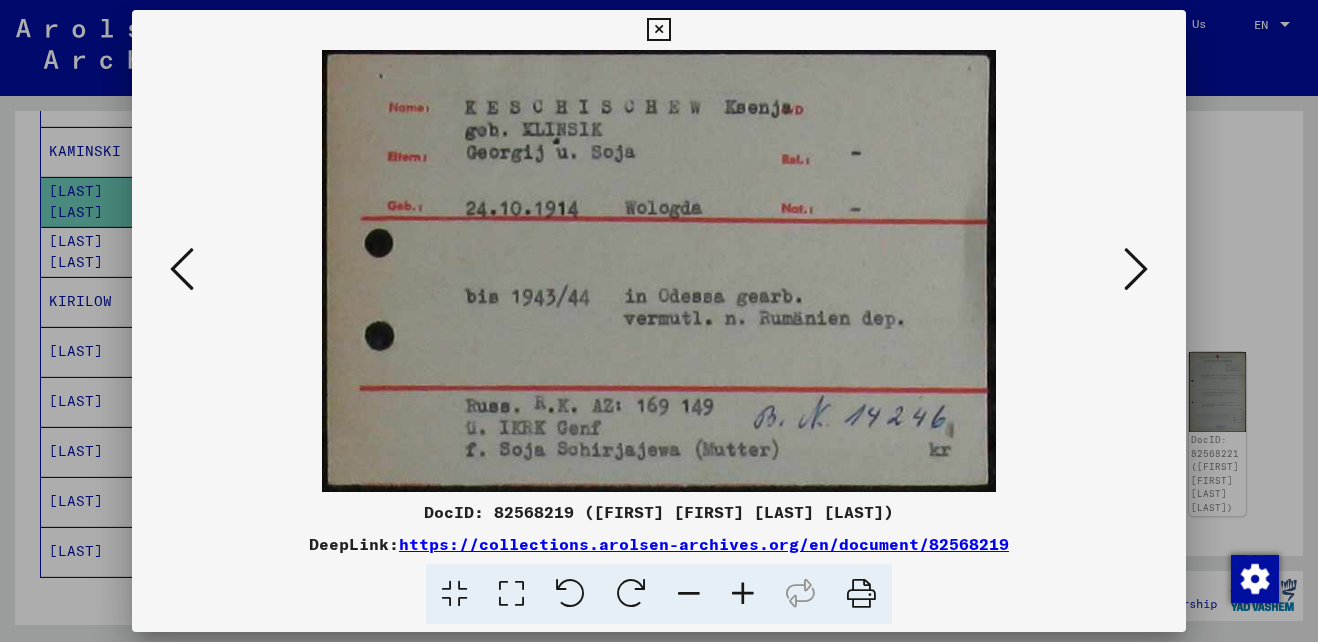 click at bounding box center (1136, 269) 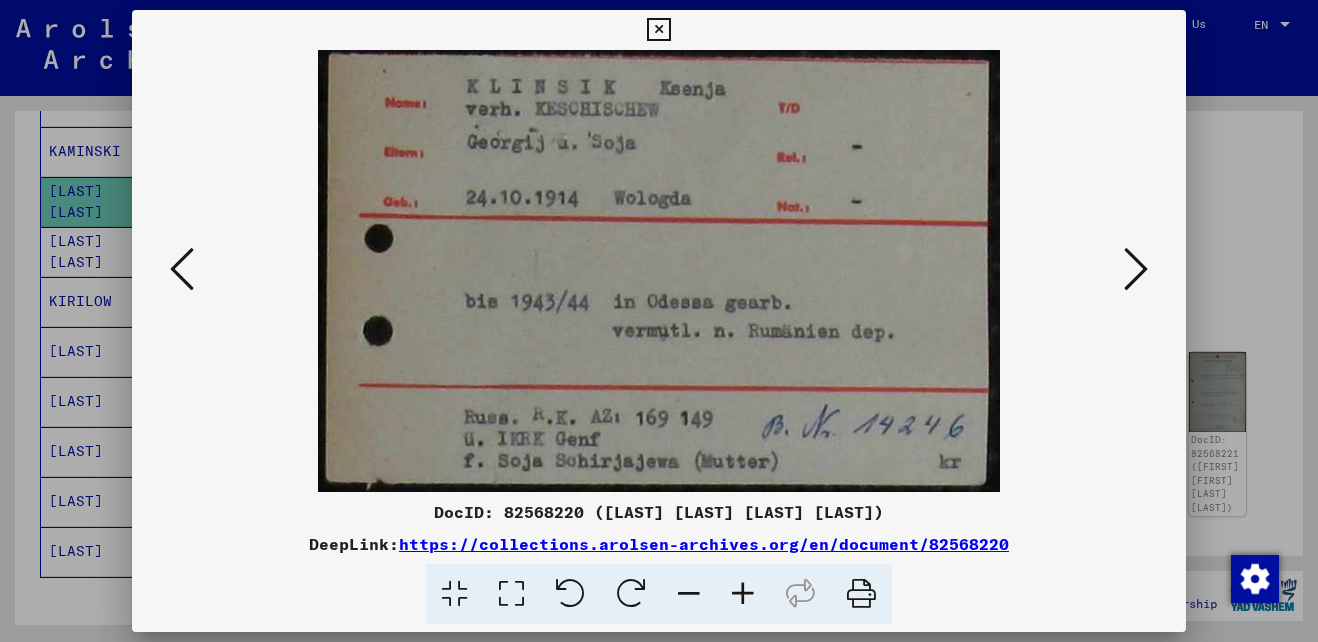 click at bounding box center [1136, 269] 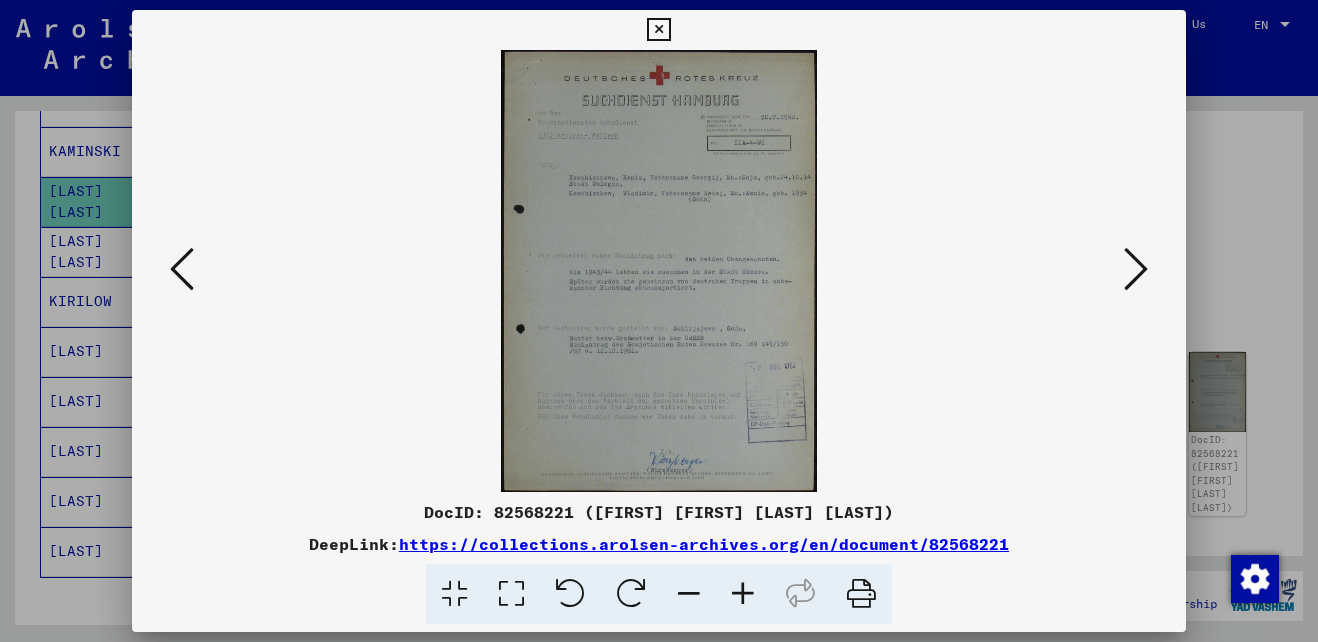 click at bounding box center (1136, 269) 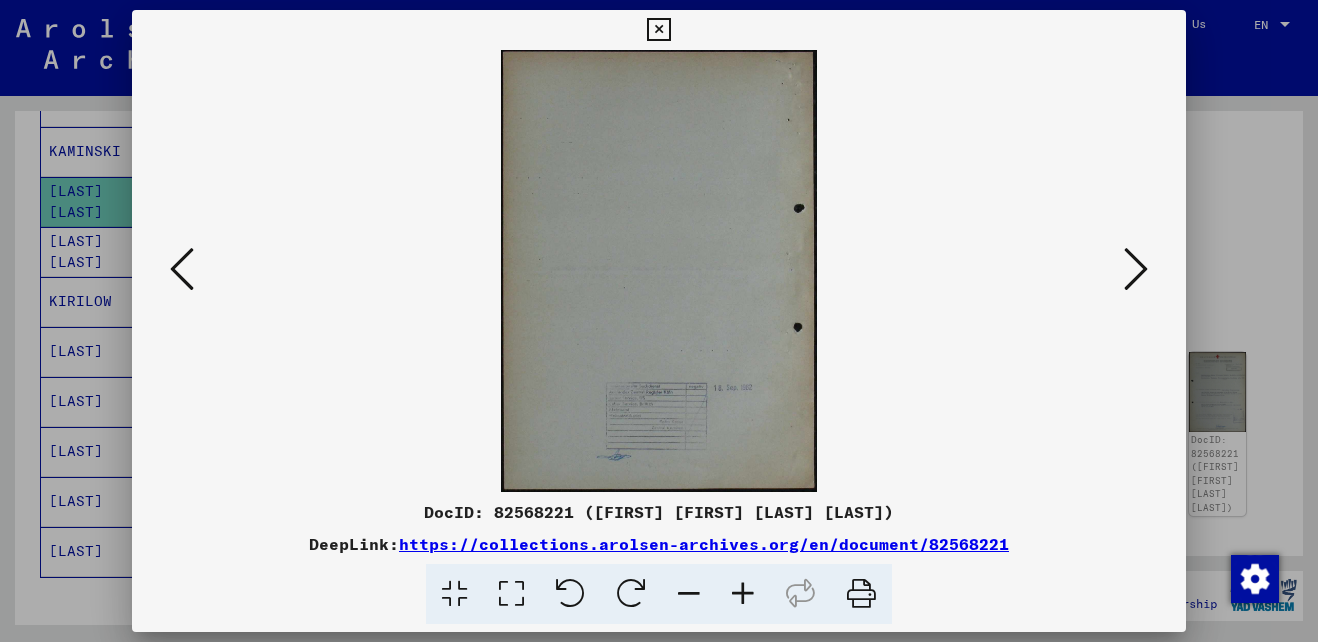 click at bounding box center [1136, 269] 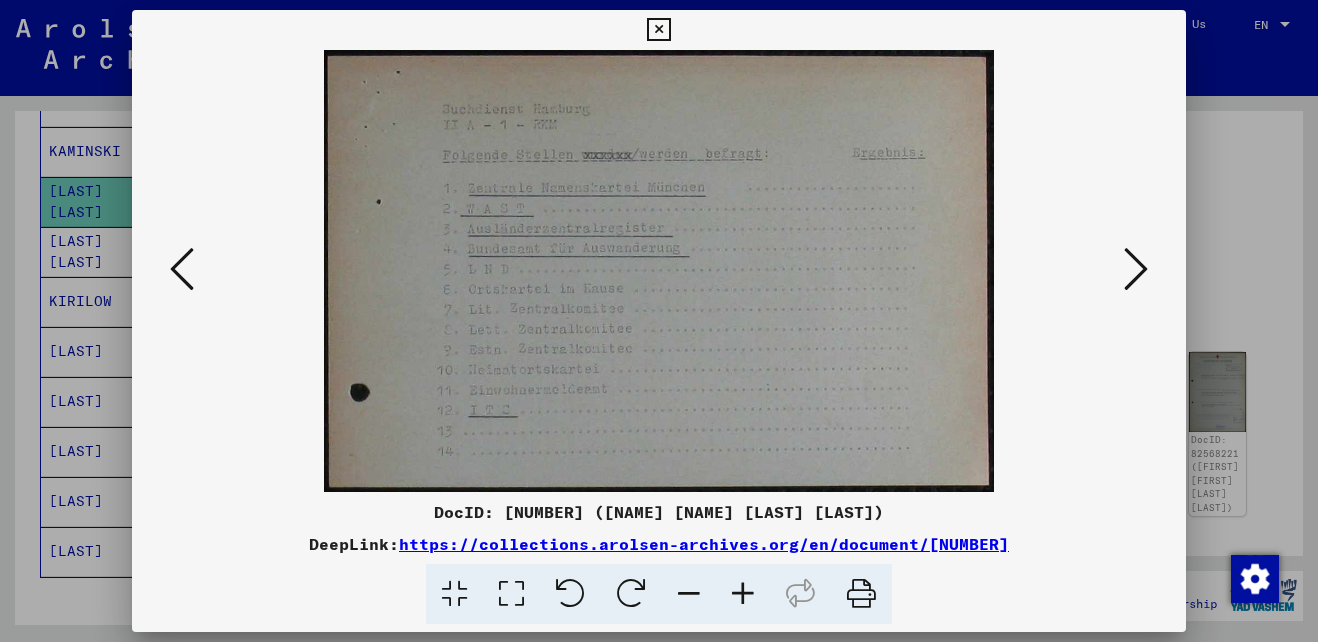 click at bounding box center (1136, 269) 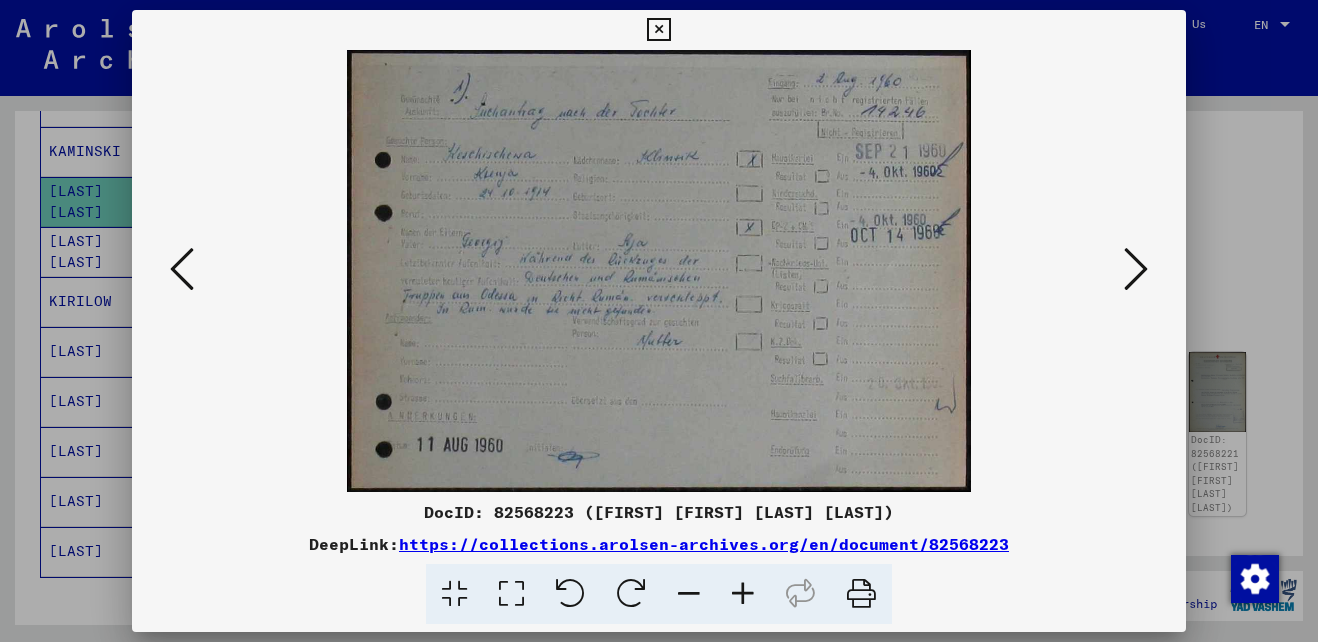 click at bounding box center (1136, 269) 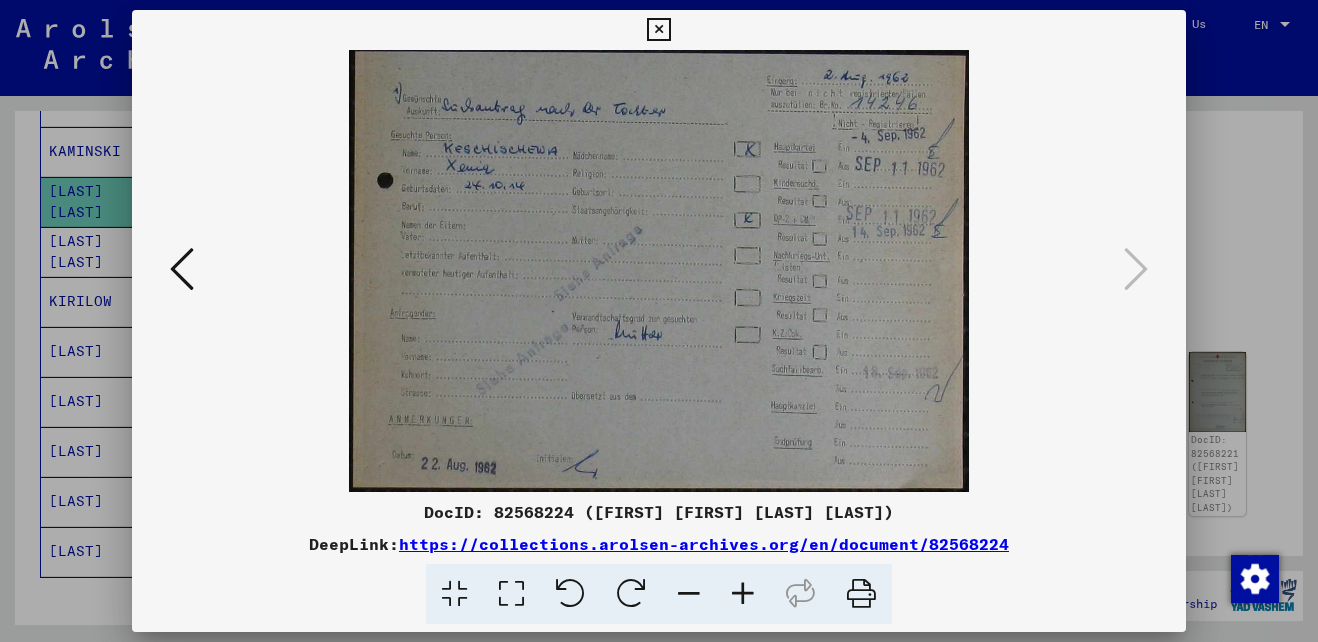 click at bounding box center [658, 30] 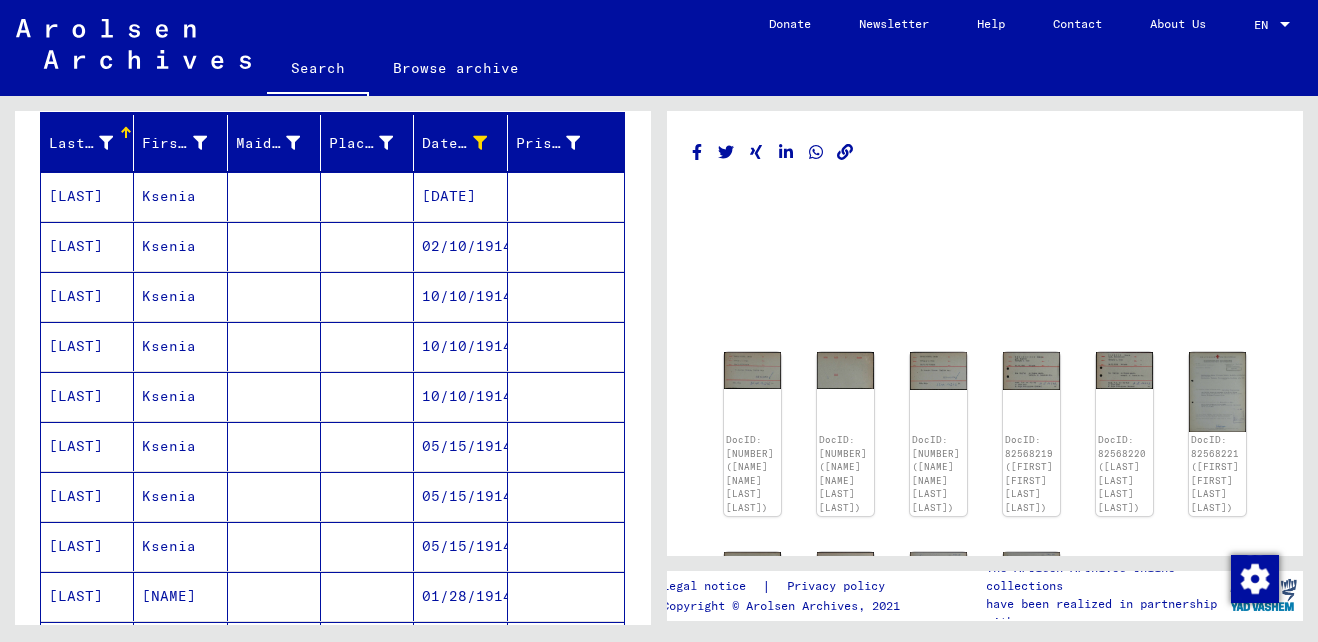 scroll, scrollTop: 196, scrollLeft: 0, axis: vertical 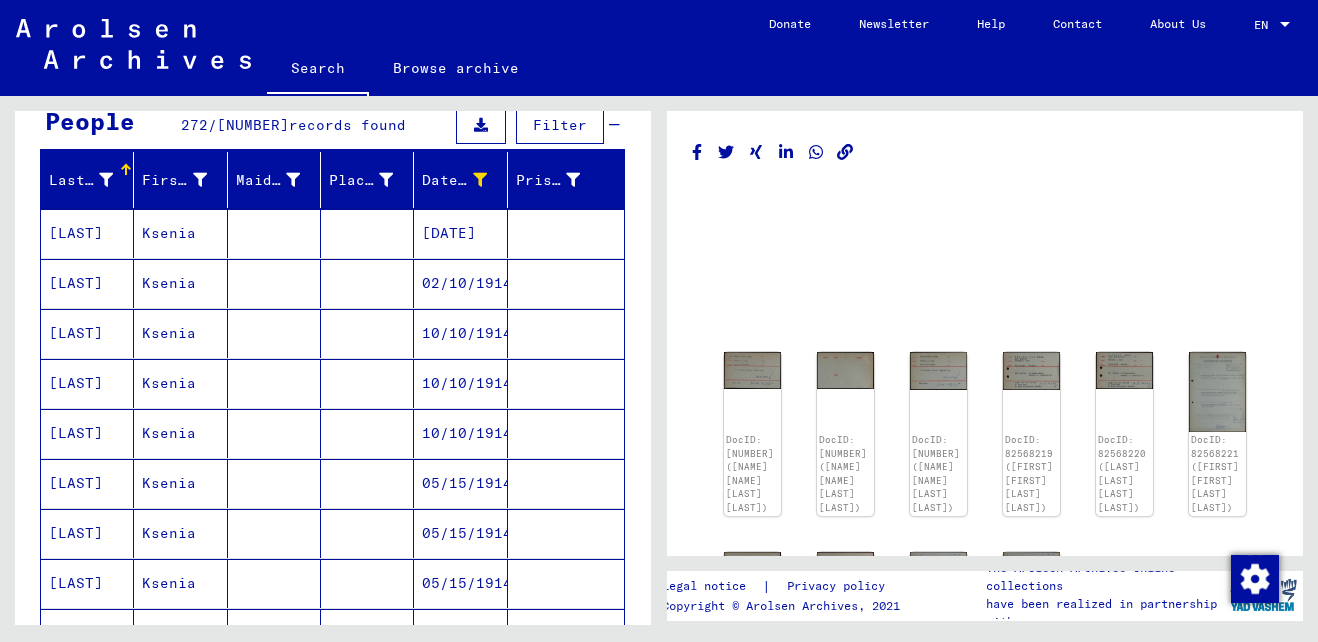 click on "Last Name   First Name   Maiden Name   Place of Birth   Date of Birth   Prisoner #   [LAST]   [FIRST]         [DATE]      [LAST]   [FIRST]         [DATE]      [LAST]   [FIRST]         [DATE]      [LAST]   [FIRST]         [DATE]      [LAST]   [FIRST]         [DATE]      [LAST]   [FIRST]         [DATE]      [LAST]   [FIRST]         [DATE]      [LAST]   [FIRST]         [DATE]      [LAST]   [FIRST]         [DATE]      [LAST]   [FIRST]         [DATE]      [LAST] [LAST]   [FIRST]         [DATE]      [LAST]   [FIRST]      [CITY]   [DATE]      [LAST]   [FIRST]         [DATE]      [LAST]   [FIRST]      [CITY]   [DATE]      [LAST]   [FIRST]      [CITY] [CITY]   [DATE]      [LAST]   [FIRST]      [CITY]   [DATE]      [LAST]   [FIRST]      [CITY]   [DATE]      [LAST]   [FIRST]      [CITY]   [DATE]      [LAST]   [FIRST]         [DATE]      [LAST]   [FIRST]         [DATE]      [LAST]   [FIRST]" at bounding box center [333, 871] 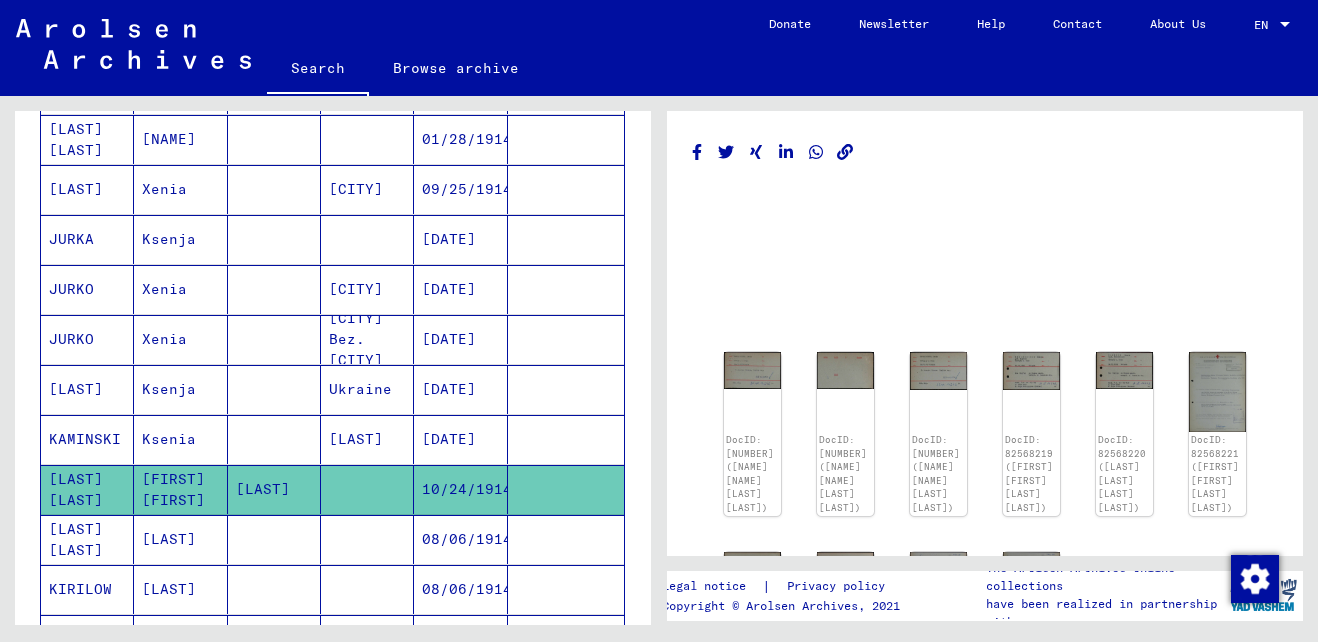 scroll, scrollTop: 803, scrollLeft: 0, axis: vertical 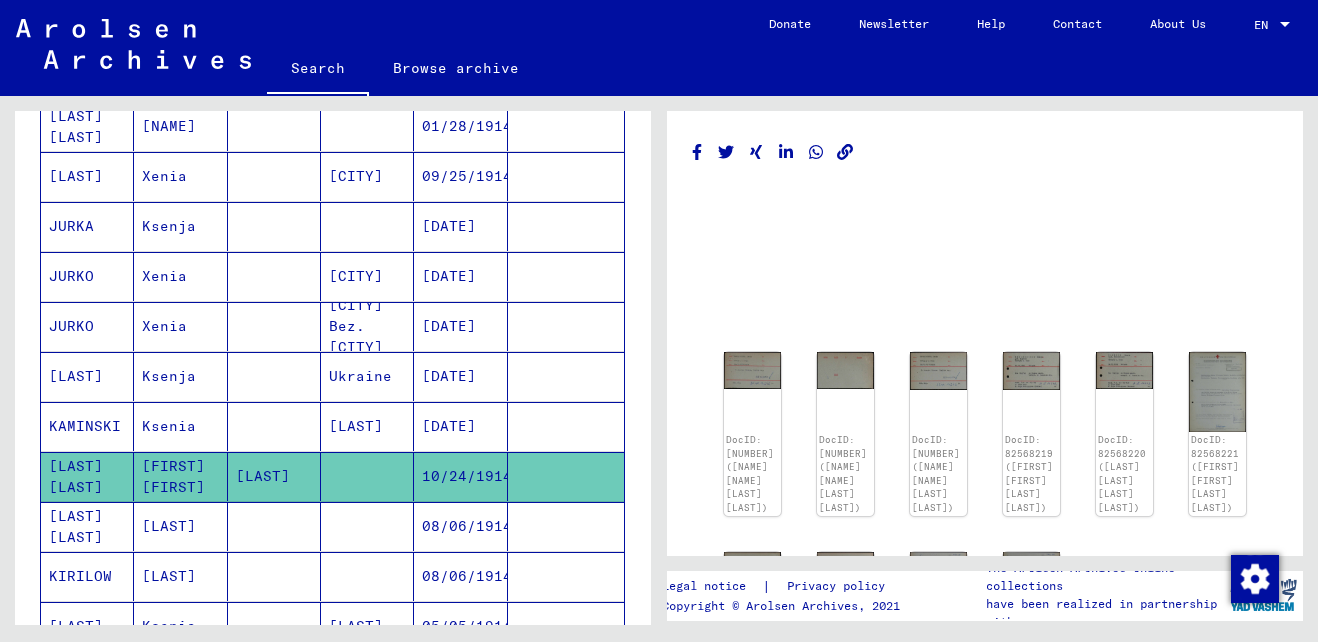 click on "[LAST]" at bounding box center [367, 476] 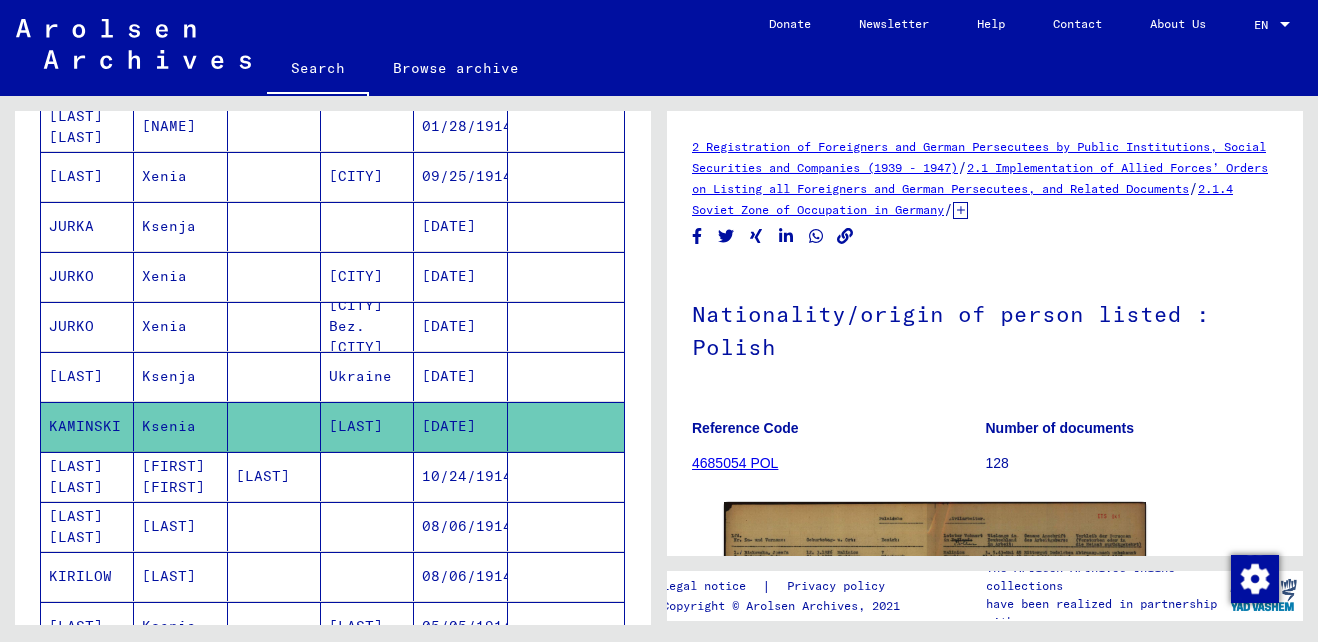 scroll, scrollTop: 0, scrollLeft: 0, axis: both 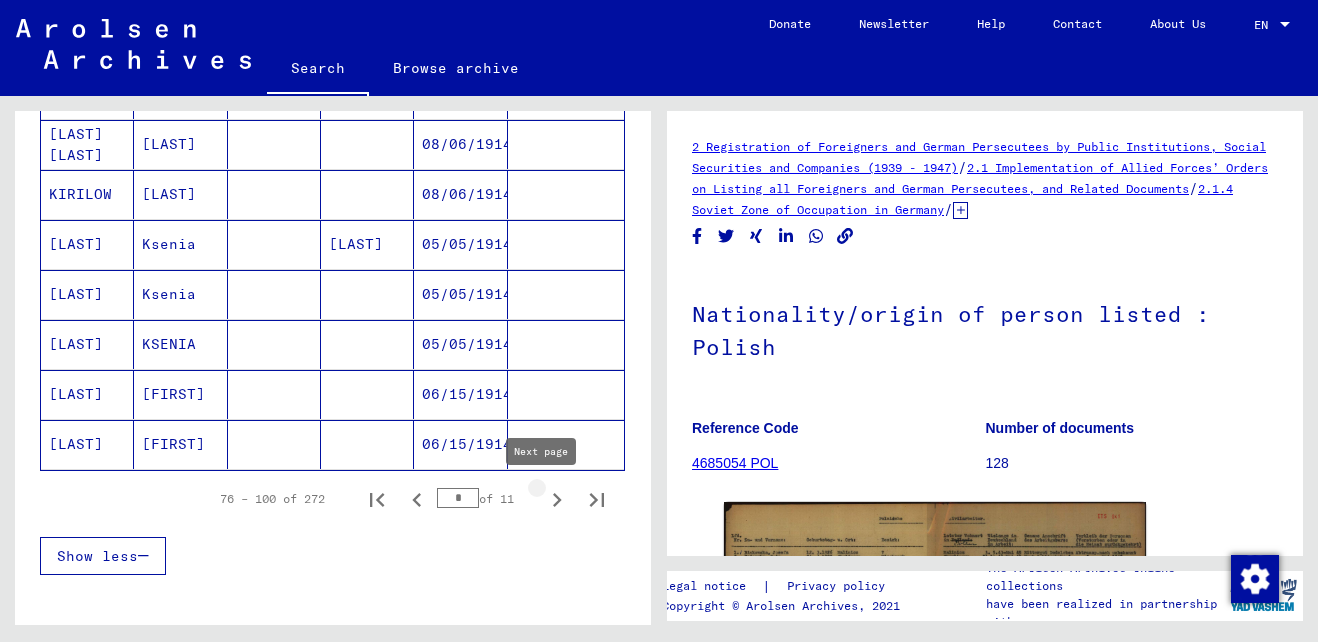 click 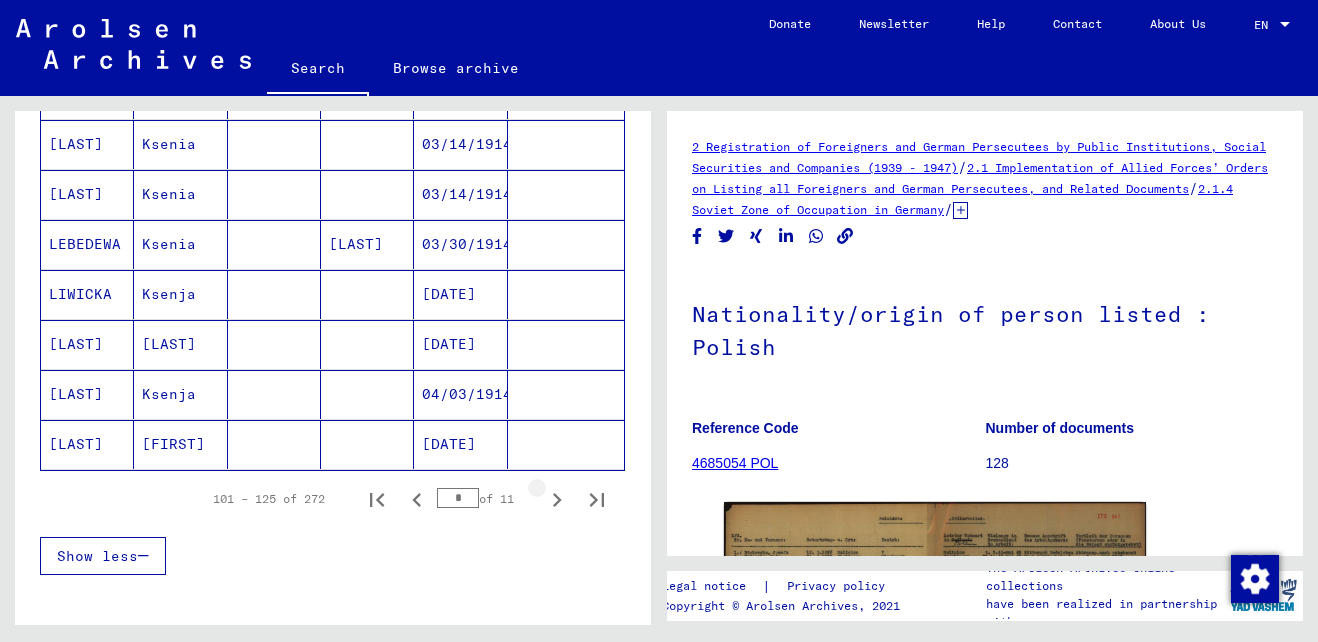 click 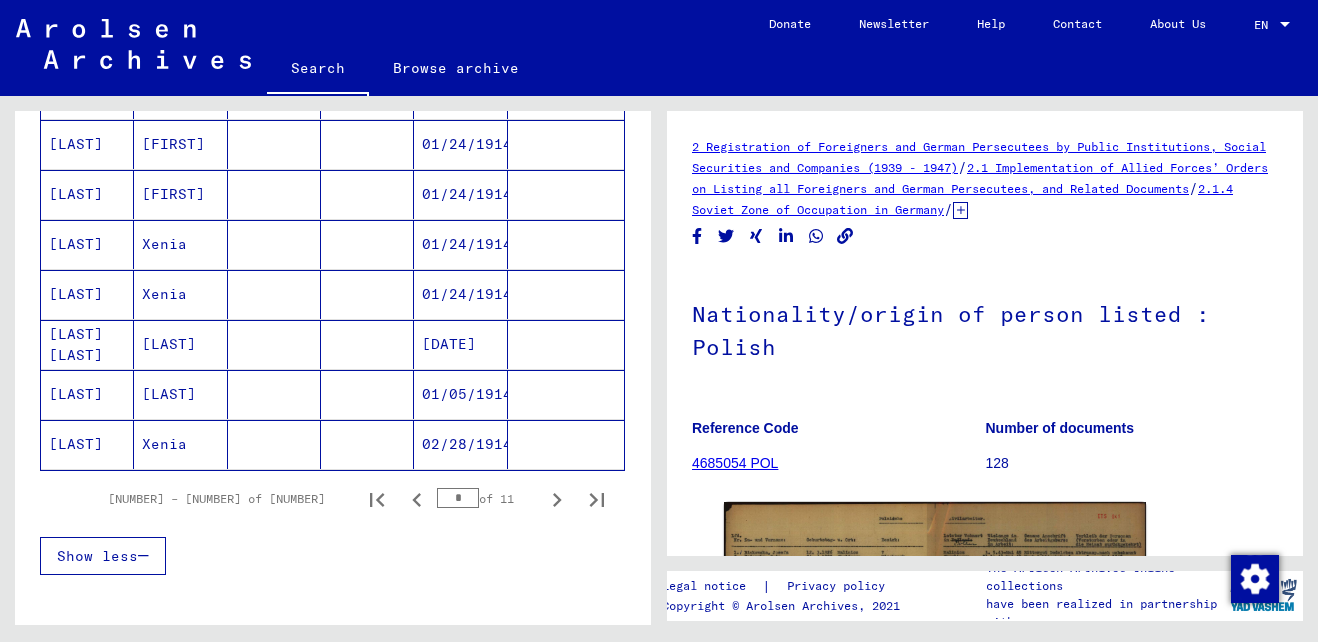 click 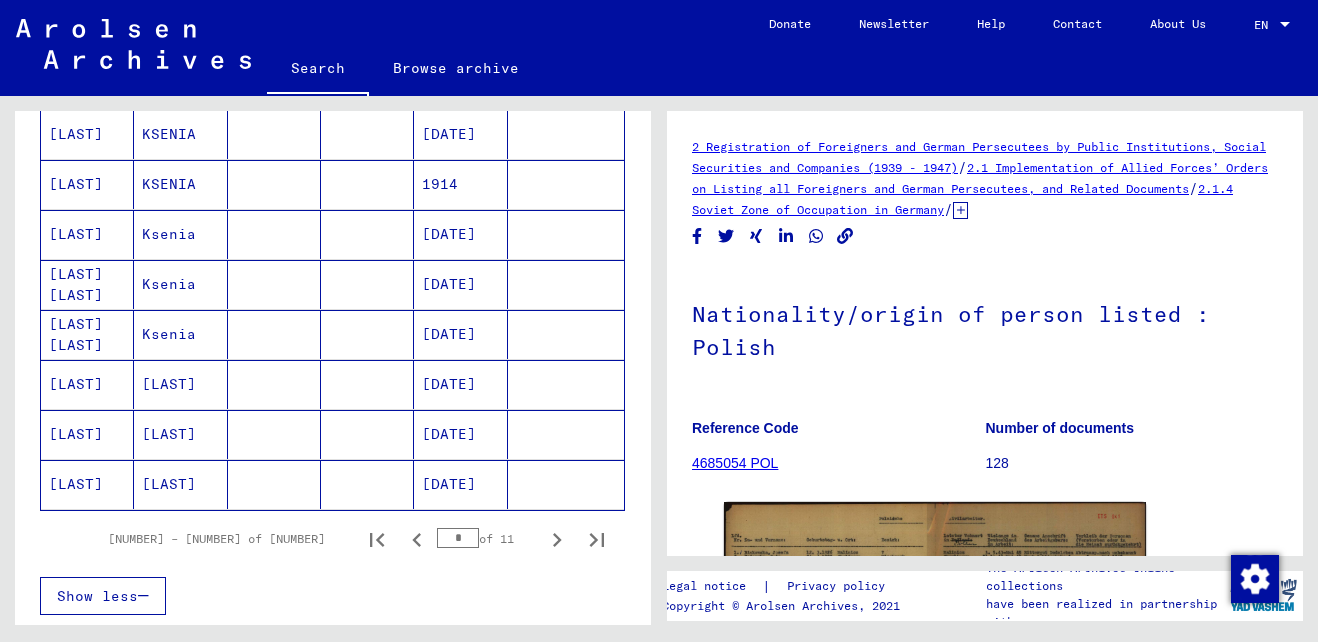 scroll, scrollTop: 1105, scrollLeft: 0, axis: vertical 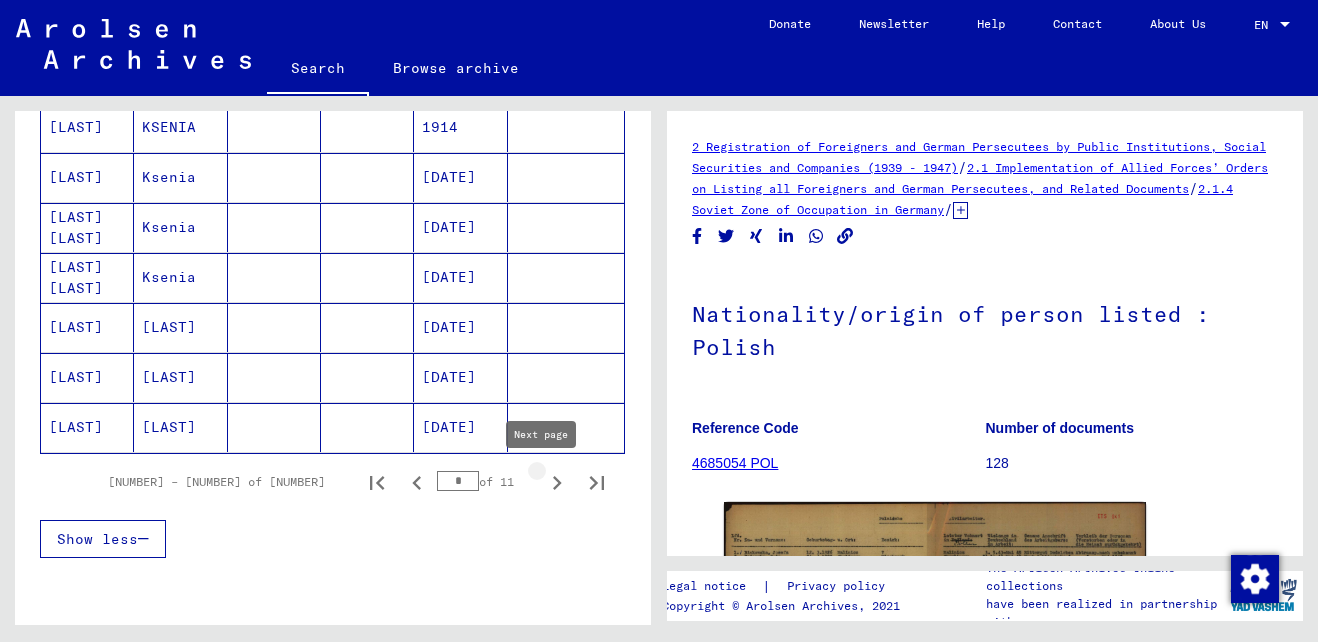 click 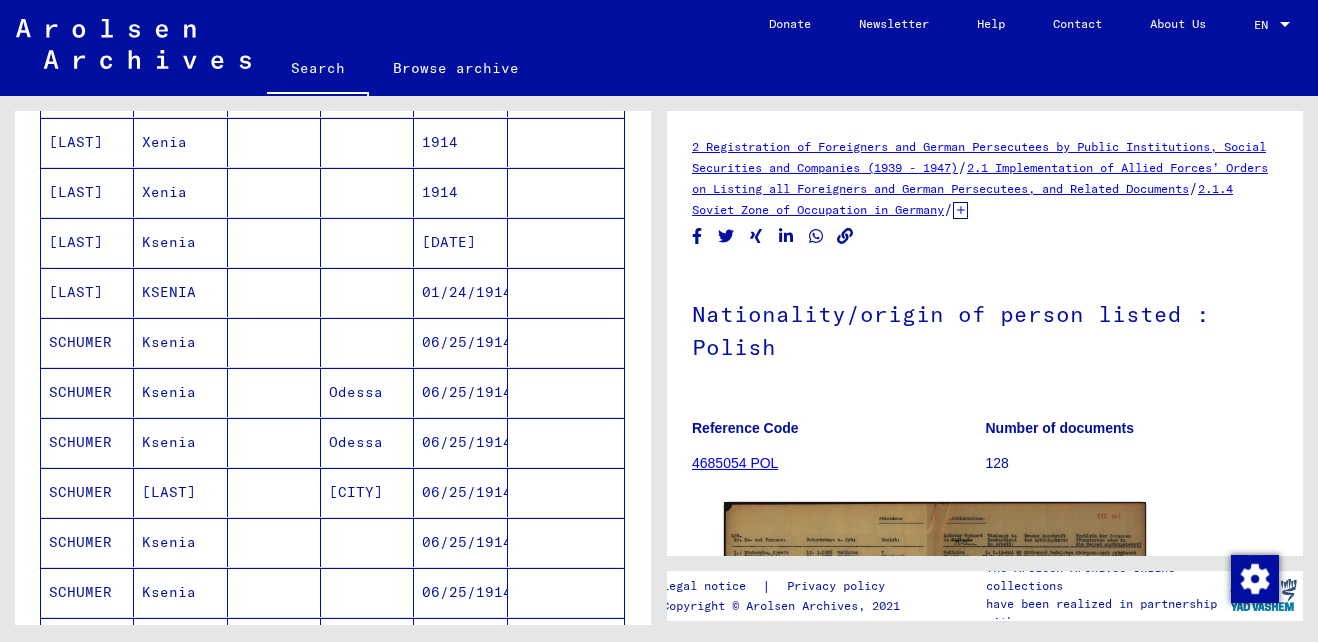scroll, scrollTop: 682, scrollLeft: 0, axis: vertical 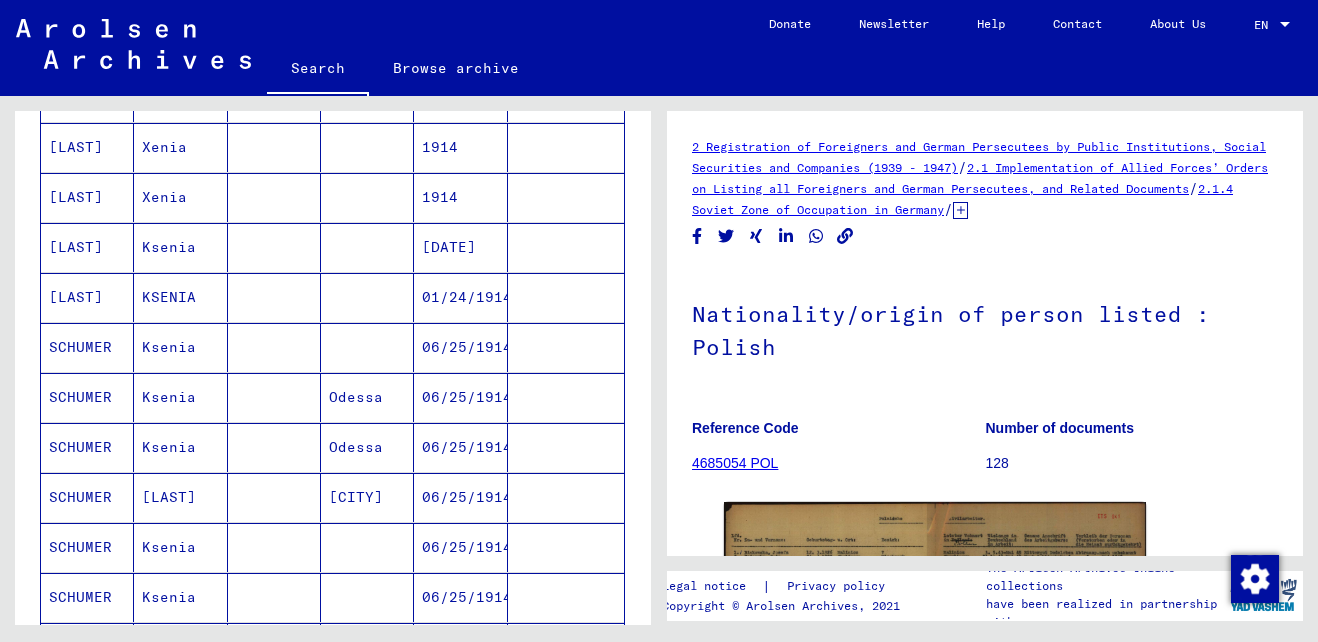 click on "1914" at bounding box center (460, 197) 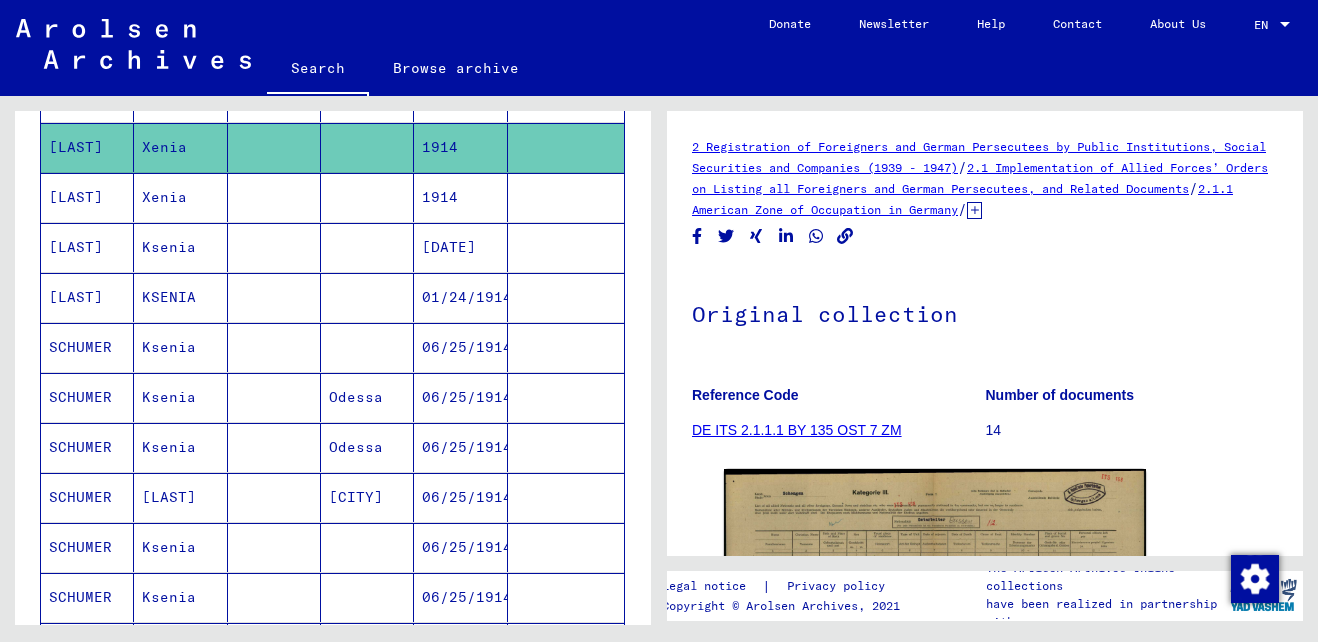 scroll, scrollTop: 0, scrollLeft: 0, axis: both 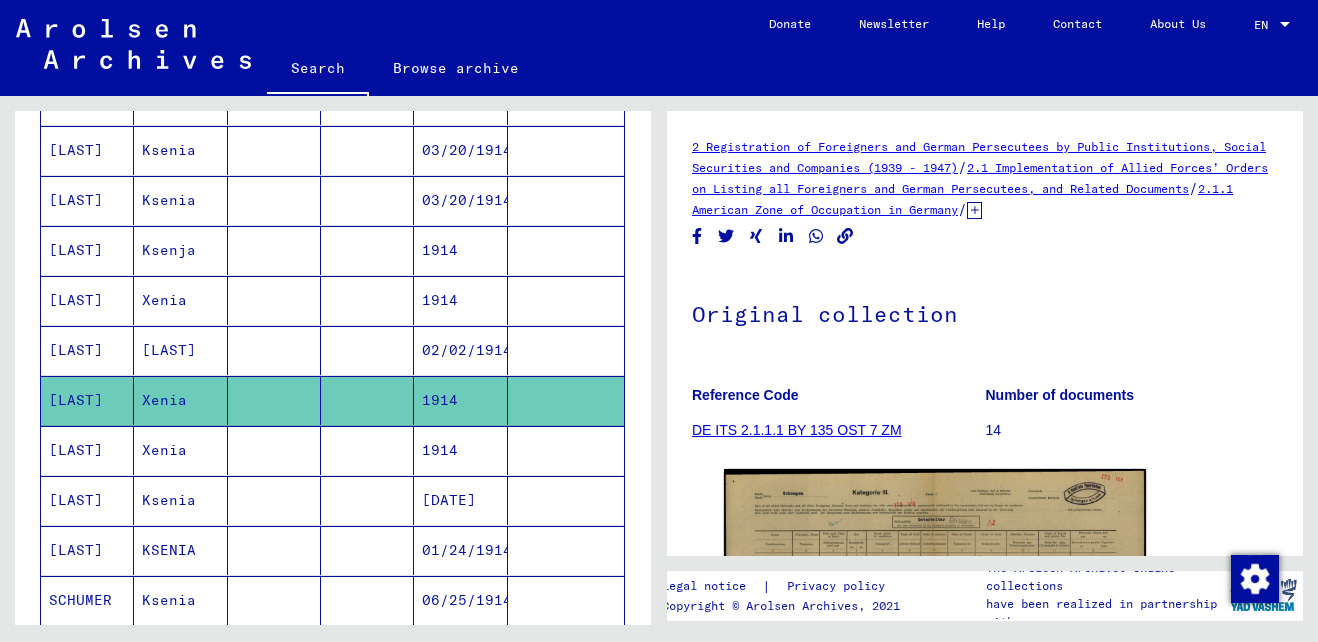 click on "02/02/1914" at bounding box center (460, 400) 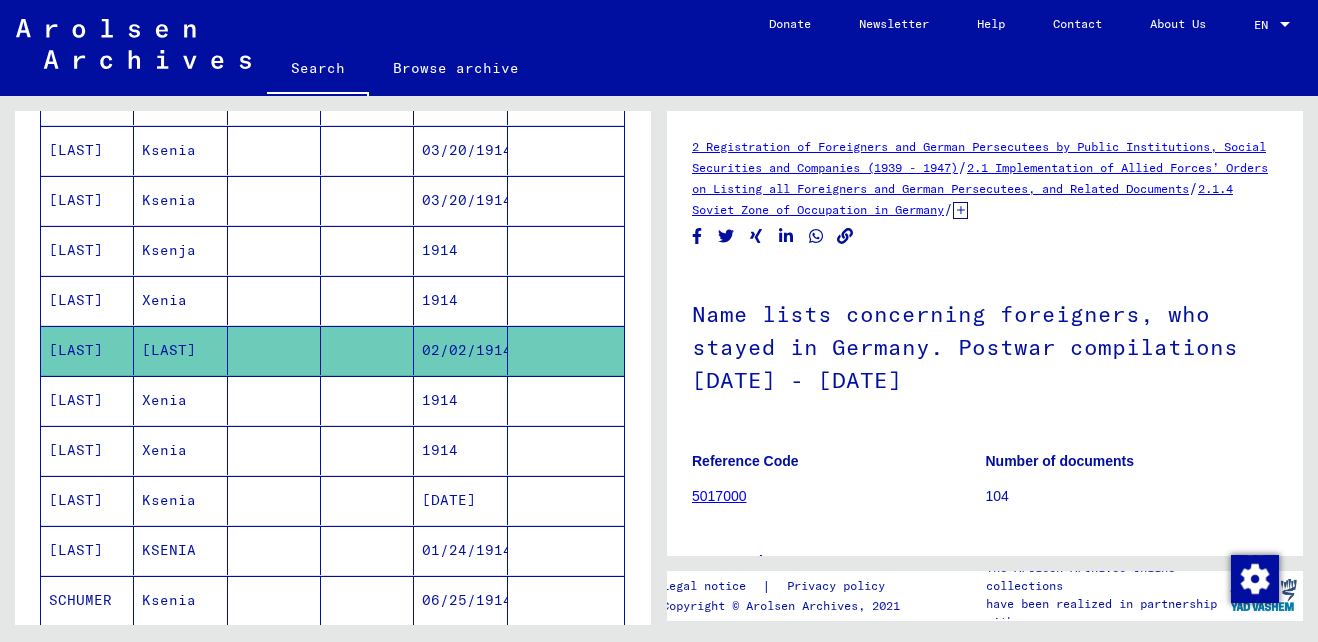 scroll, scrollTop: 0, scrollLeft: 0, axis: both 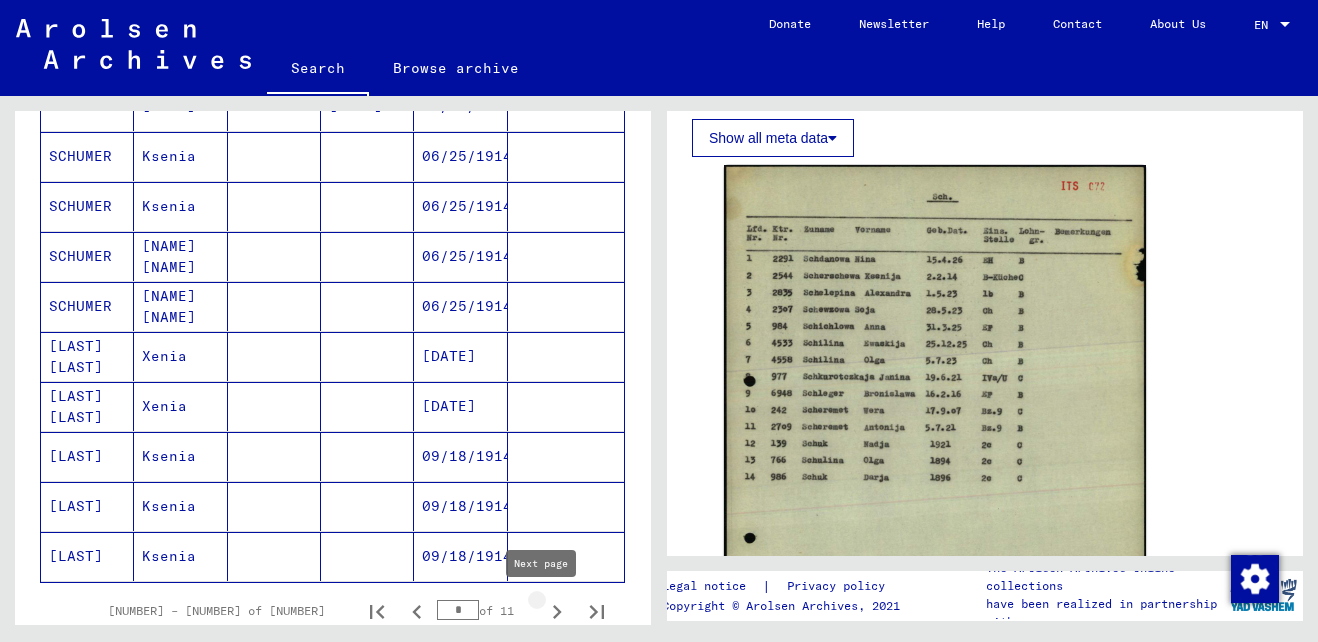 click 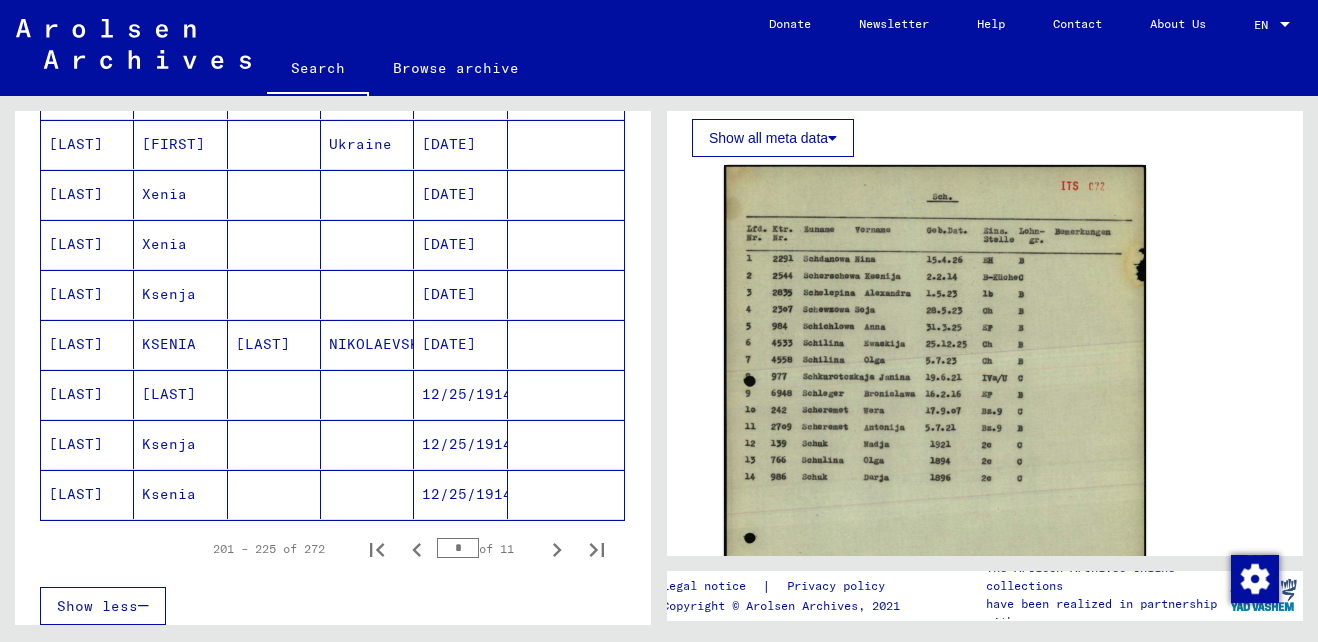 scroll, scrollTop: 1177, scrollLeft: 0, axis: vertical 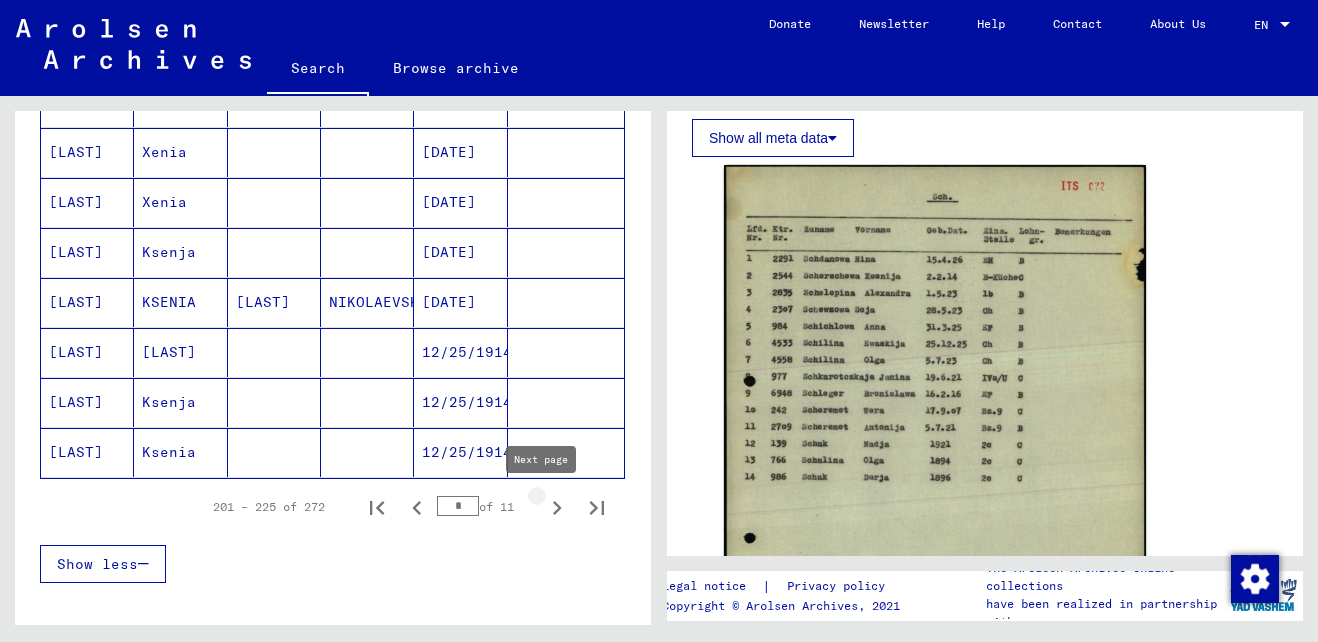 click 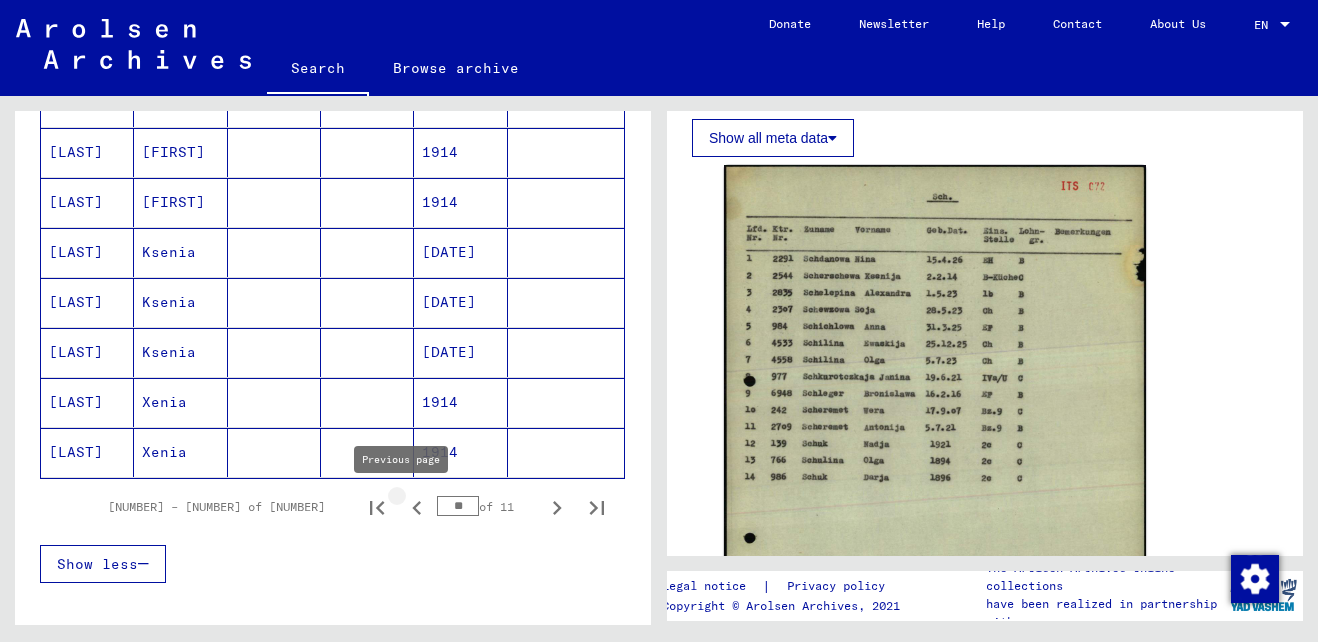 click 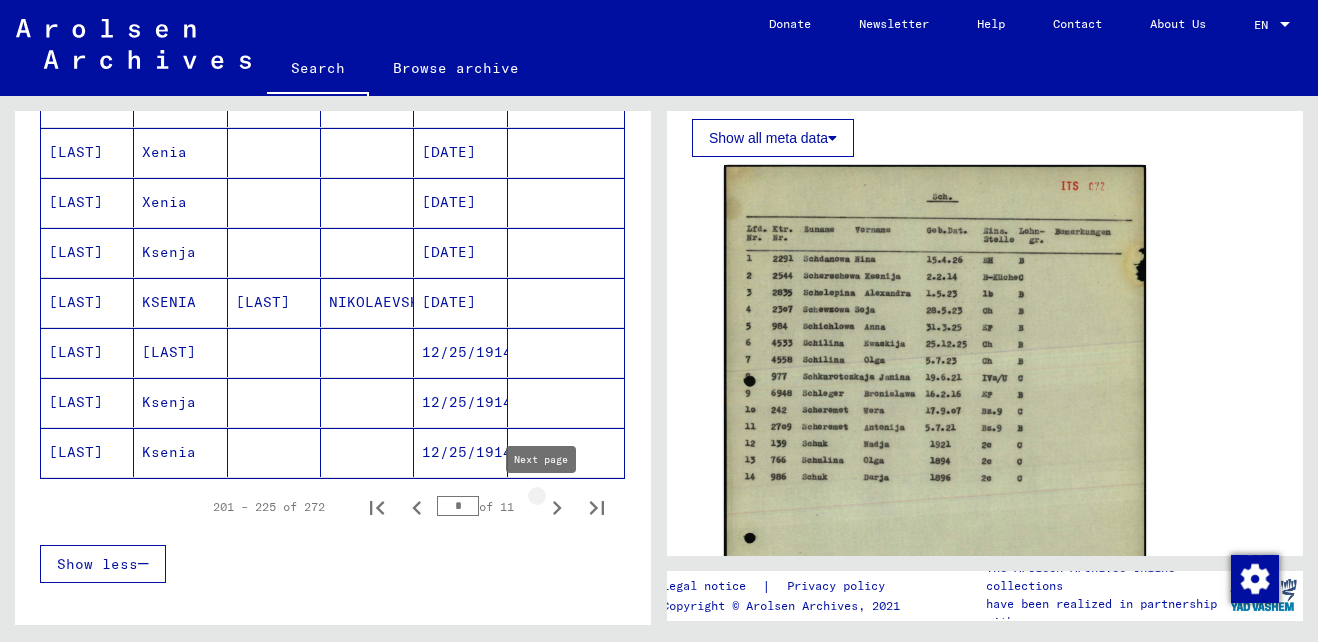 click 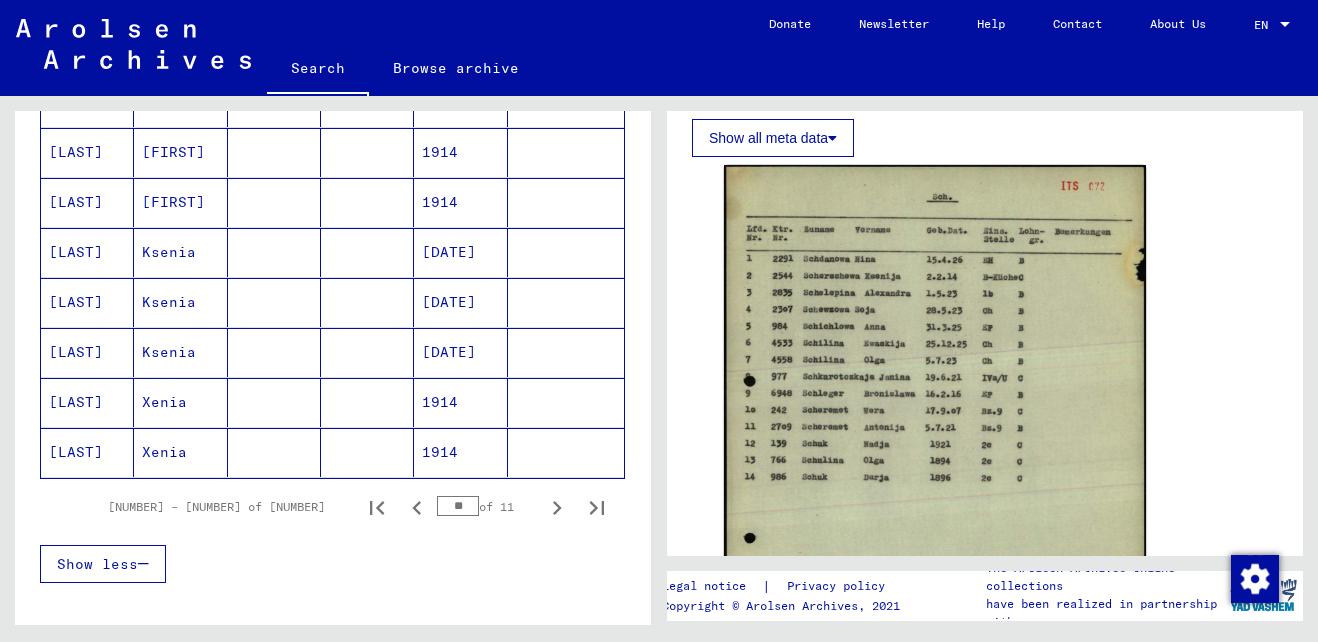 click on "Last Name   First Name   Maiden Name   Place of Birth   Date of Birth   Prisoner #   [LAST]   [FIRST]      [CITY]   [DATE]      [LAST]   [FIRST]         1914      [LAST]   [FIRST]      [CITY]   [DATE]      [LAST]   [FIRST]      [CITY]   [DATE]      [LAST]   [FIRST]         [DATE]      [LAST]   [FIRST]         [DATE]      [LAST]   [FIRST]         [DATE]      [LAST]   [FIRST]         [DATE]      [LAST]   [FIRST]         [DATE]      [LAST]   [FIRST]         [DATE]      [LAST]   [FIRST]         [DATE]      [LAST]   [FIRST]         [DATE]      [LAST]   [FIRST]         [DATE]      [LAST]   [FIRST]         [DATE]      [LAST]   [FIRST]         [DATE]      [LAST]   [FIRST]         [DATE]      [LAST]   [FIRST]         [DATE]      [LAST]   [FIRST]         [DATE]      [LAST]   [FIRST]         [DATE]      [LAST]   [FIRST]         [DATE]      [LAST]   [FIRST]         [DATE]" at bounding box center [333, -110] 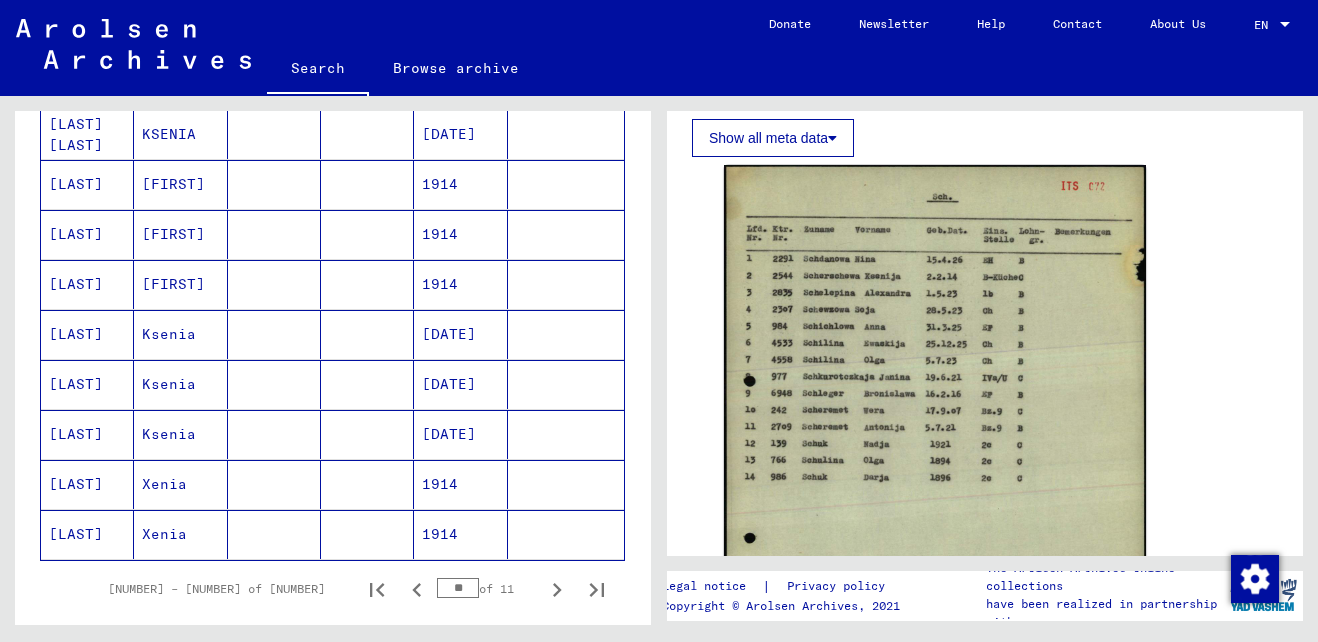 scroll, scrollTop: 1107, scrollLeft: 0, axis: vertical 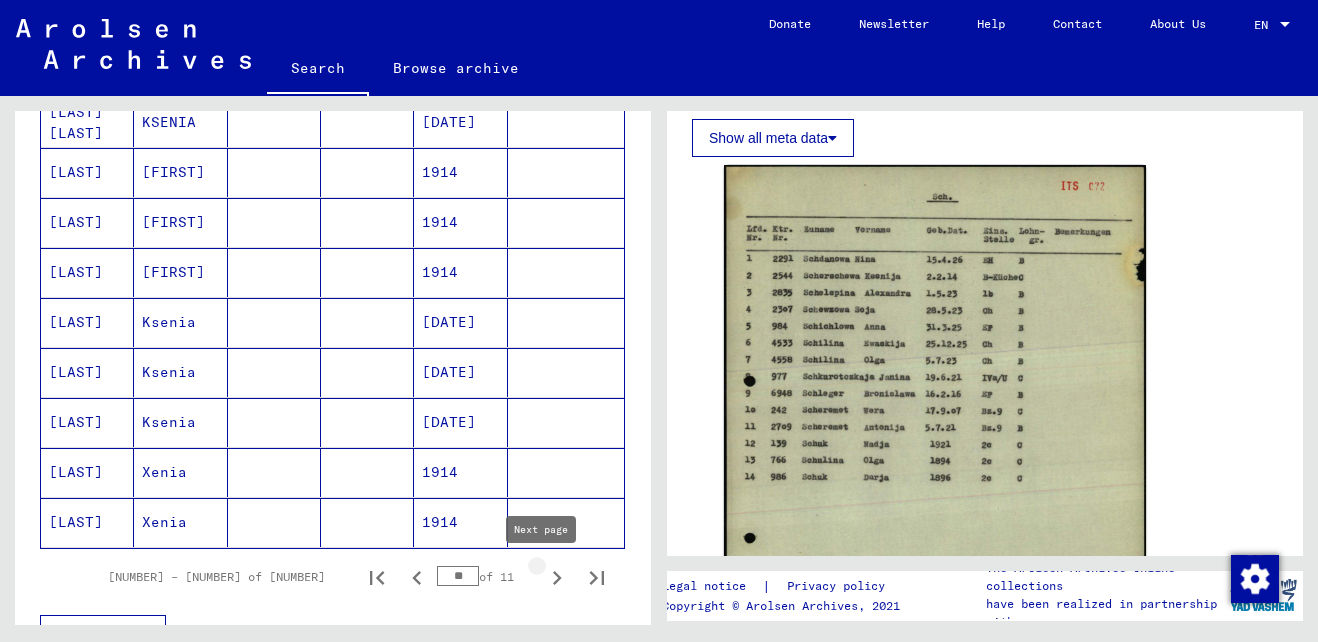 click 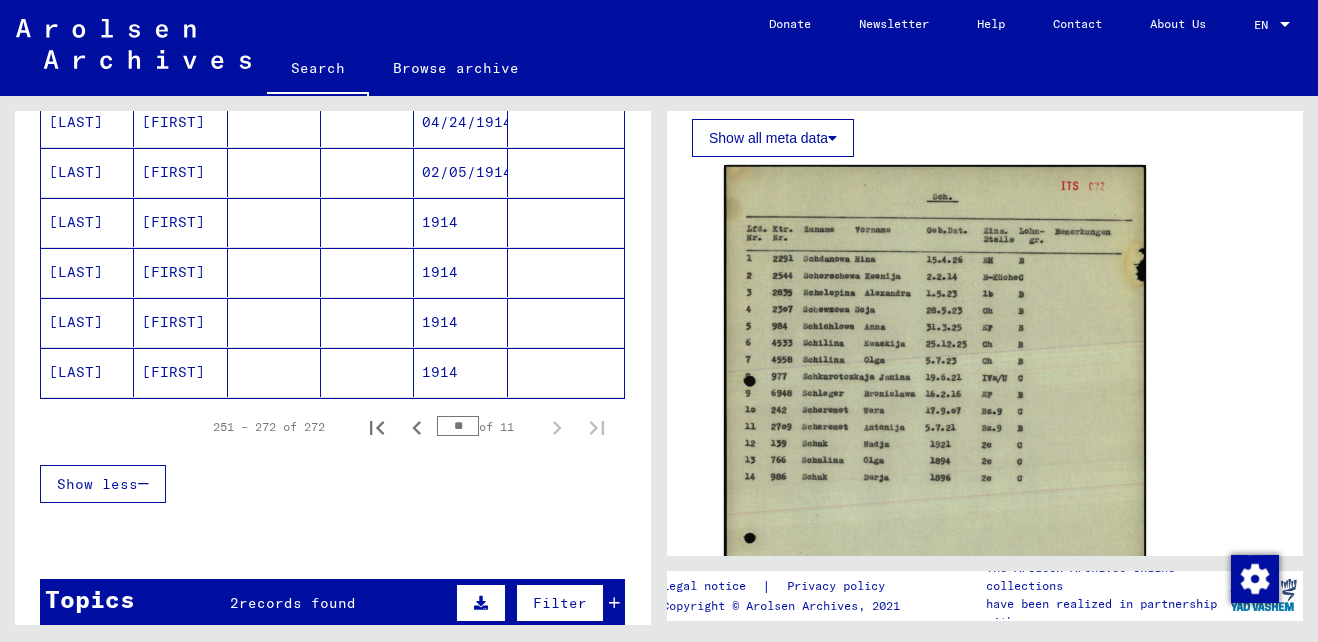 click on "1914" 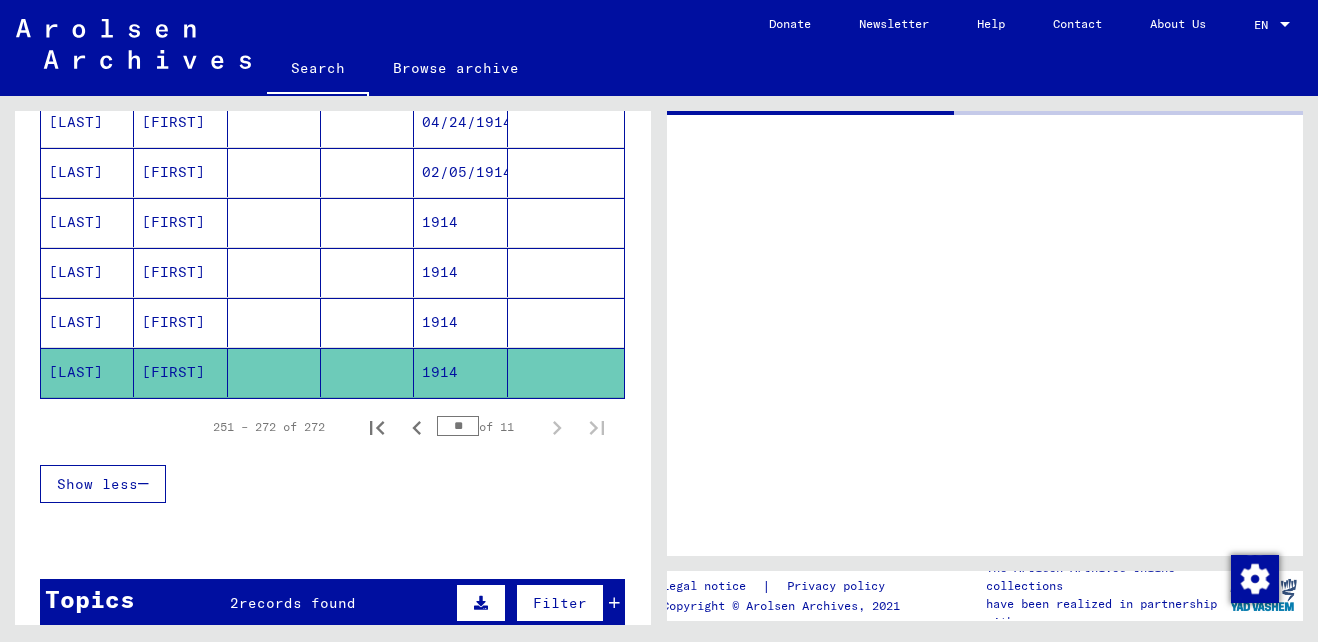 scroll, scrollTop: 0, scrollLeft: 0, axis: both 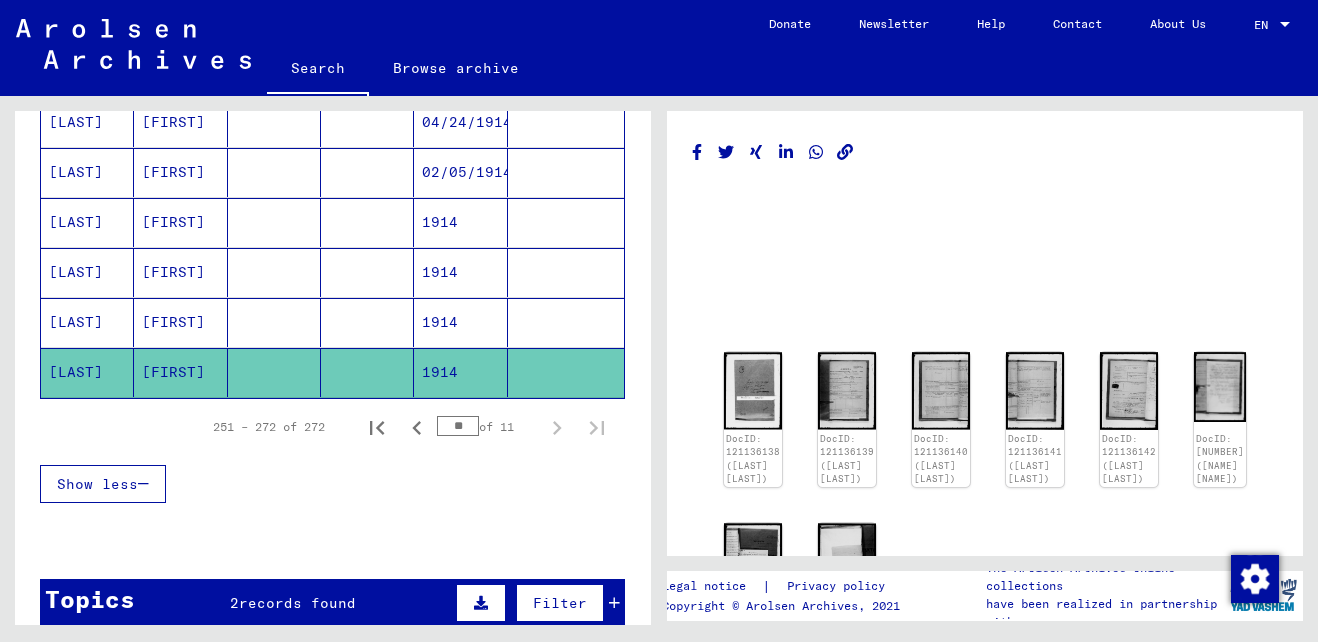 click on "1914" at bounding box center [460, 372] 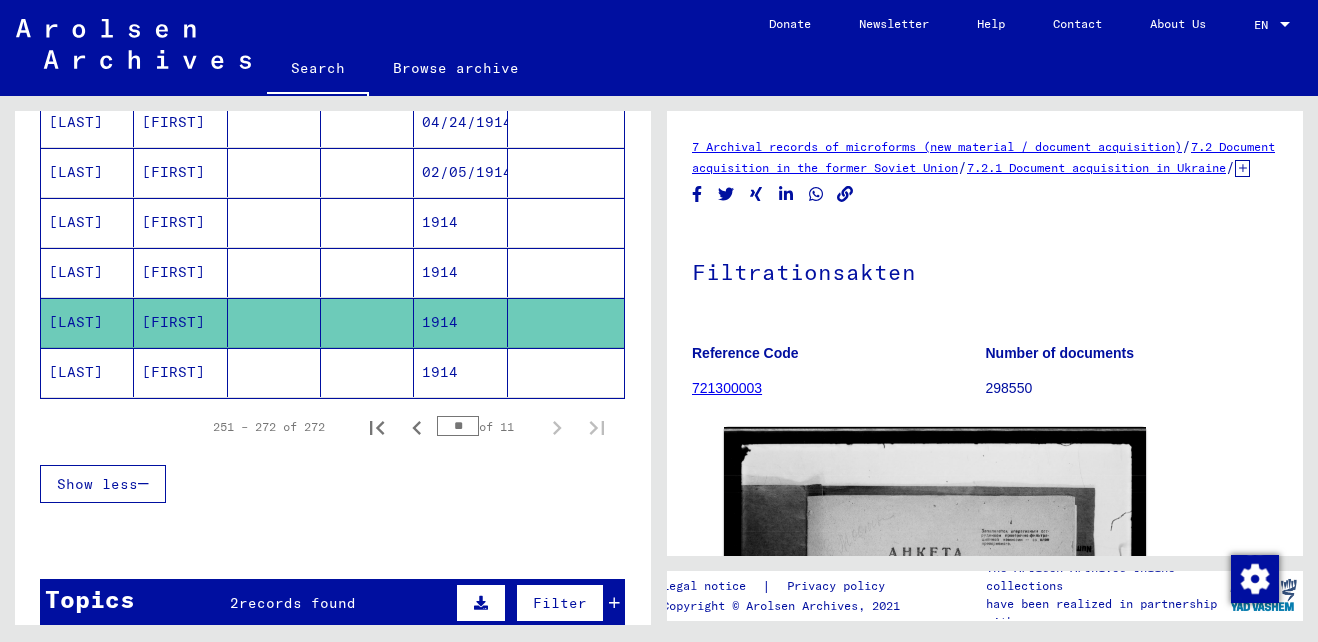 scroll, scrollTop: 0, scrollLeft: 0, axis: both 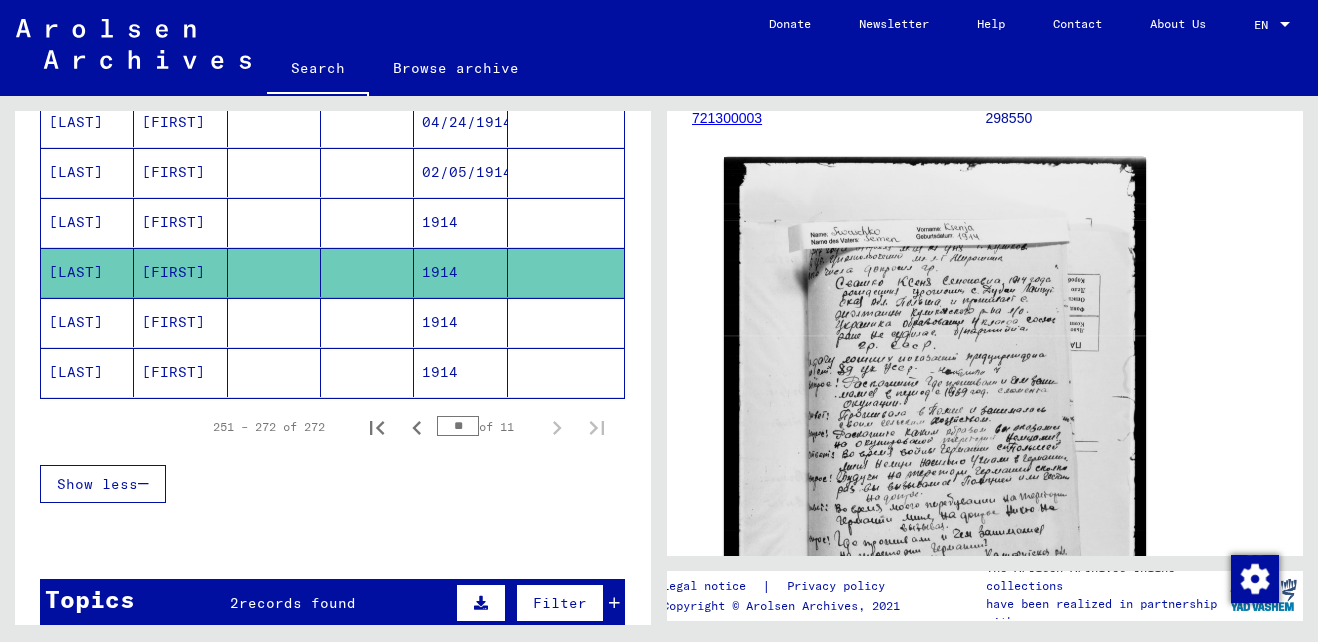click on "1914" at bounding box center [460, 272] 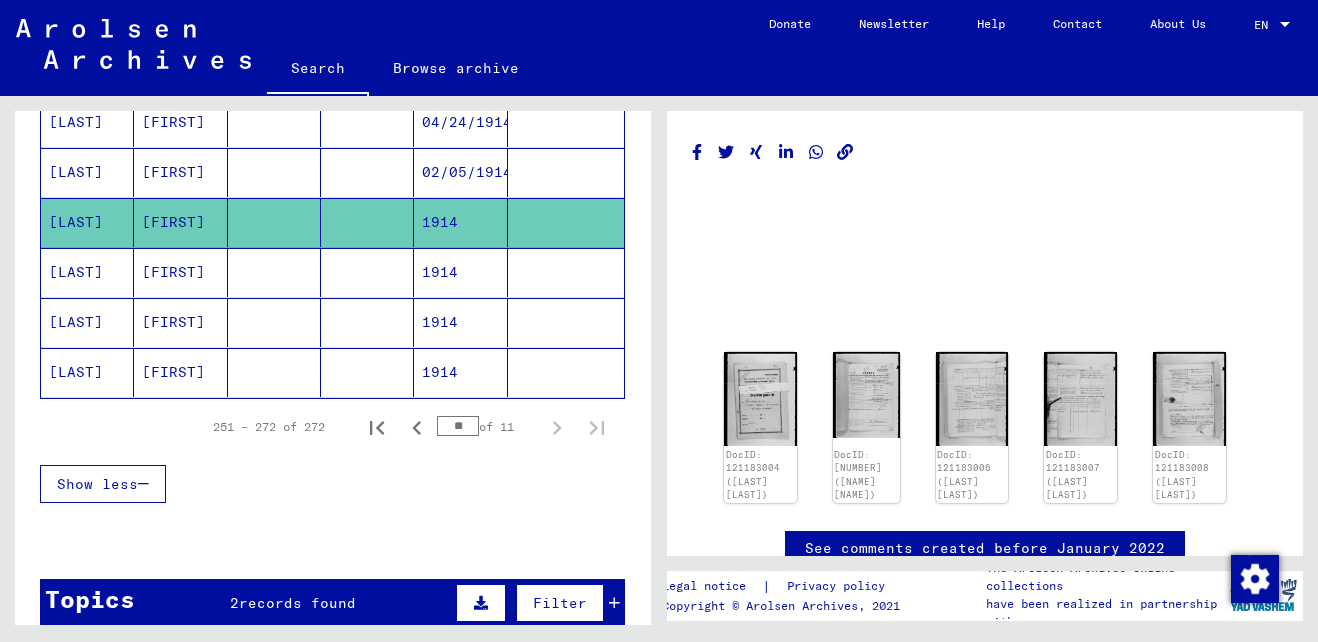 scroll, scrollTop: 0, scrollLeft: 0, axis: both 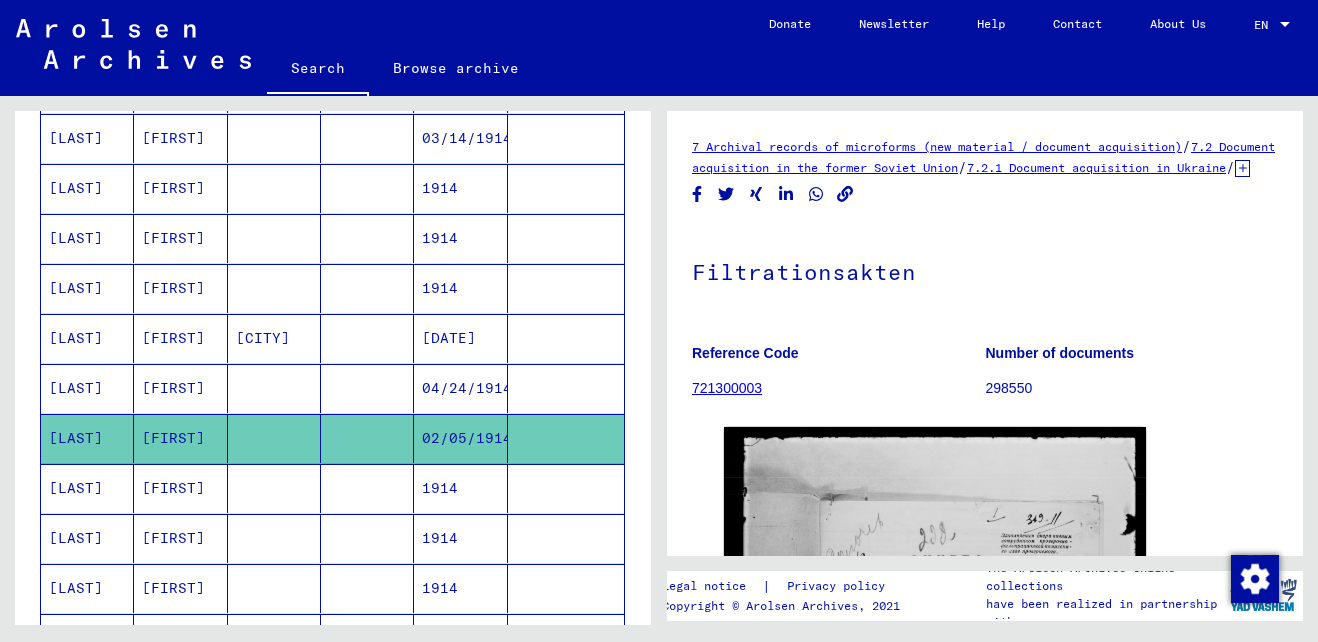 click on "1914" at bounding box center [460, 338] 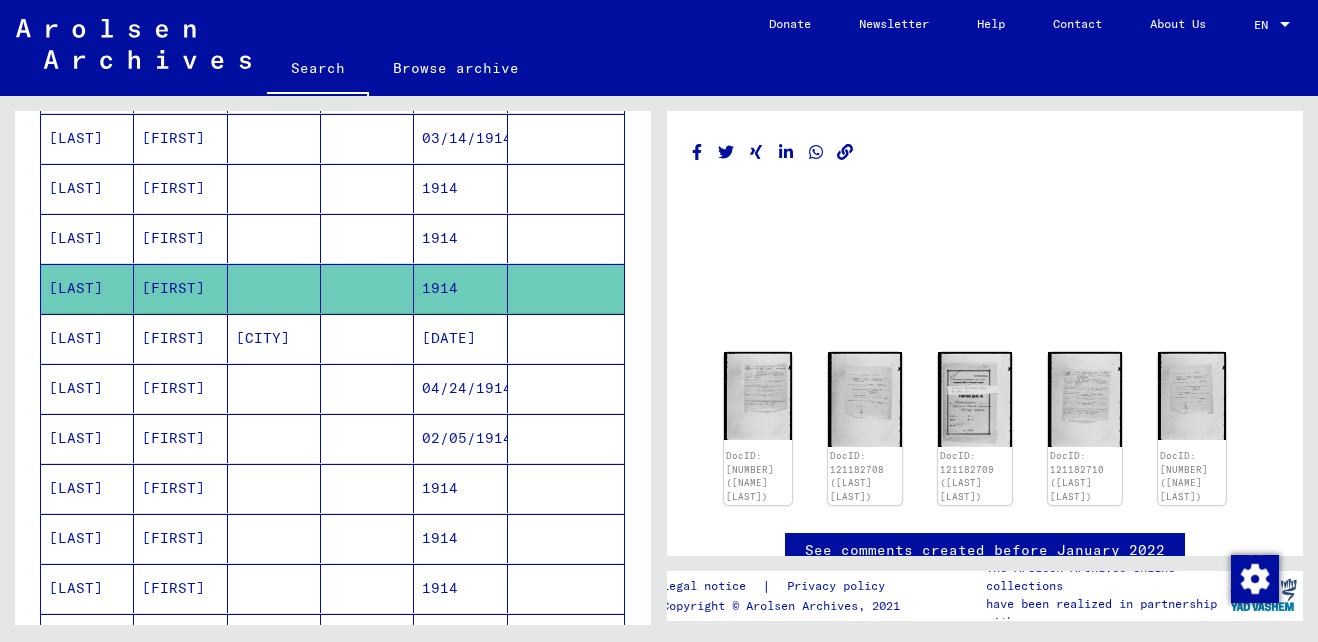 scroll, scrollTop: 0, scrollLeft: 0, axis: both 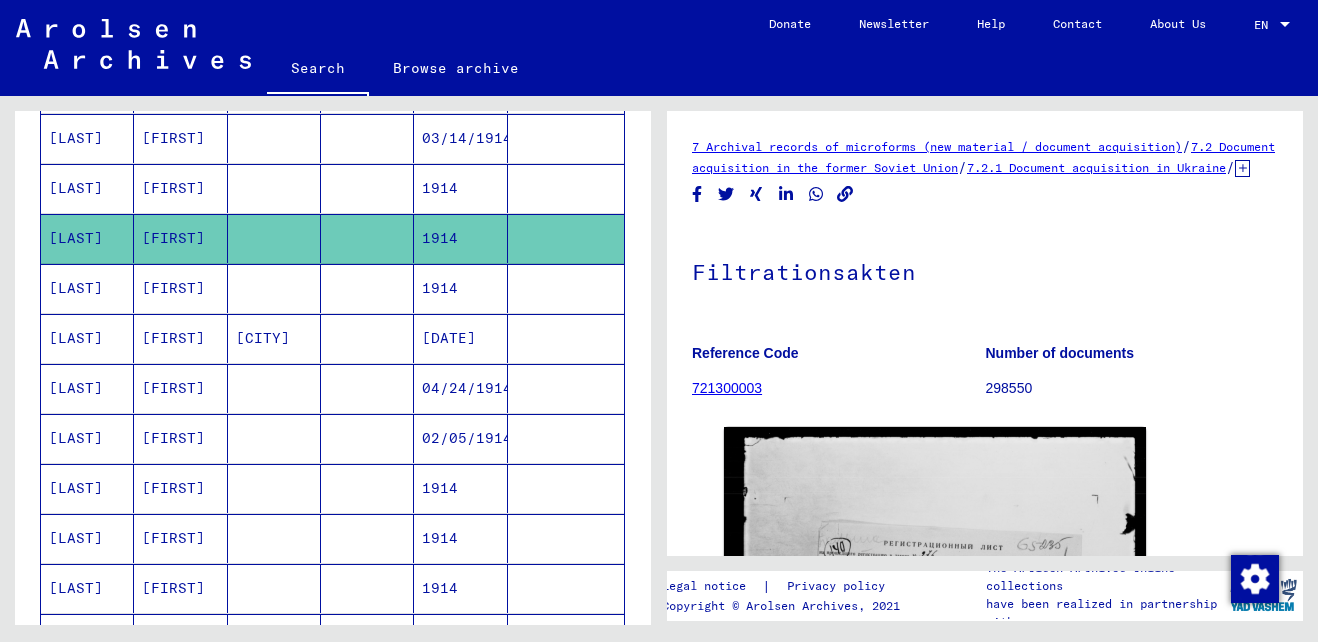 click on "1914" at bounding box center (460, 238) 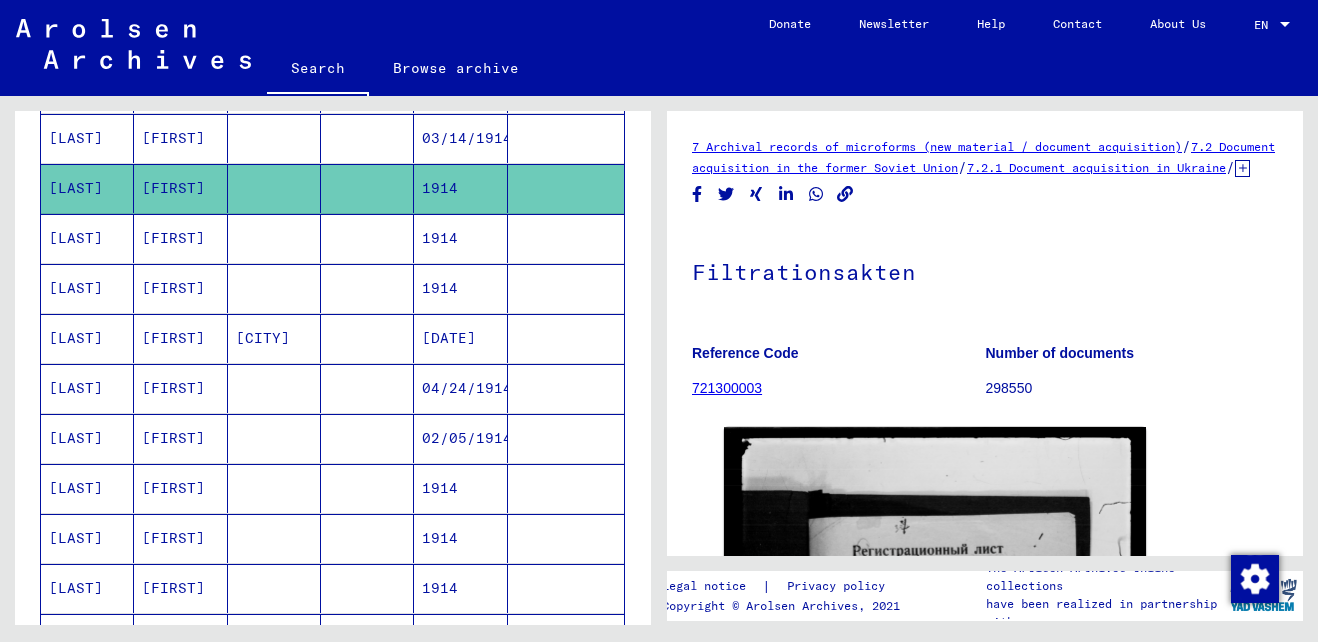 scroll, scrollTop: 0, scrollLeft: 0, axis: both 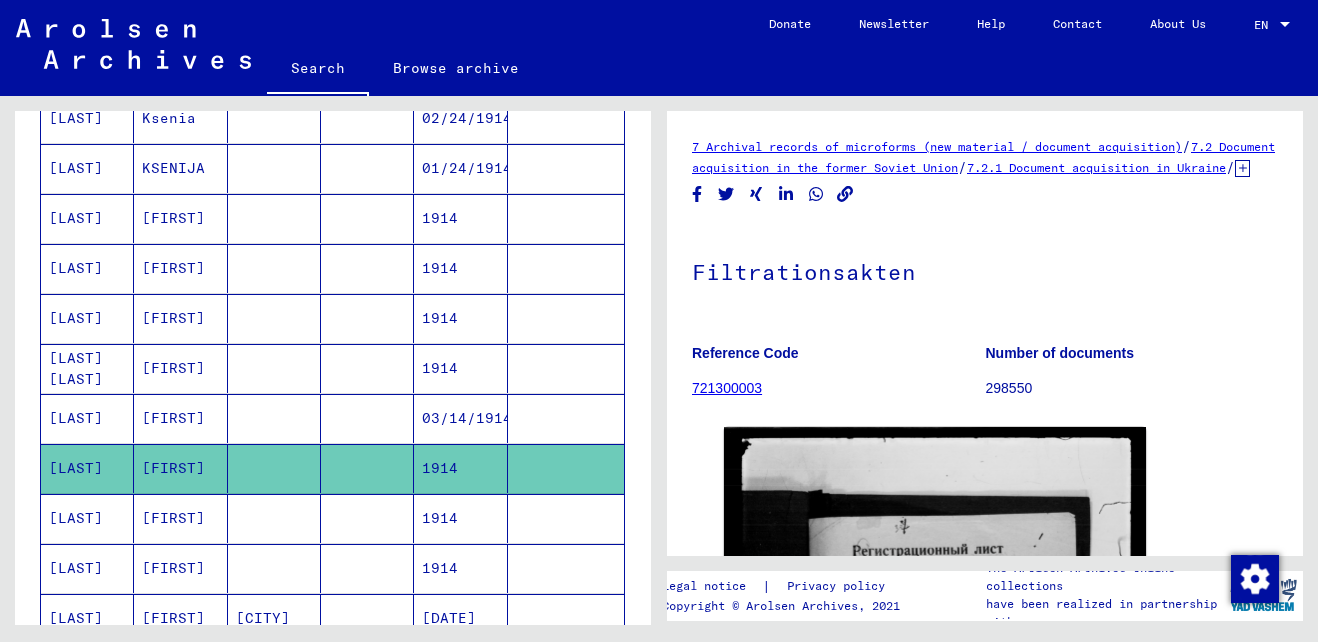 click on "1914" at bounding box center (460, 418) 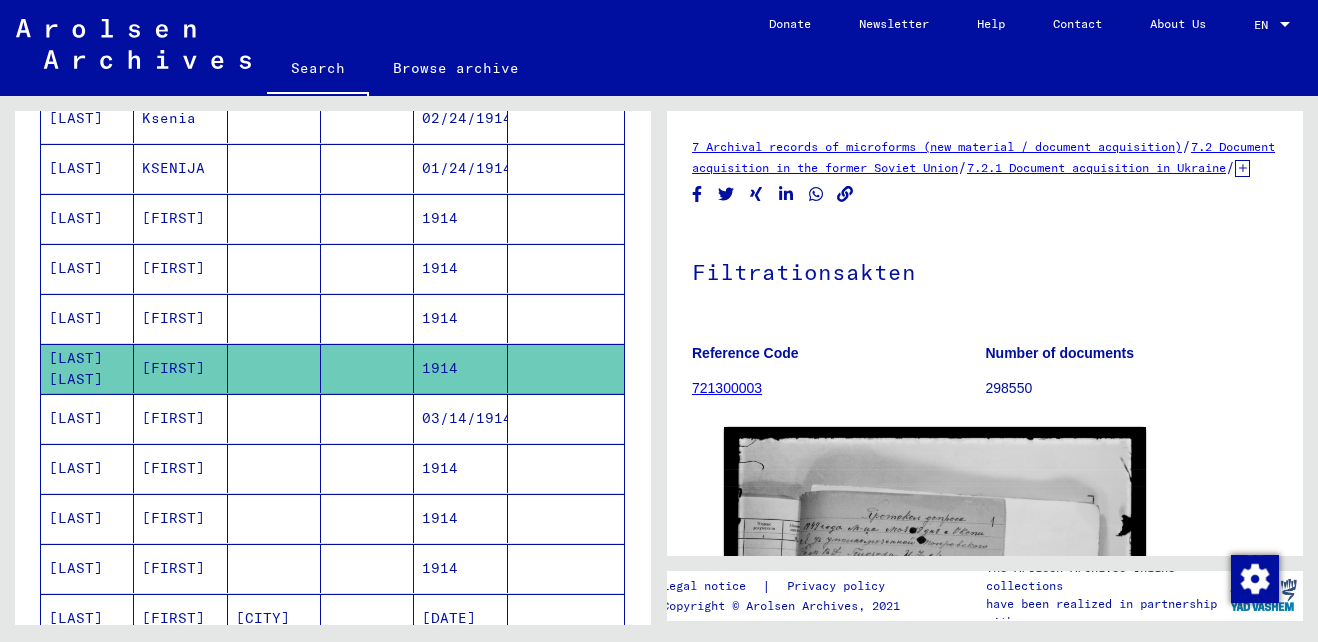scroll, scrollTop: 0, scrollLeft: 0, axis: both 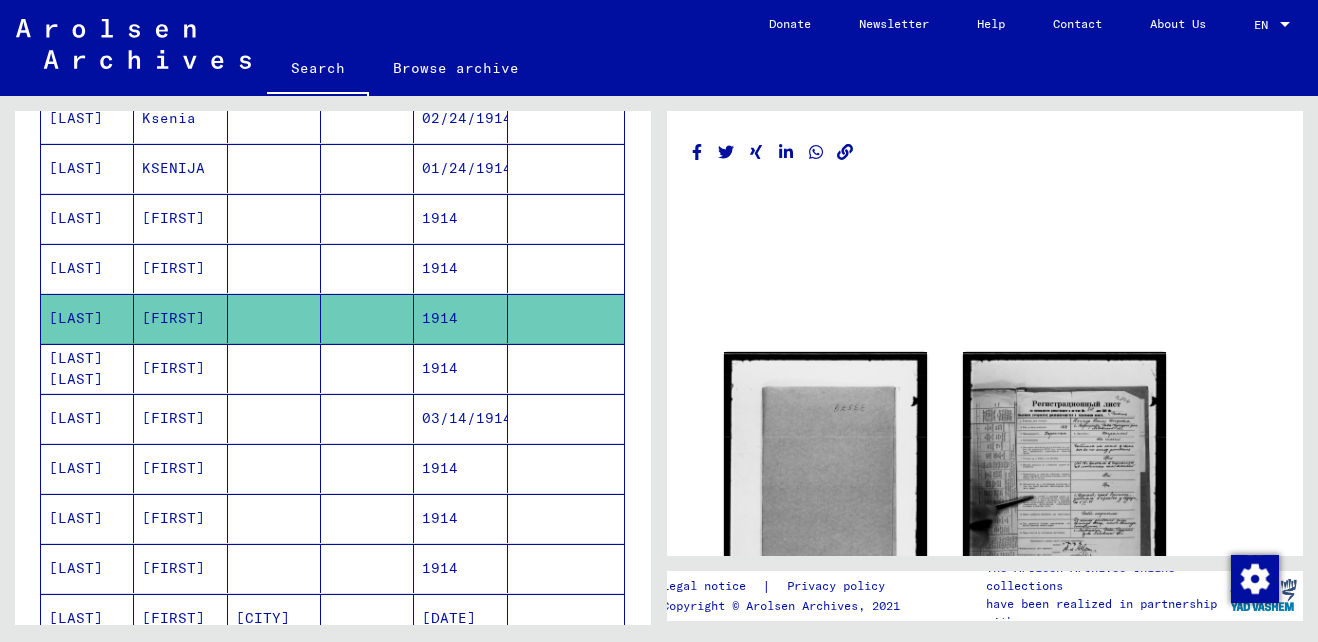 click on "1914" at bounding box center [460, 318] 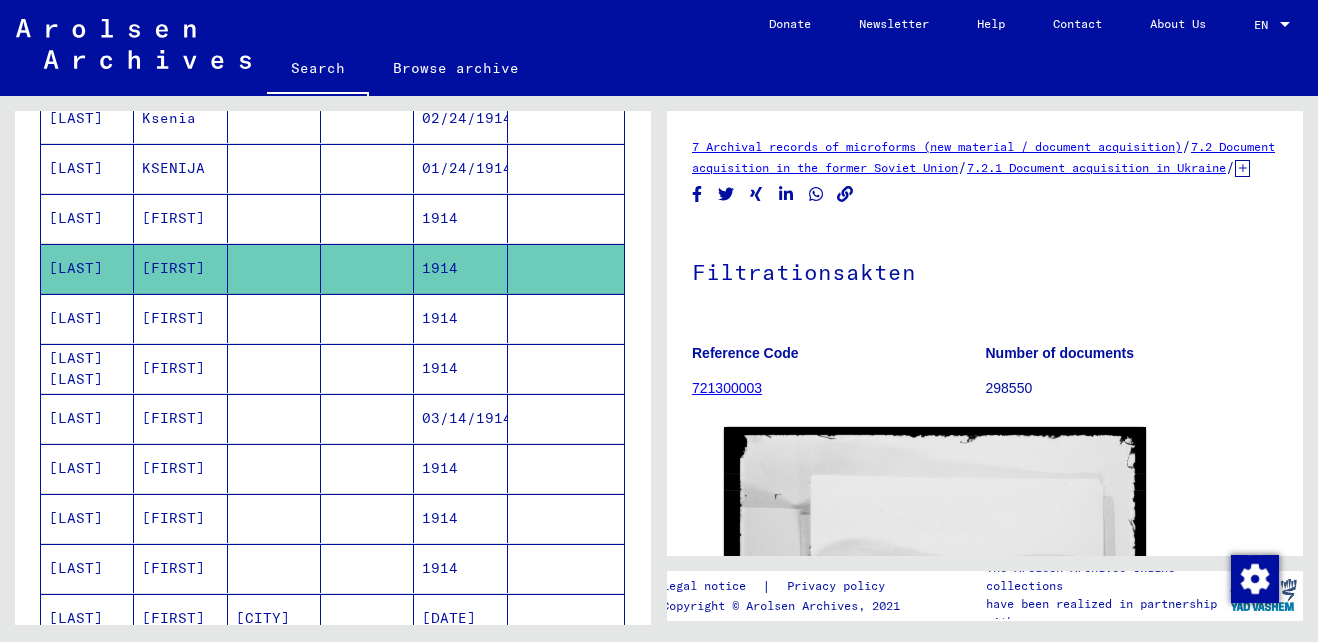 scroll, scrollTop: 0, scrollLeft: 0, axis: both 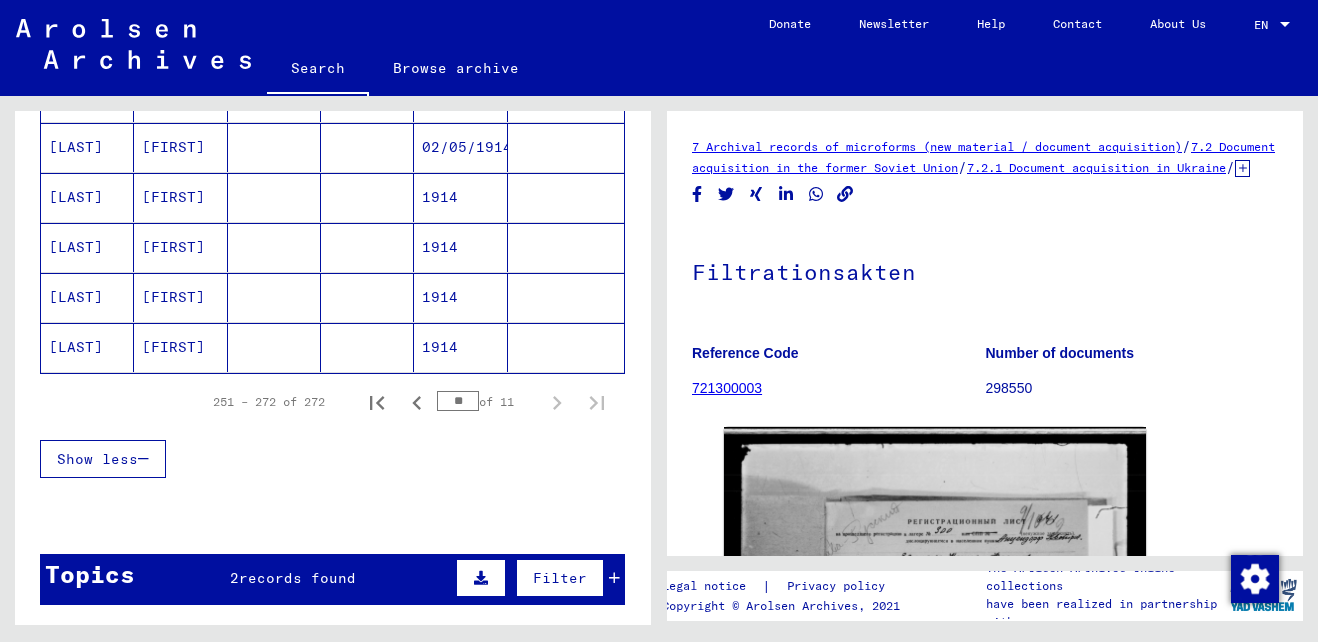 click at bounding box center (614, 578) 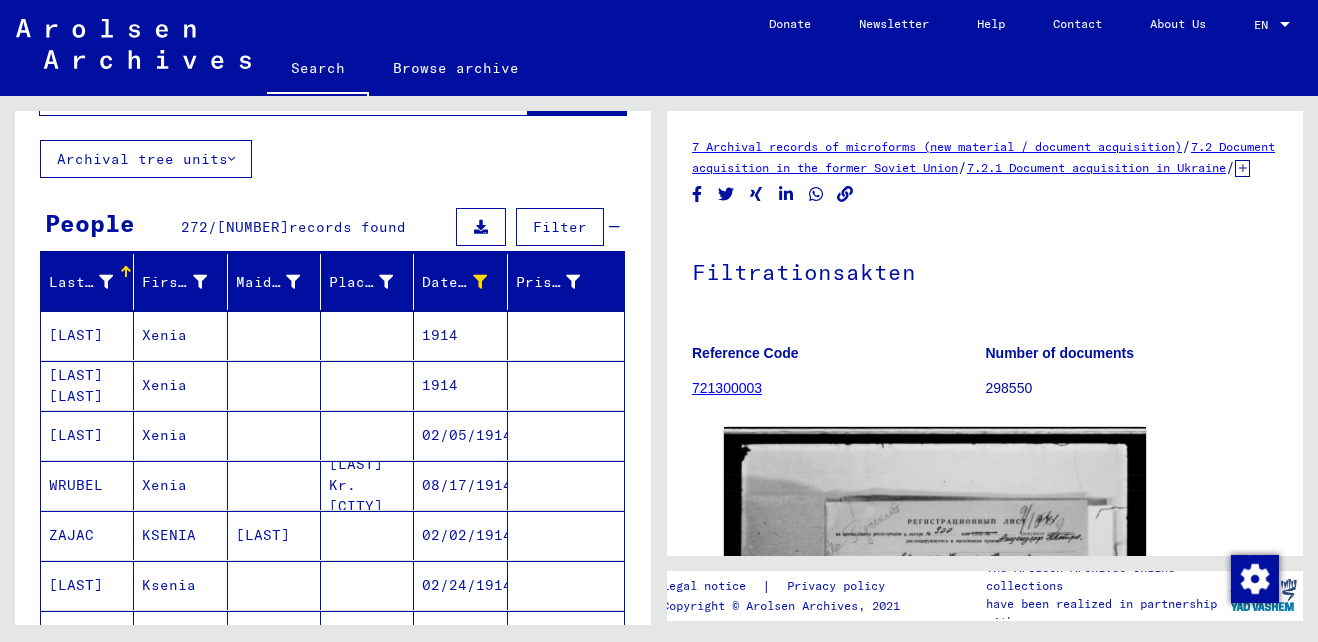 scroll, scrollTop: 0, scrollLeft: 0, axis: both 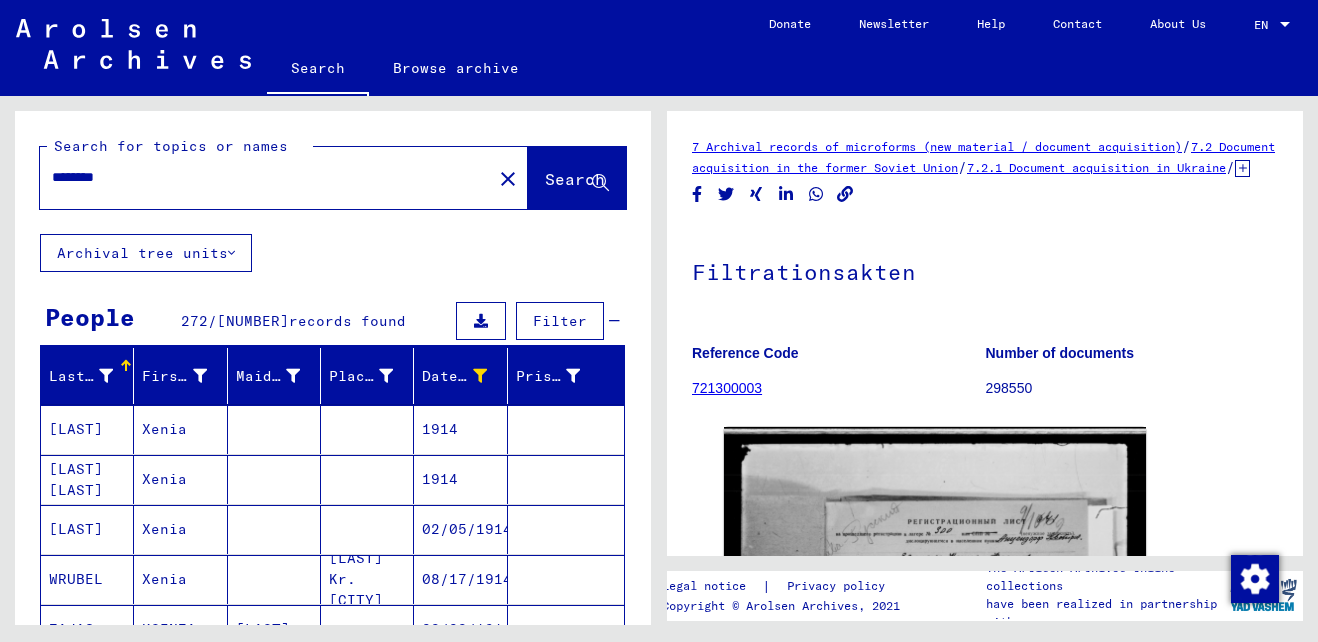 click on "*******" at bounding box center [266, 177] 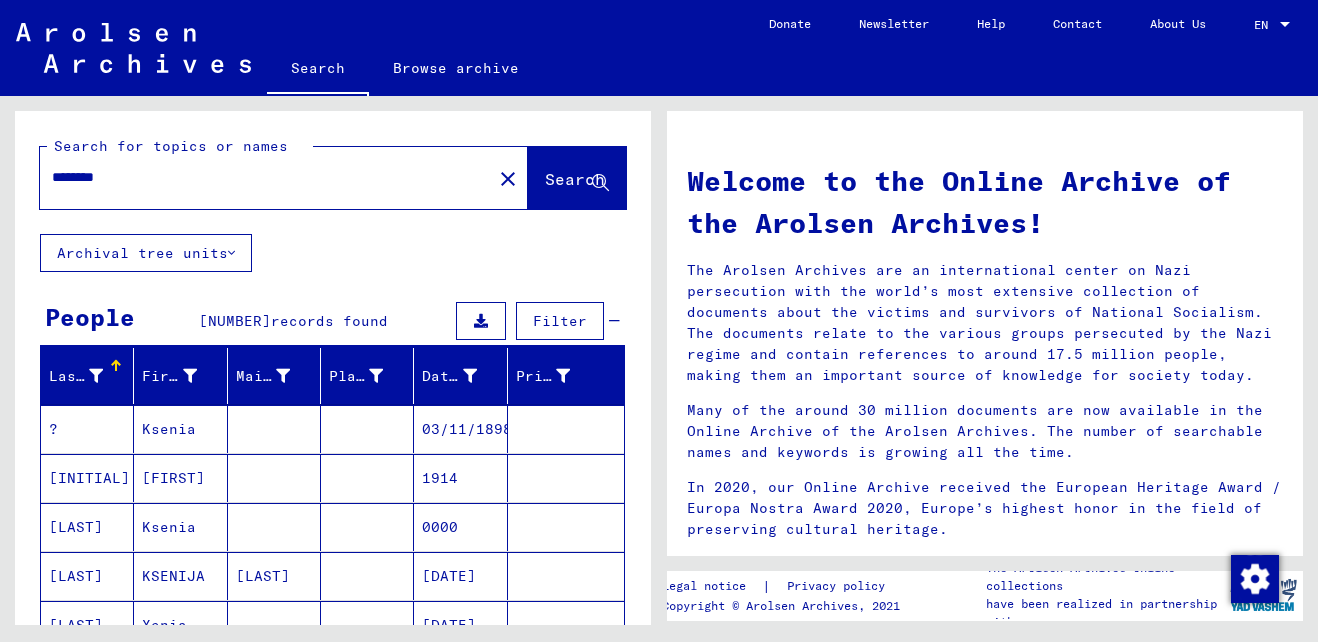click on "0000" at bounding box center (460, 576) 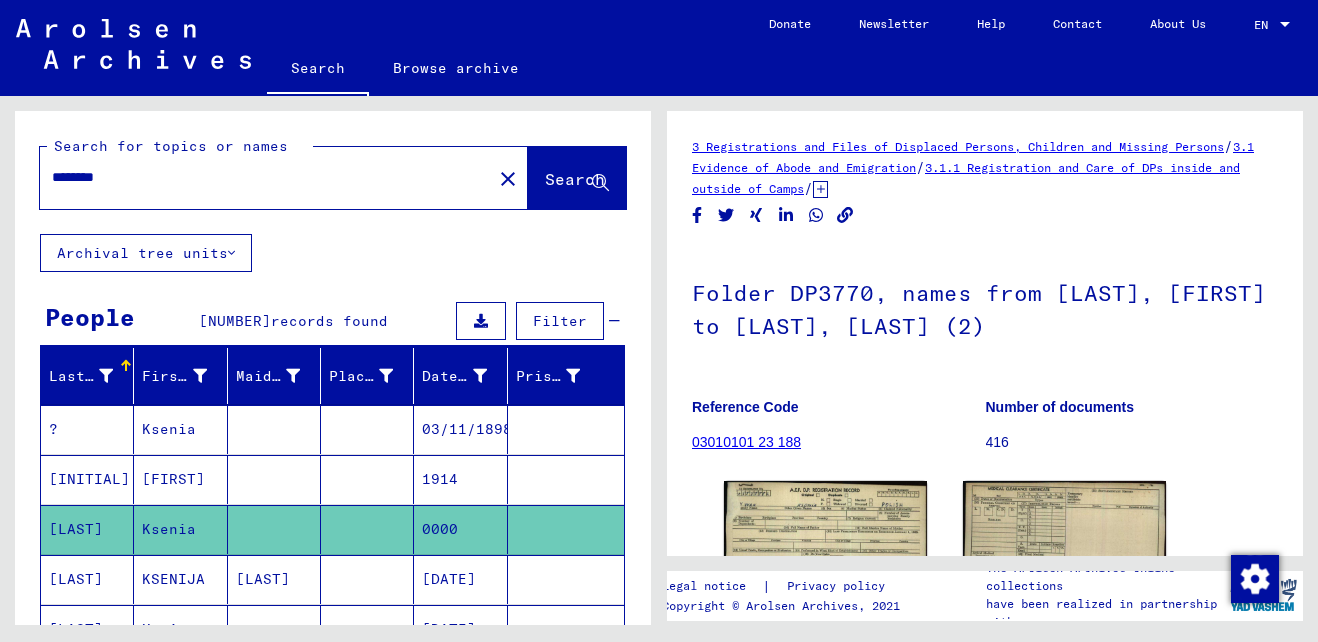 scroll, scrollTop: 0, scrollLeft: 0, axis: both 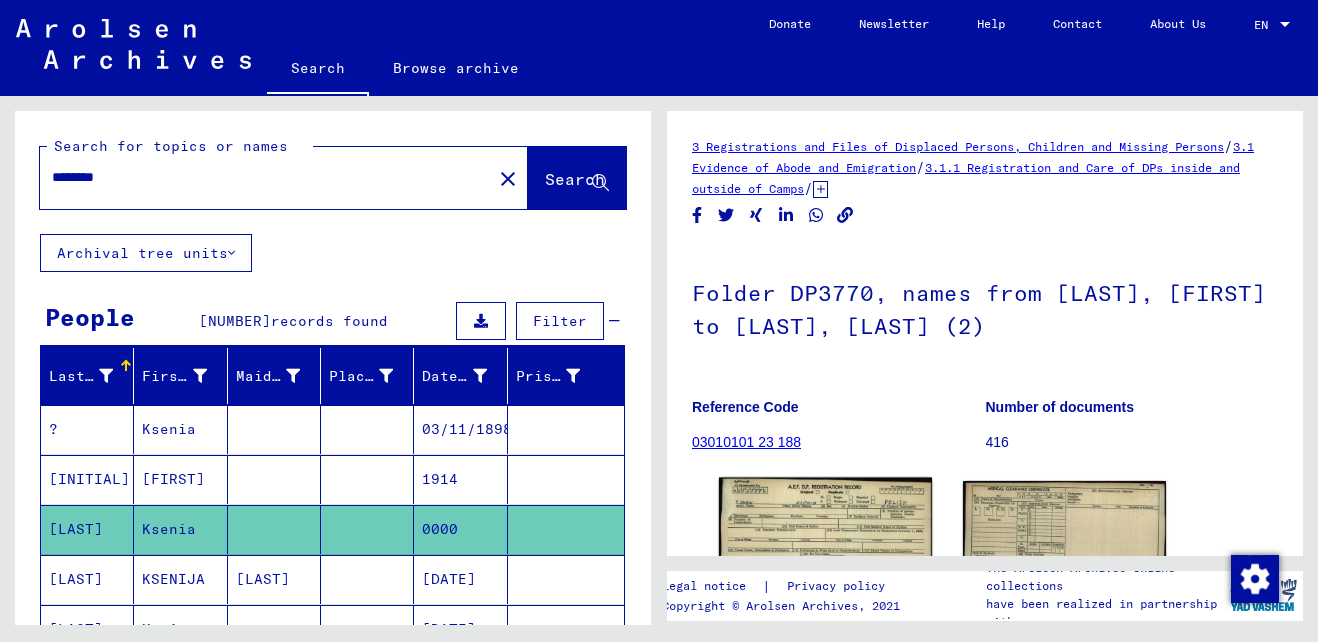 click 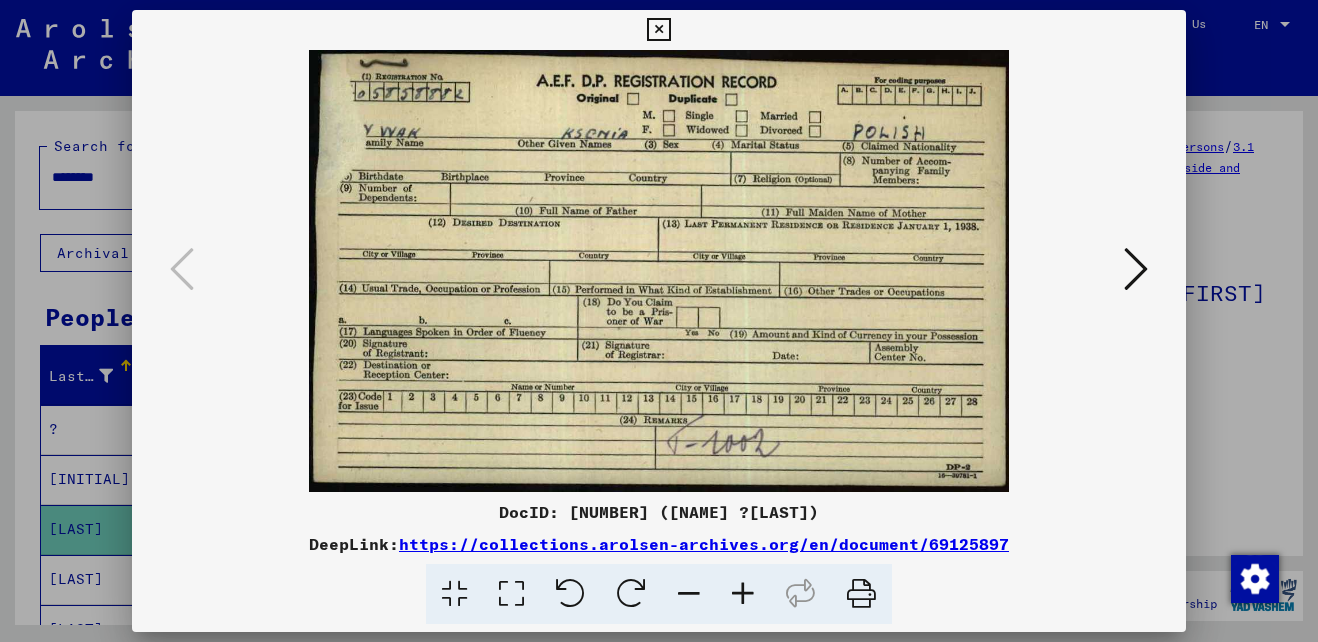 click at bounding box center (658, 30) 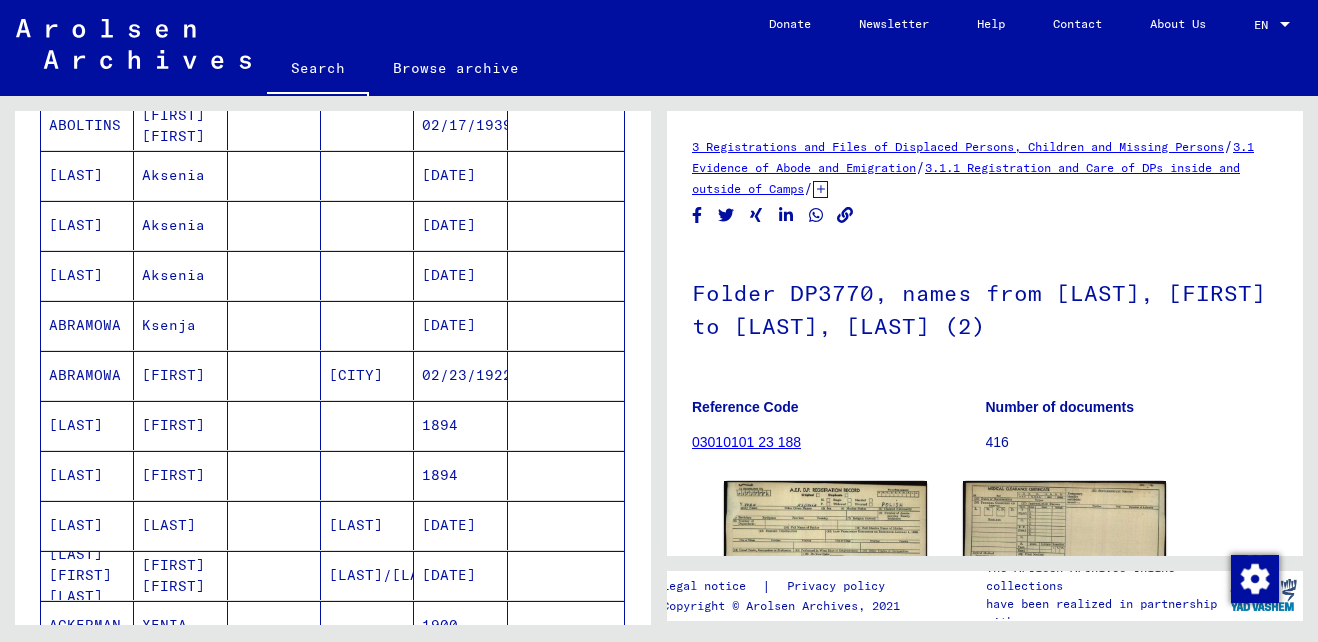 scroll, scrollTop: 0, scrollLeft: 0, axis: both 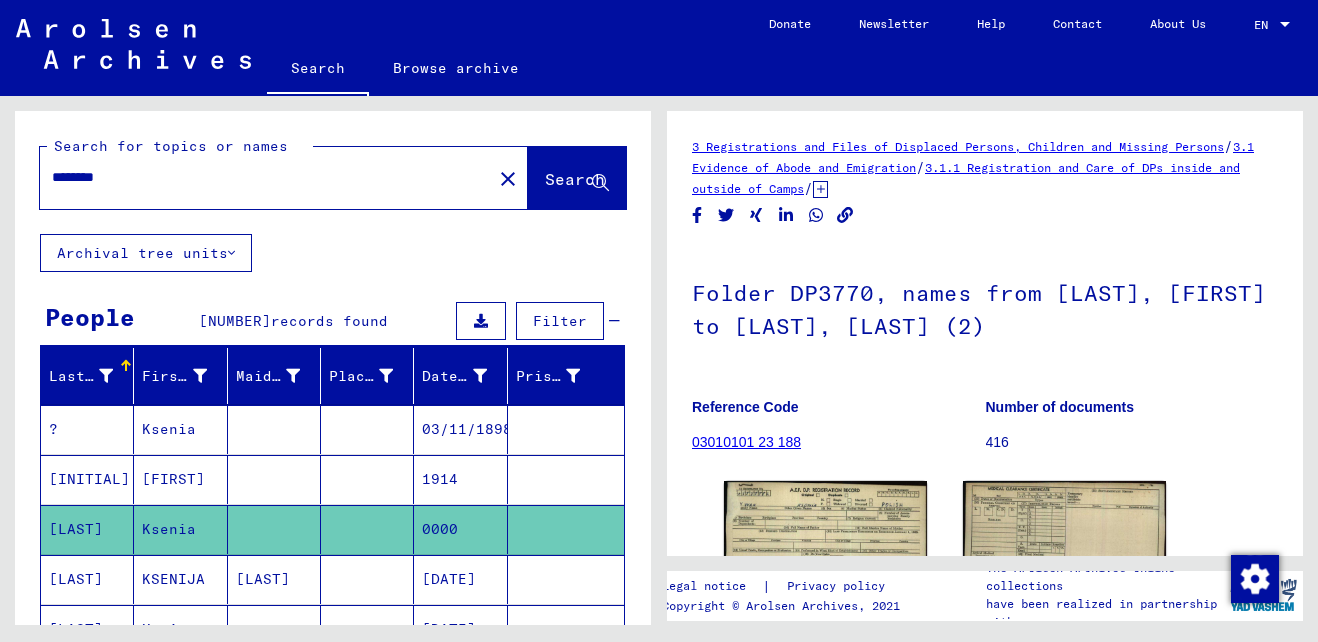 click on "*******" at bounding box center [266, 177] 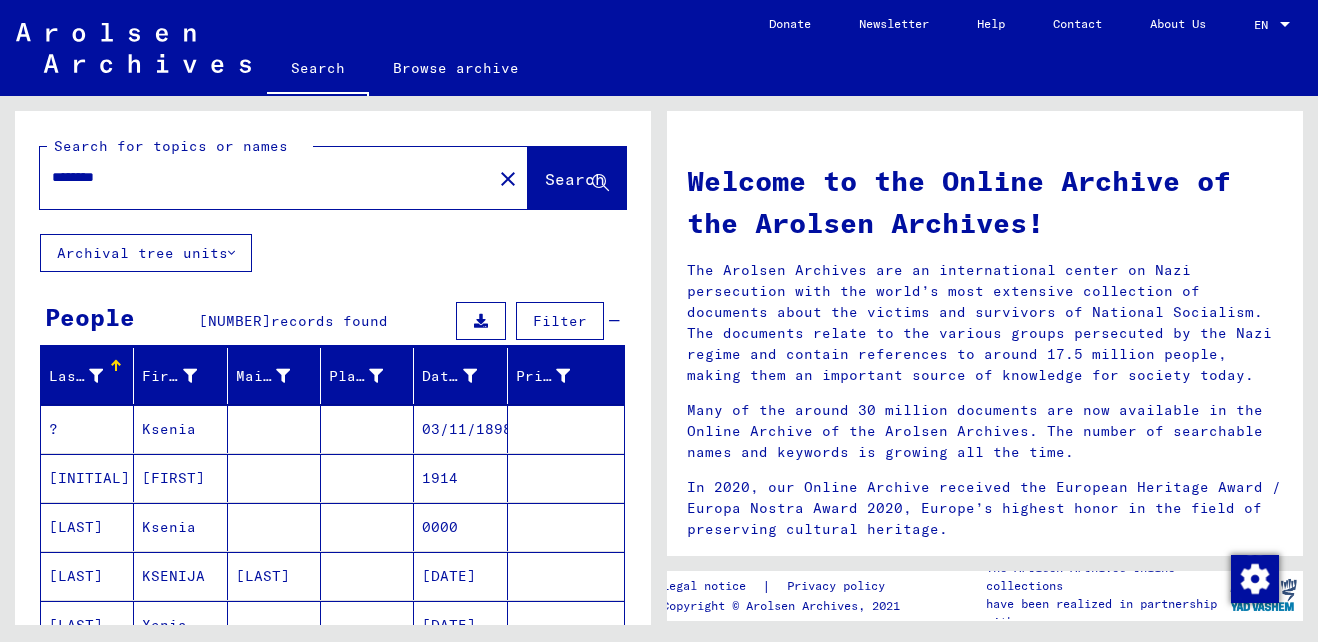 click on "*******" at bounding box center (260, 177) 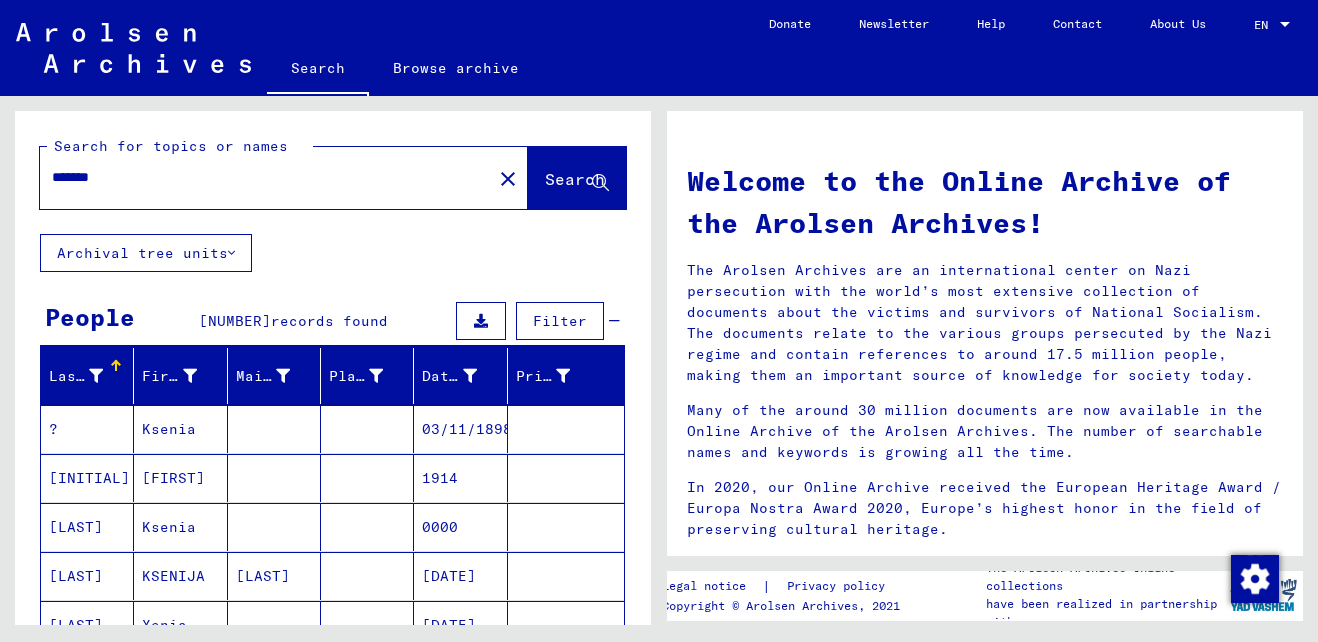 type on "*******" 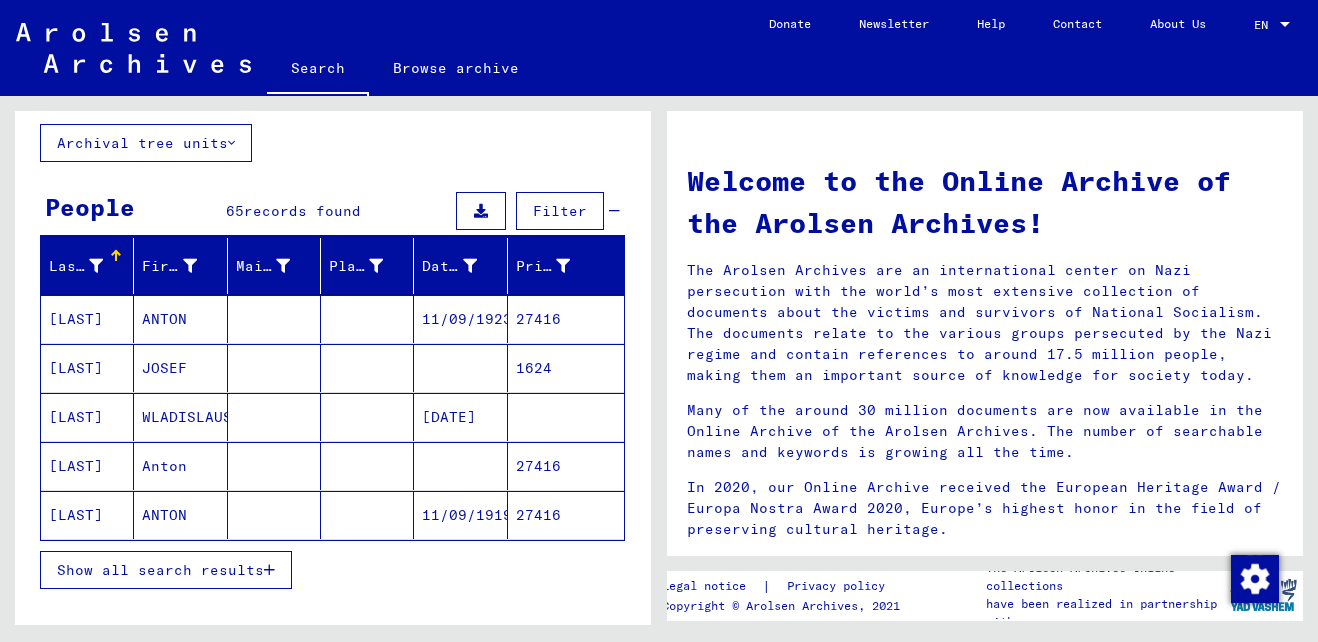 scroll, scrollTop: 158, scrollLeft: 0, axis: vertical 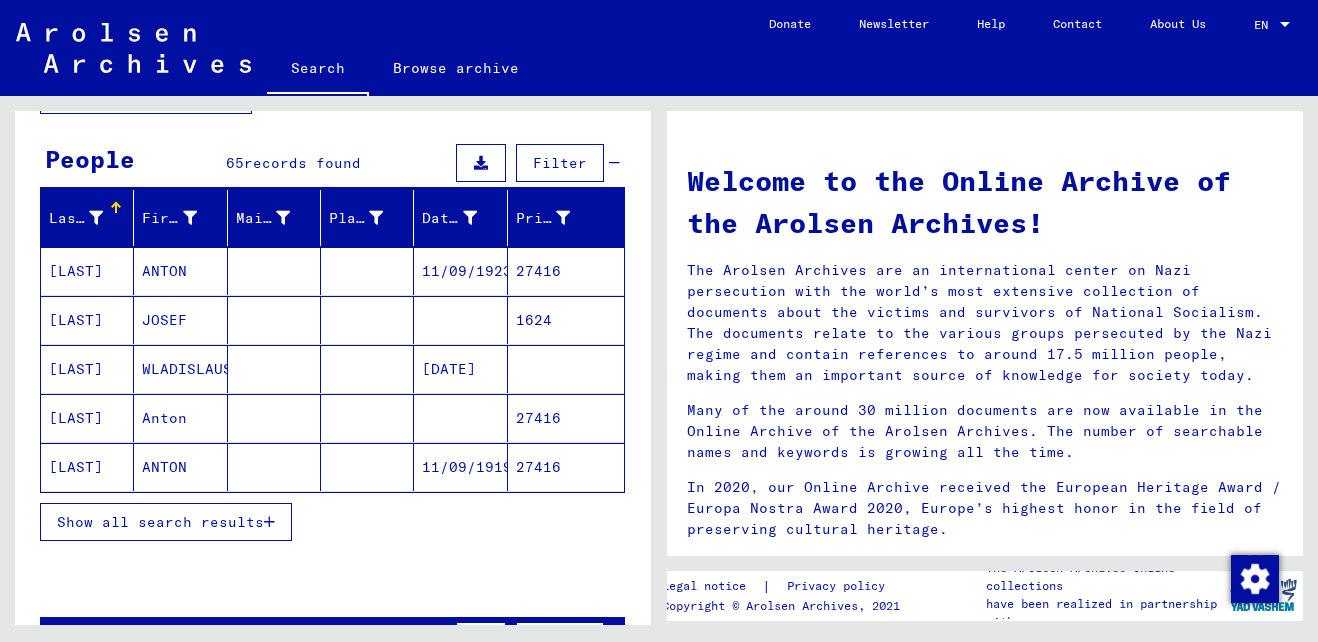 click on "WLADISLAUS" at bounding box center [180, 418] 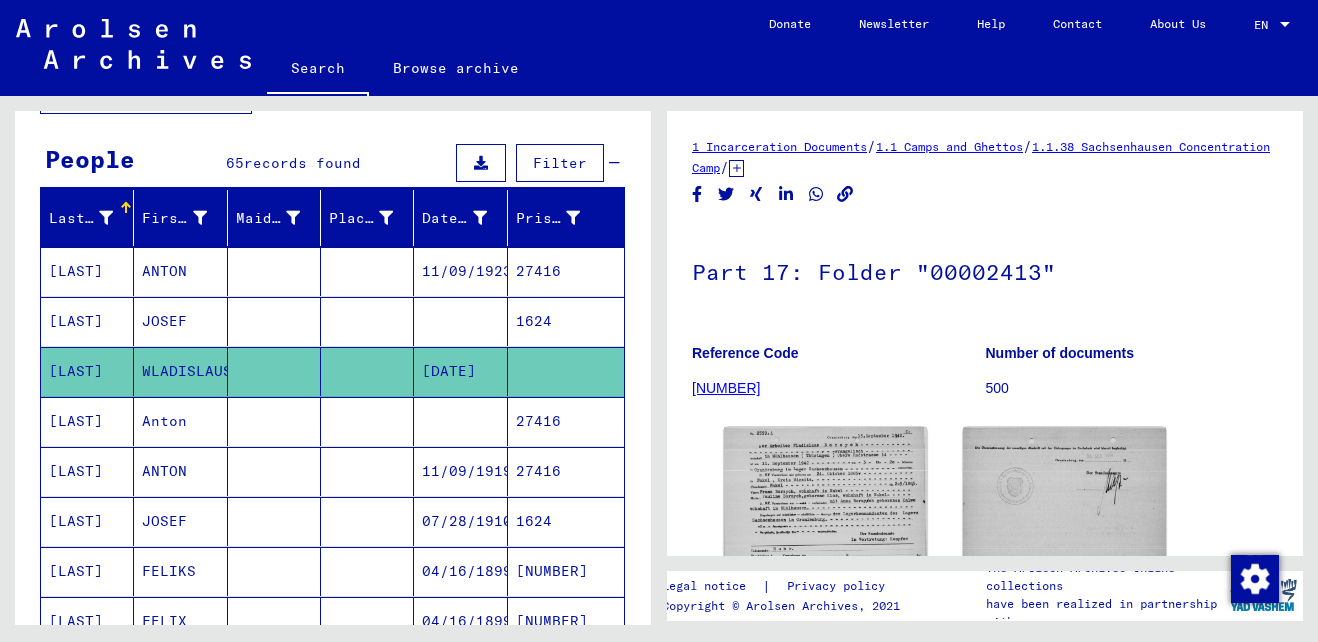 scroll, scrollTop: 0, scrollLeft: 0, axis: both 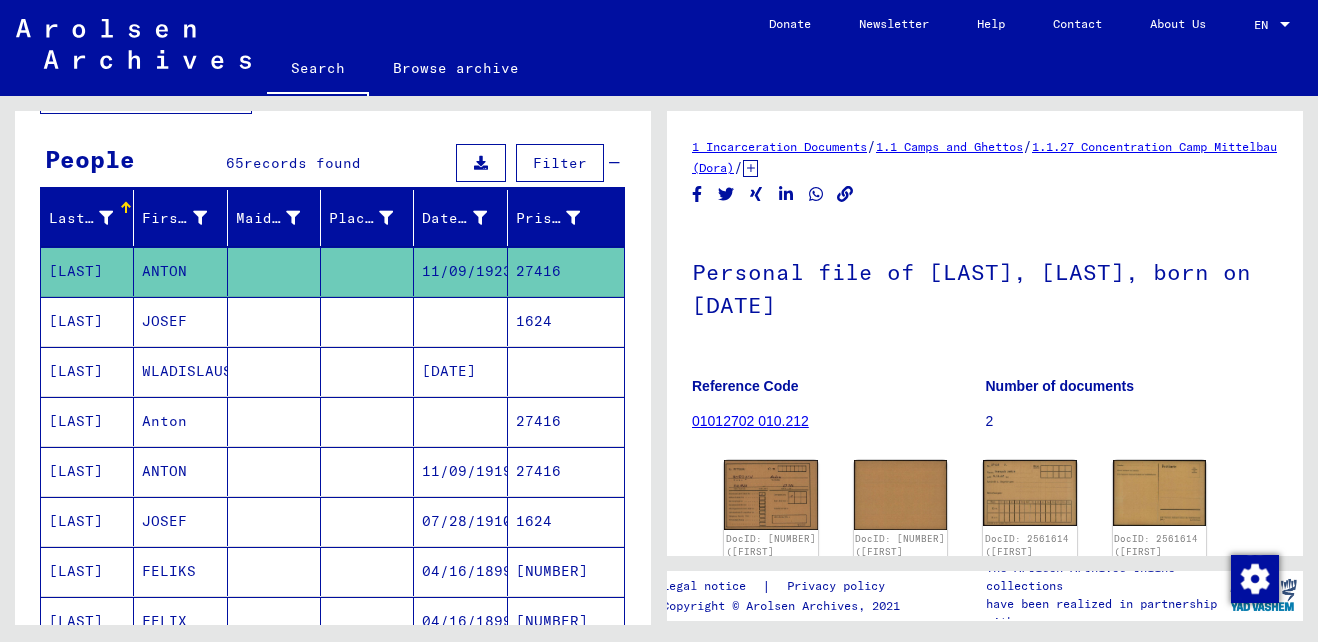 click at bounding box center (367, 421) 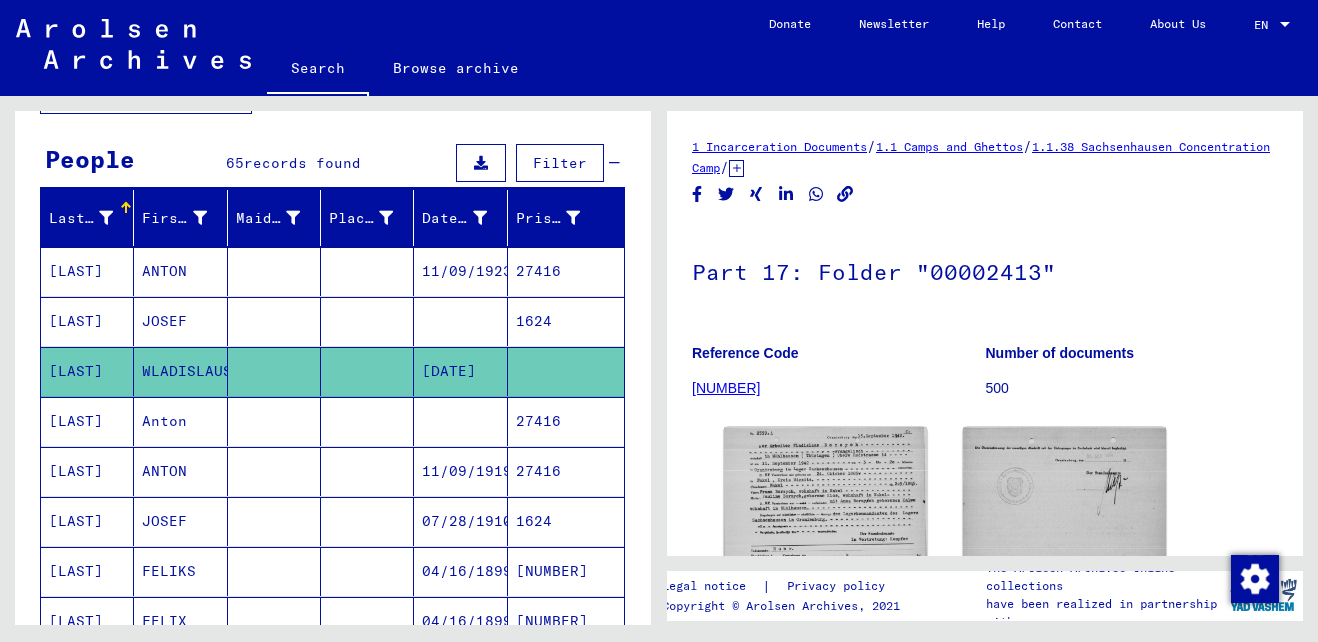 click at bounding box center (367, 471) 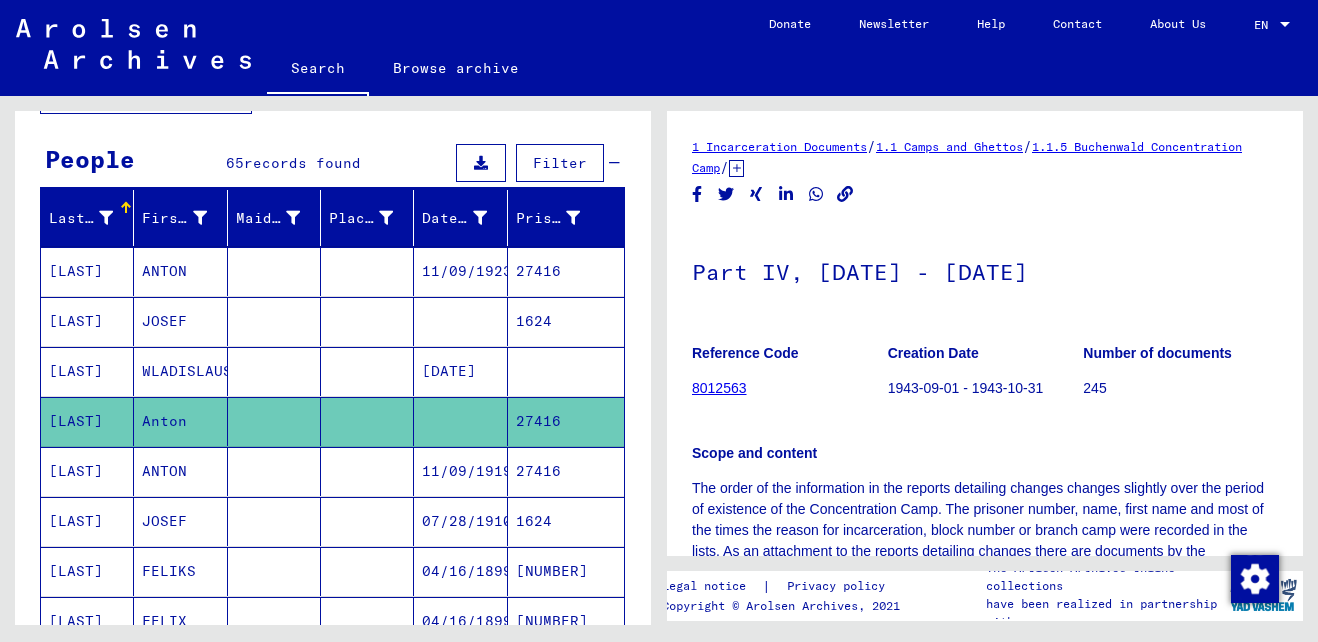scroll, scrollTop: 0, scrollLeft: 0, axis: both 